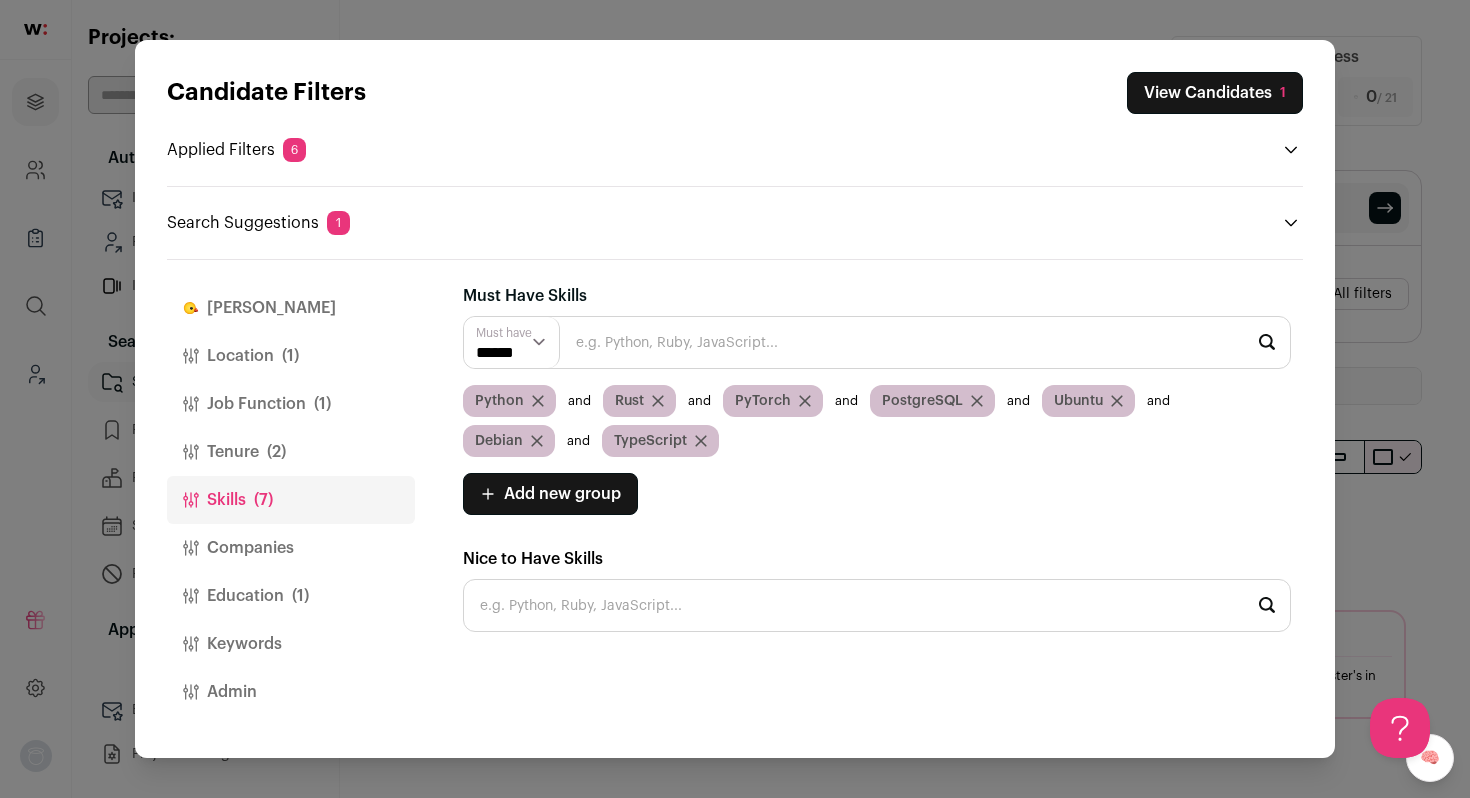 scroll, scrollTop: 0, scrollLeft: 0, axis: both 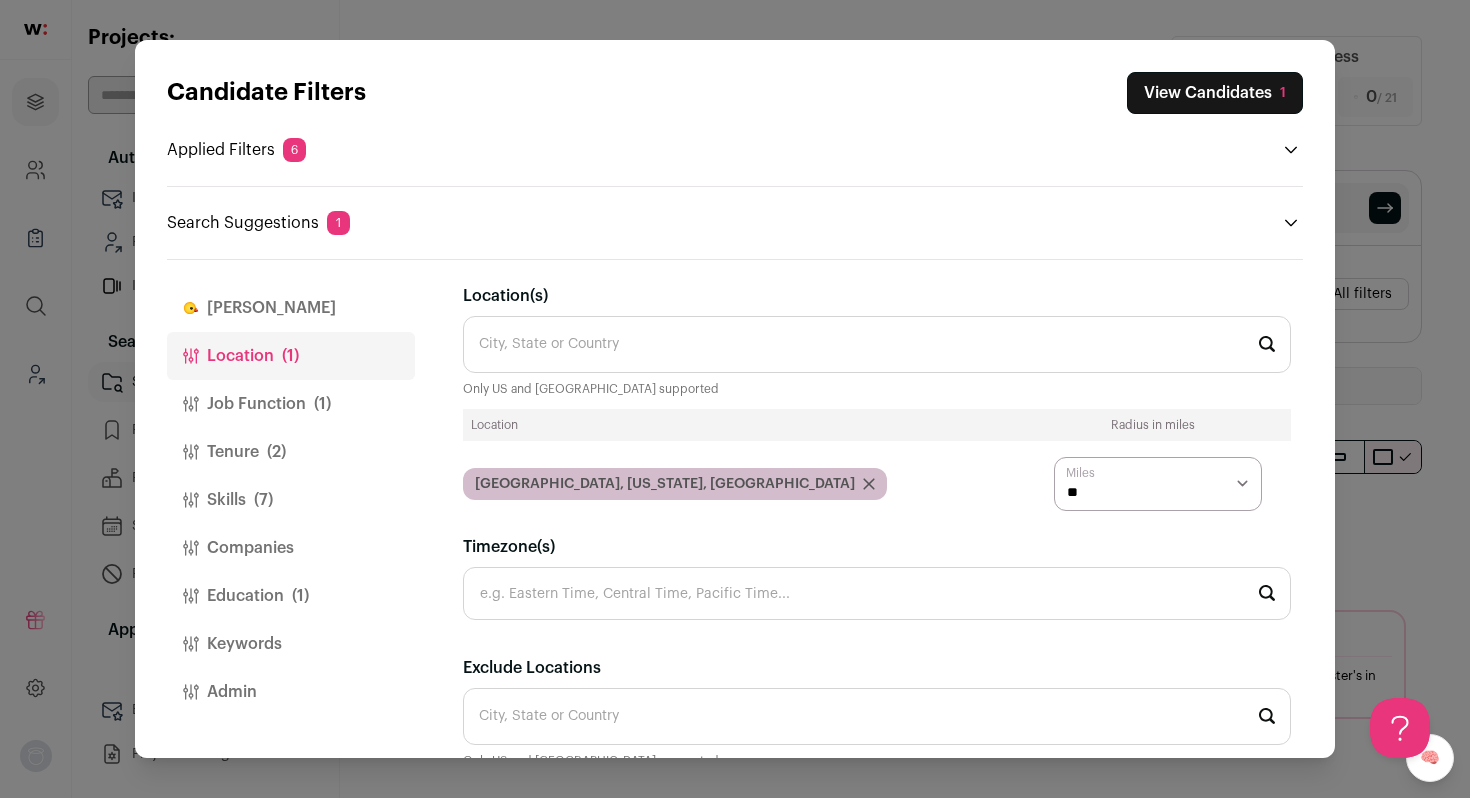 click on "Job Function
(1)" at bounding box center [291, 404] 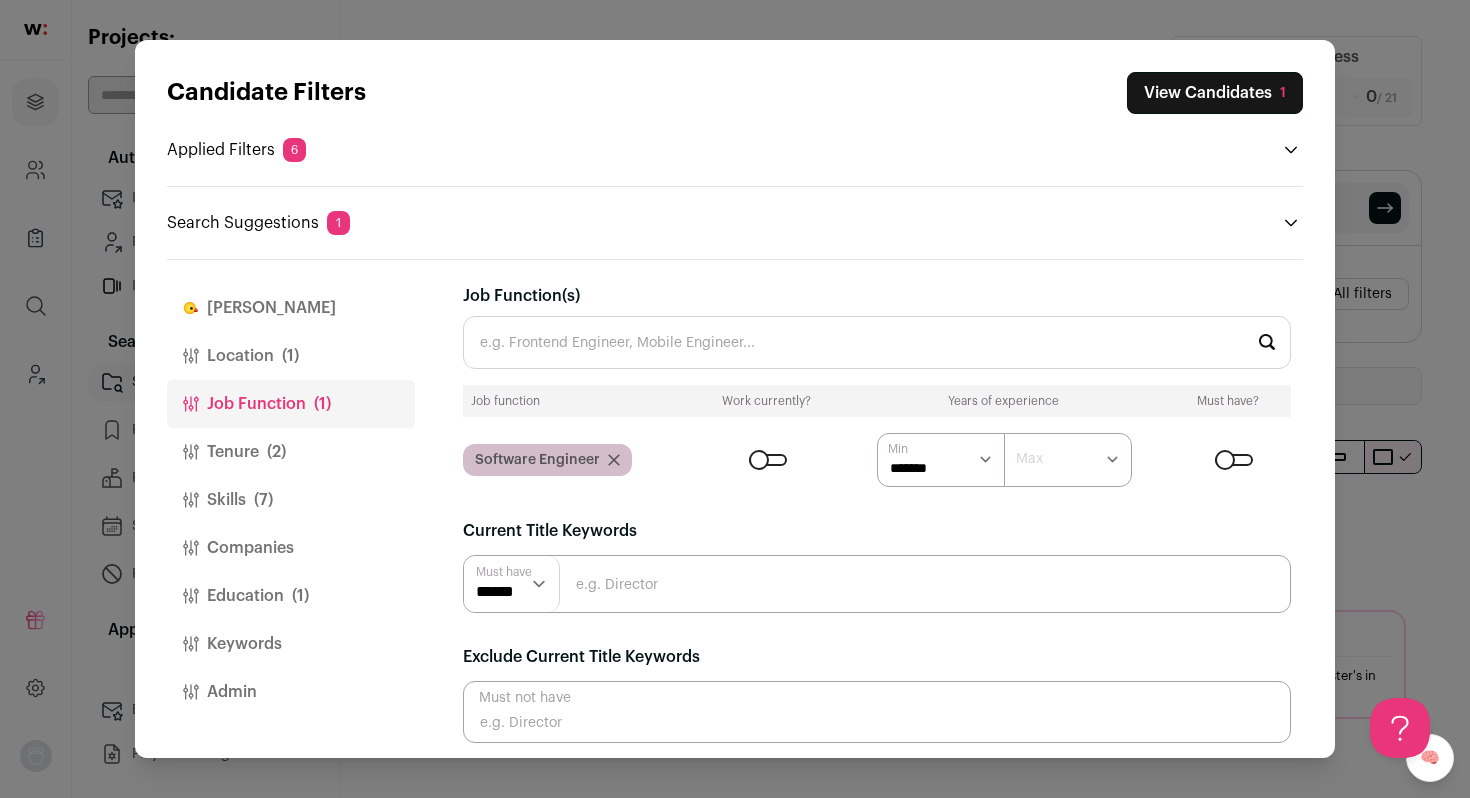 click on "Tenure
(2)" at bounding box center [291, 452] 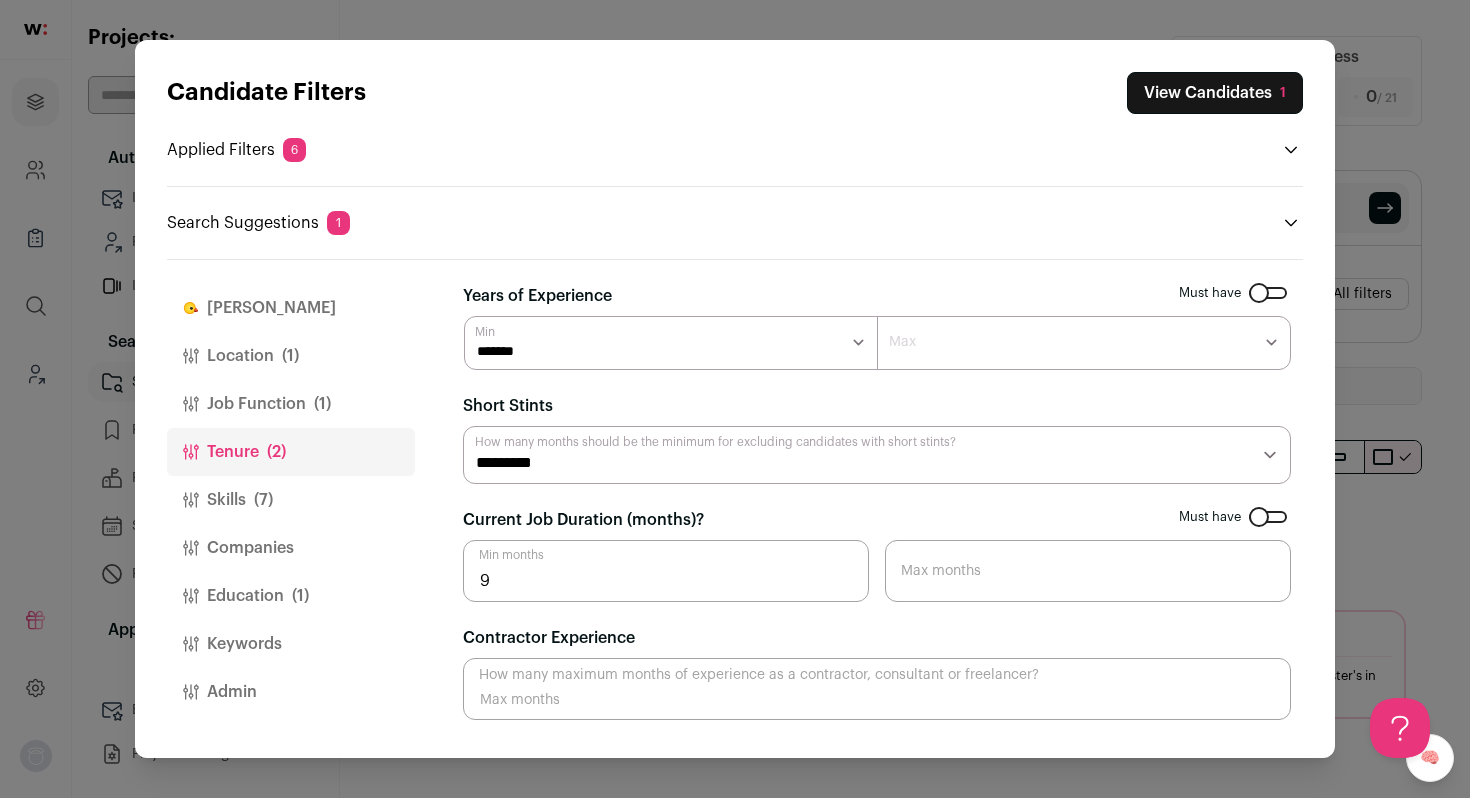 click on "(7)" at bounding box center [263, 500] 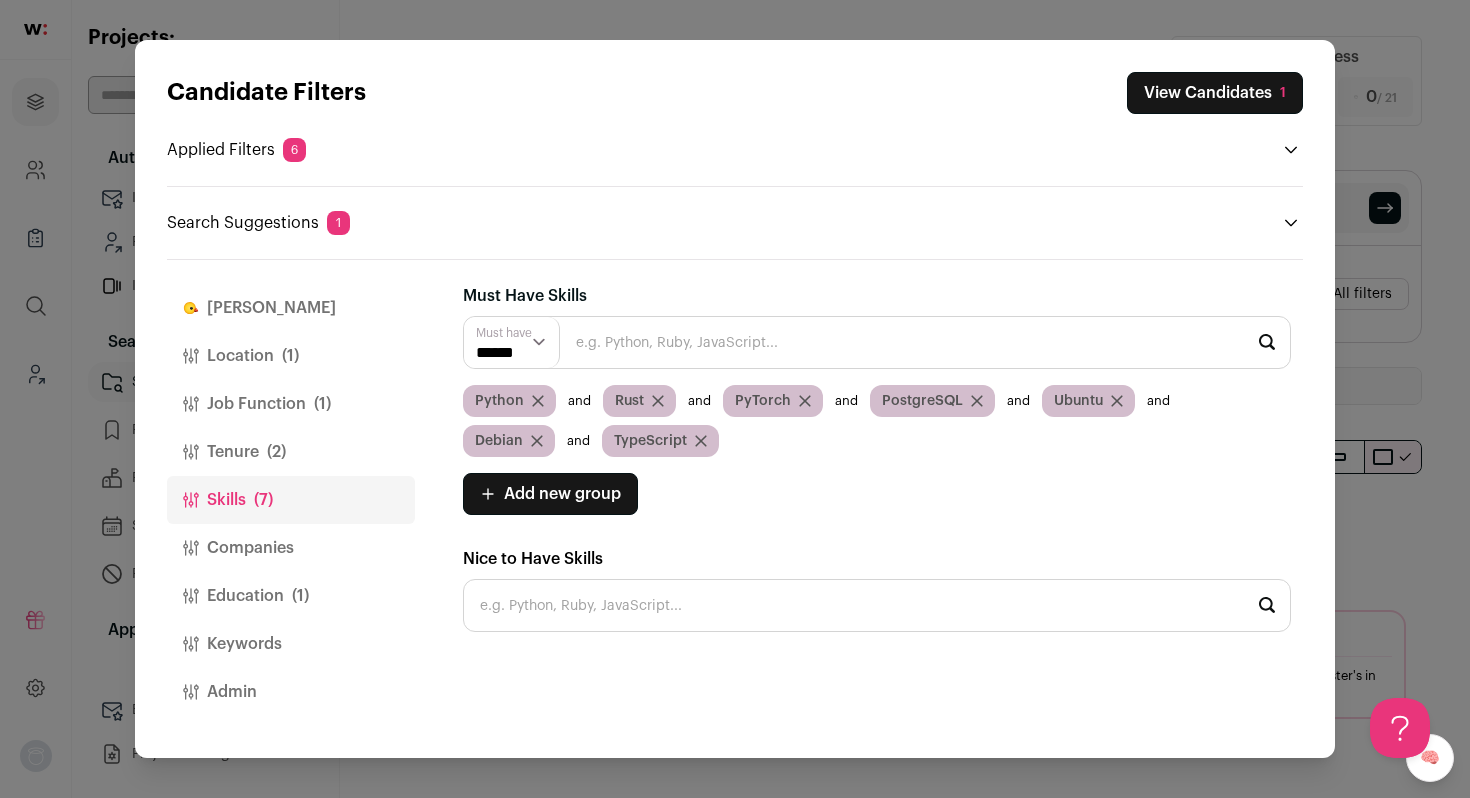 click on "******
******" at bounding box center (512, 342) 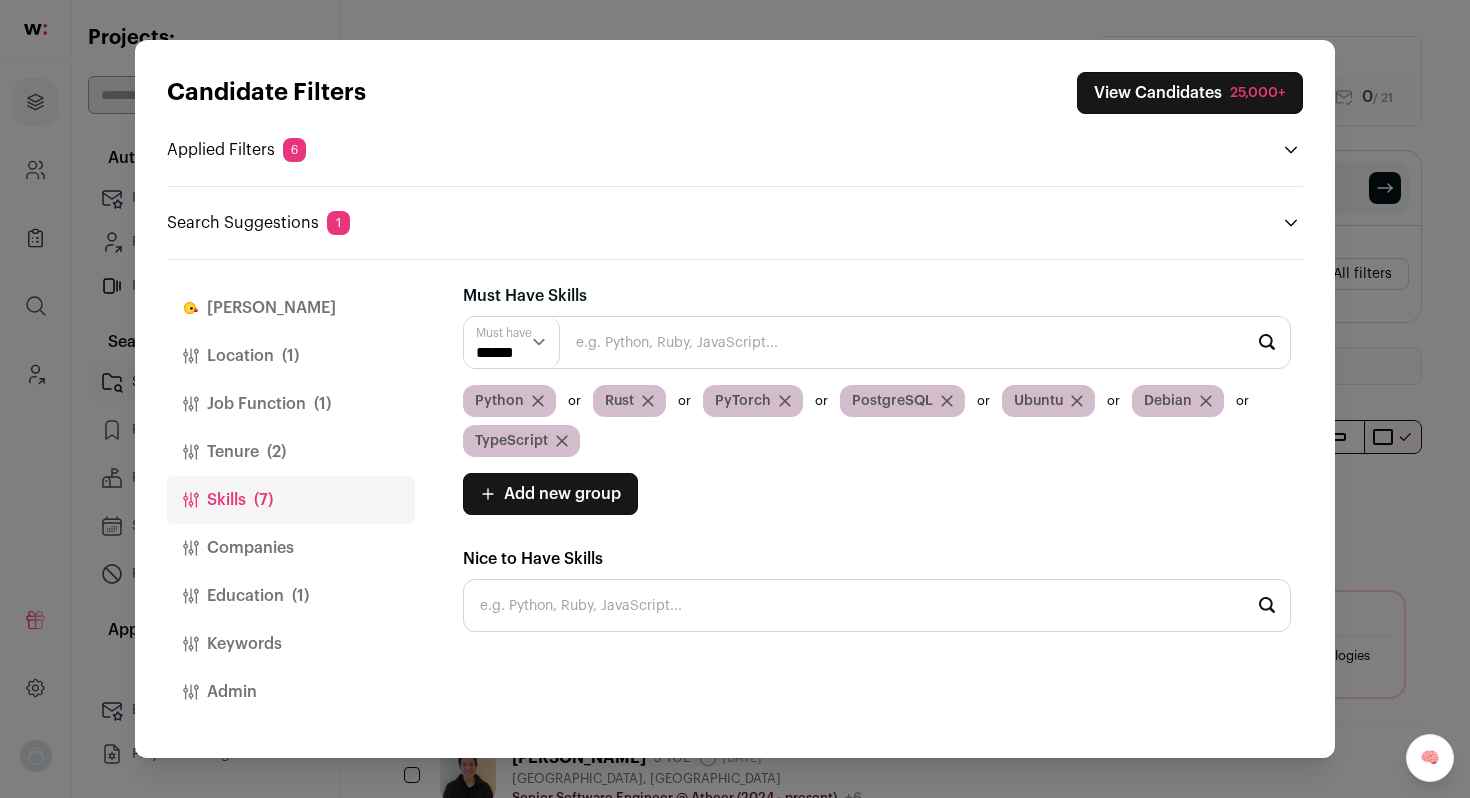 scroll, scrollTop: 0, scrollLeft: 0, axis: both 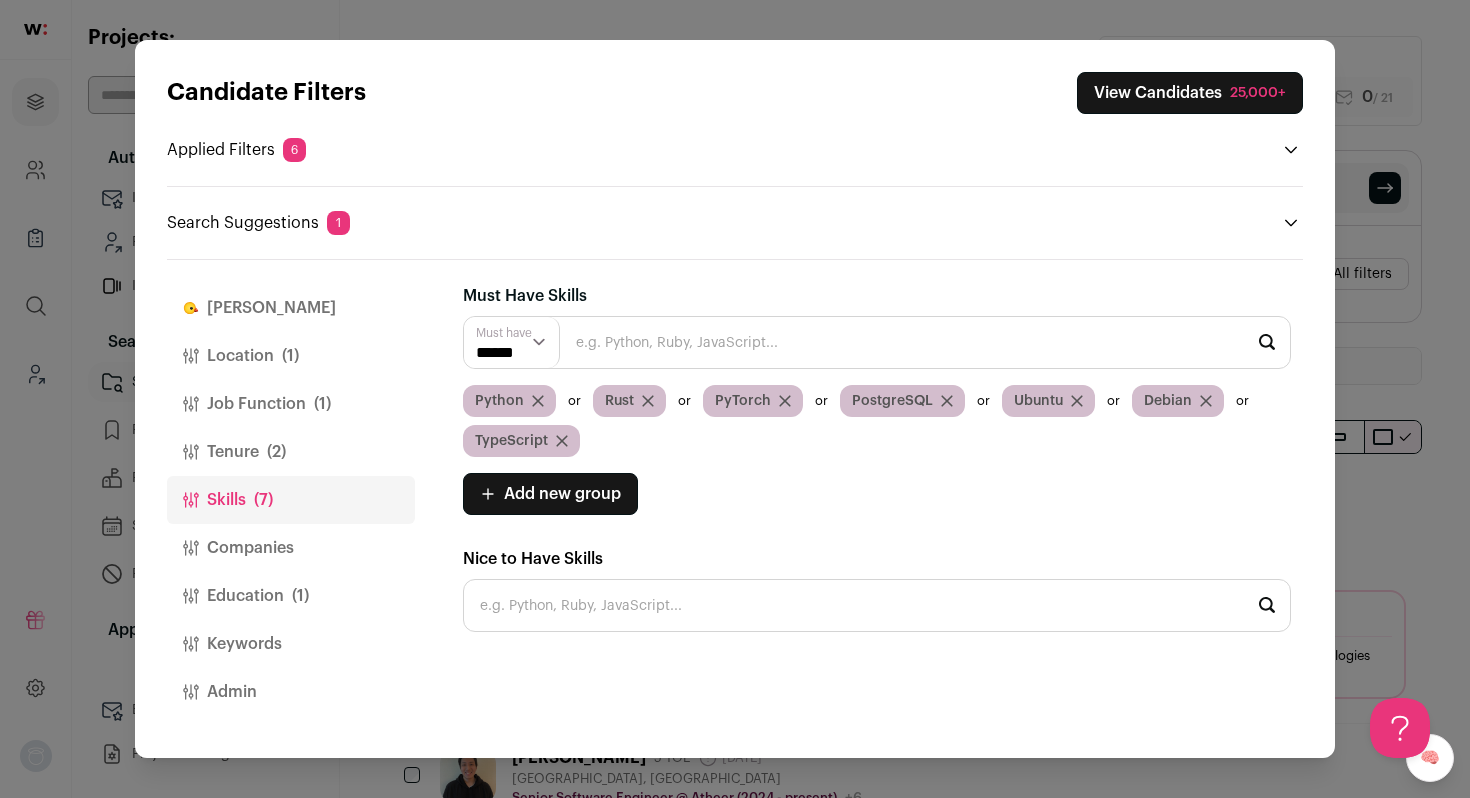 click on "Companies" at bounding box center [291, 548] 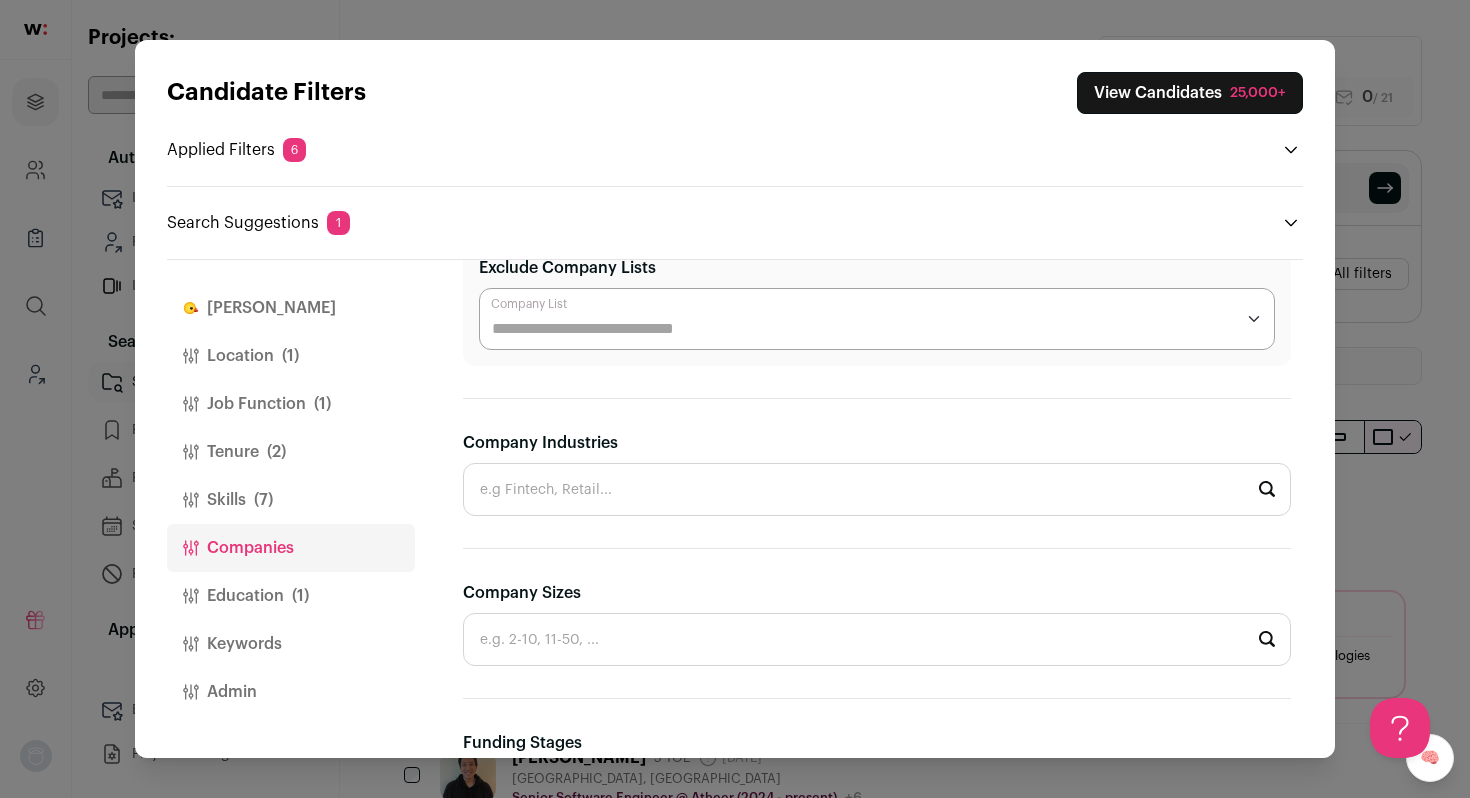 scroll, scrollTop: 224, scrollLeft: 0, axis: vertical 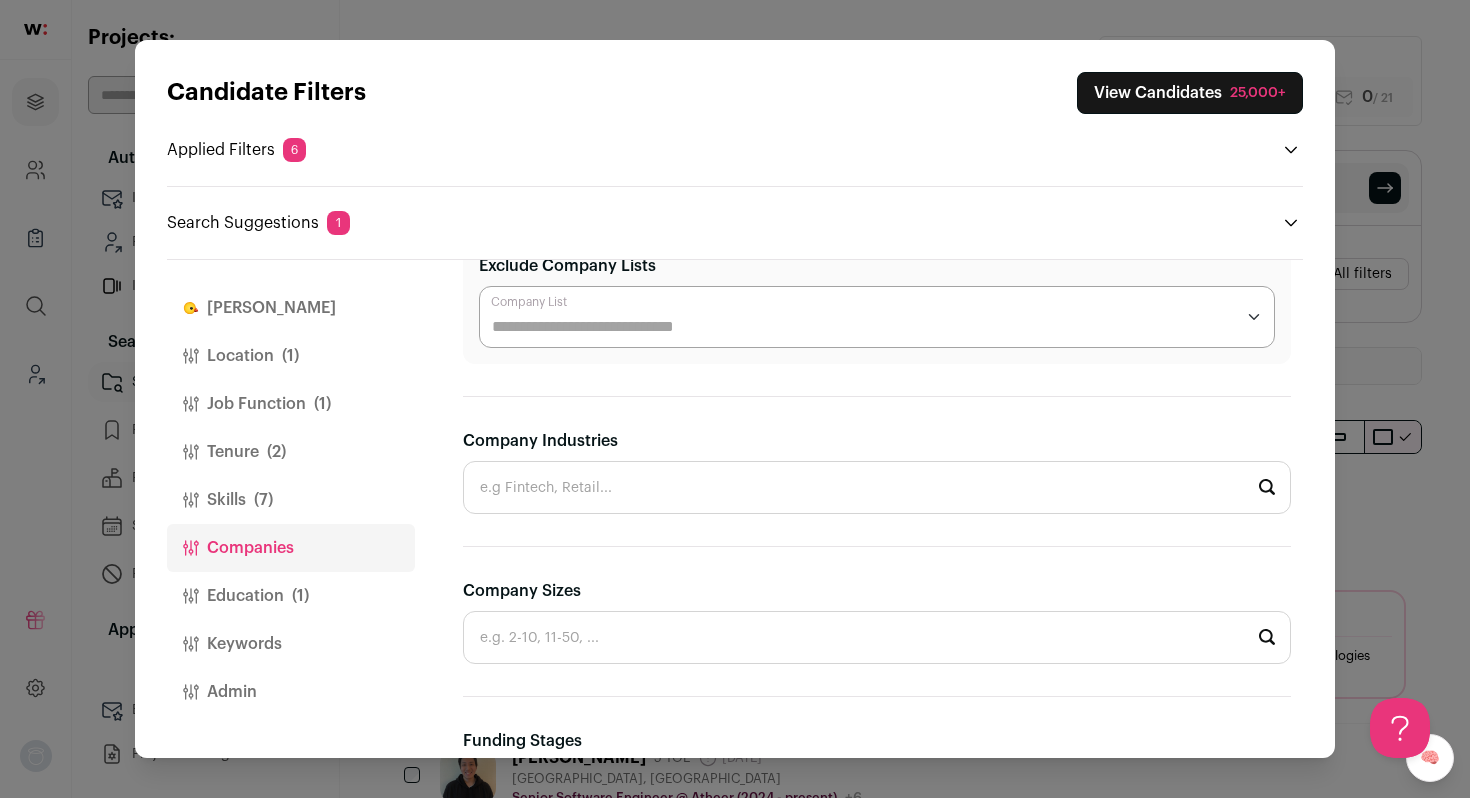 click on "Company Industries" at bounding box center [877, 487] 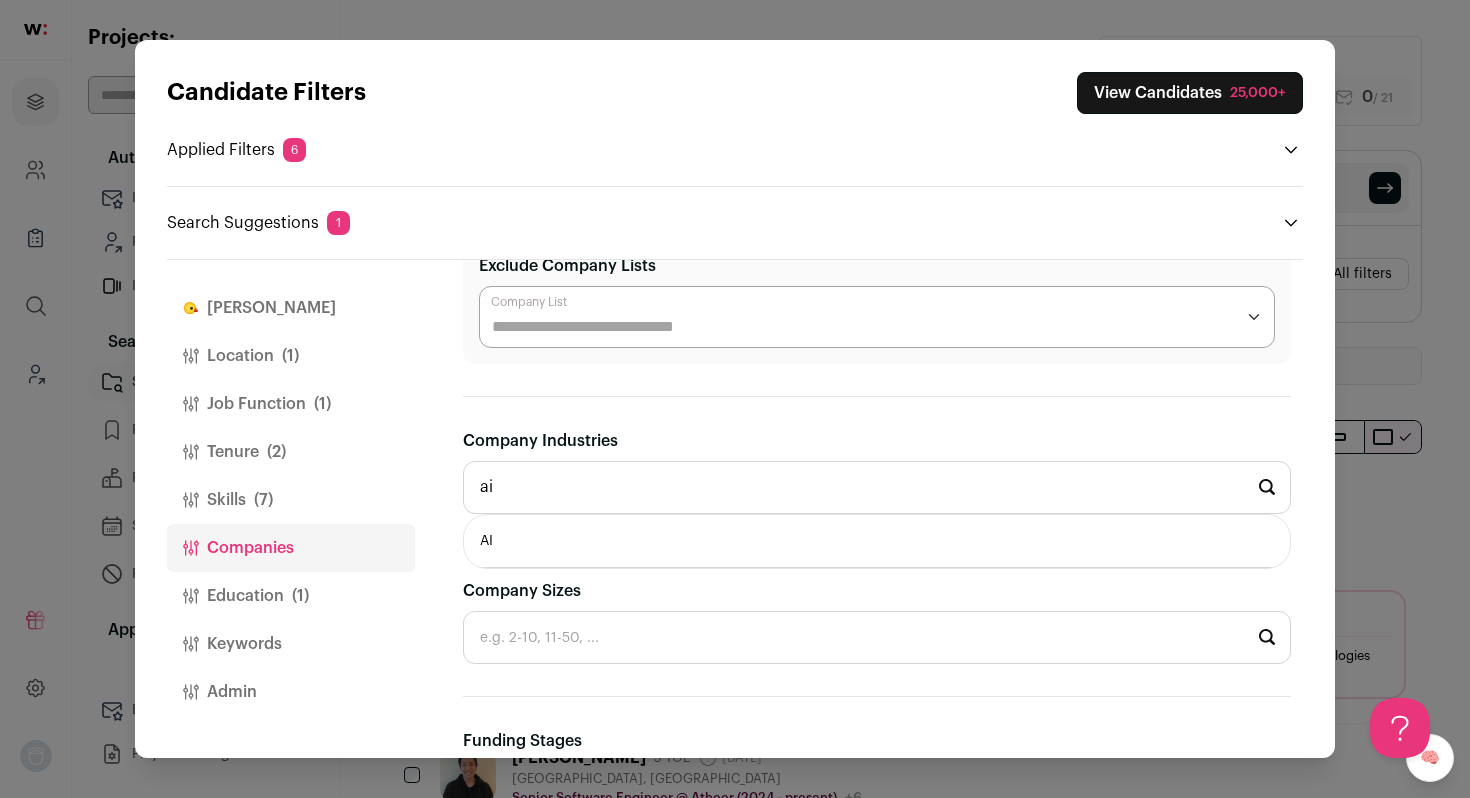 click on "AI" at bounding box center (877, 541) 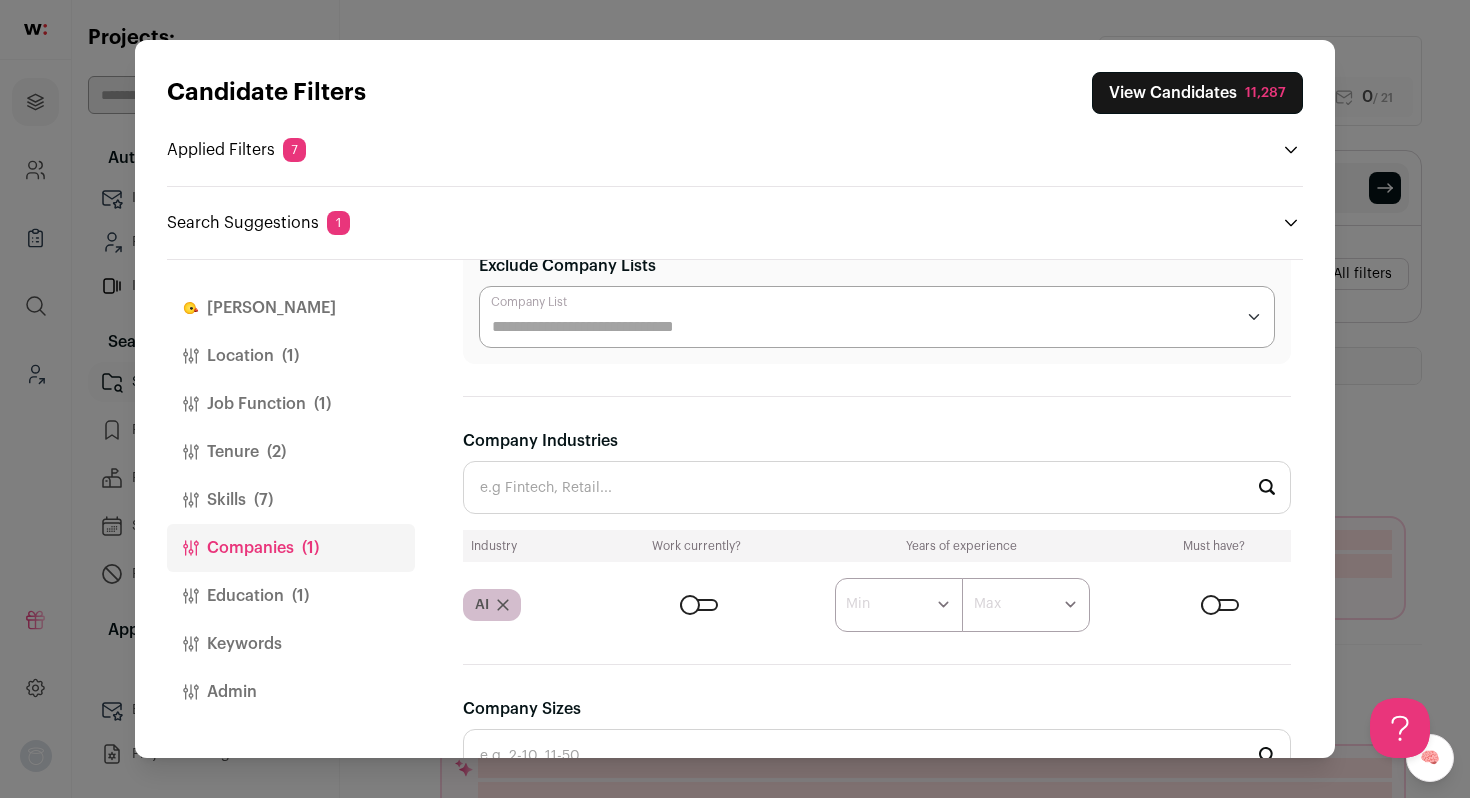 click at bounding box center [699, 605] 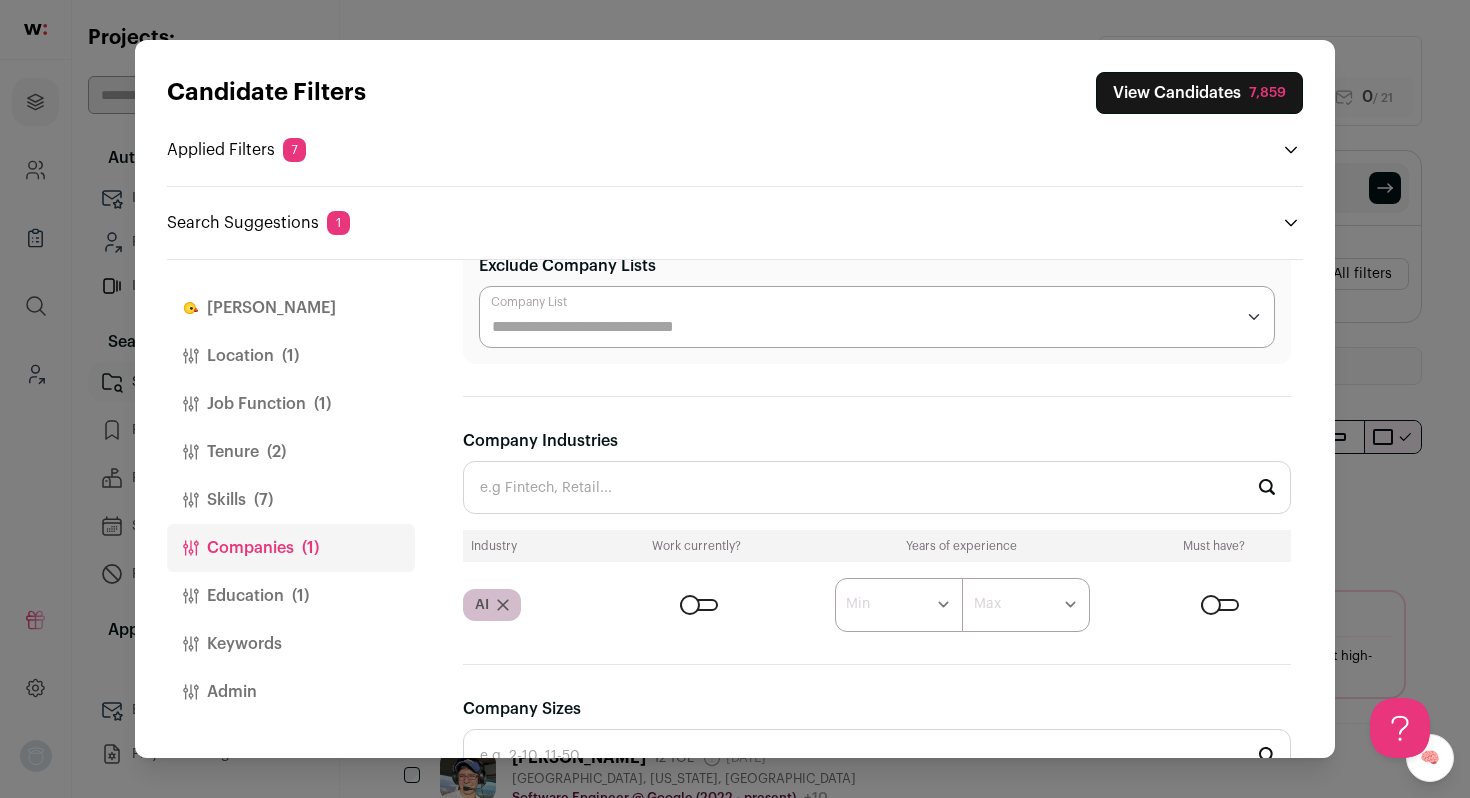 scroll, scrollTop: 0, scrollLeft: 0, axis: both 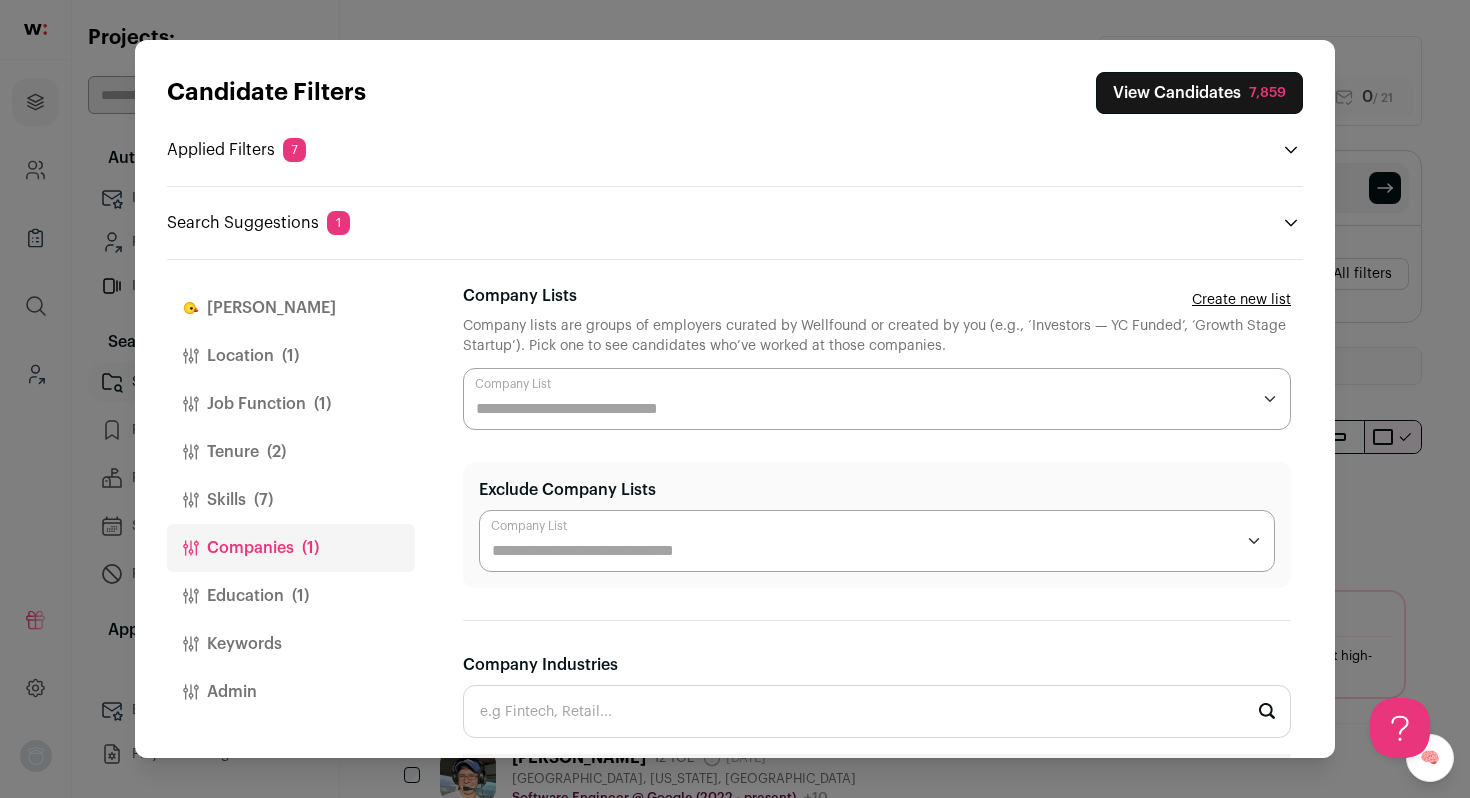 click at bounding box center [877, 399] 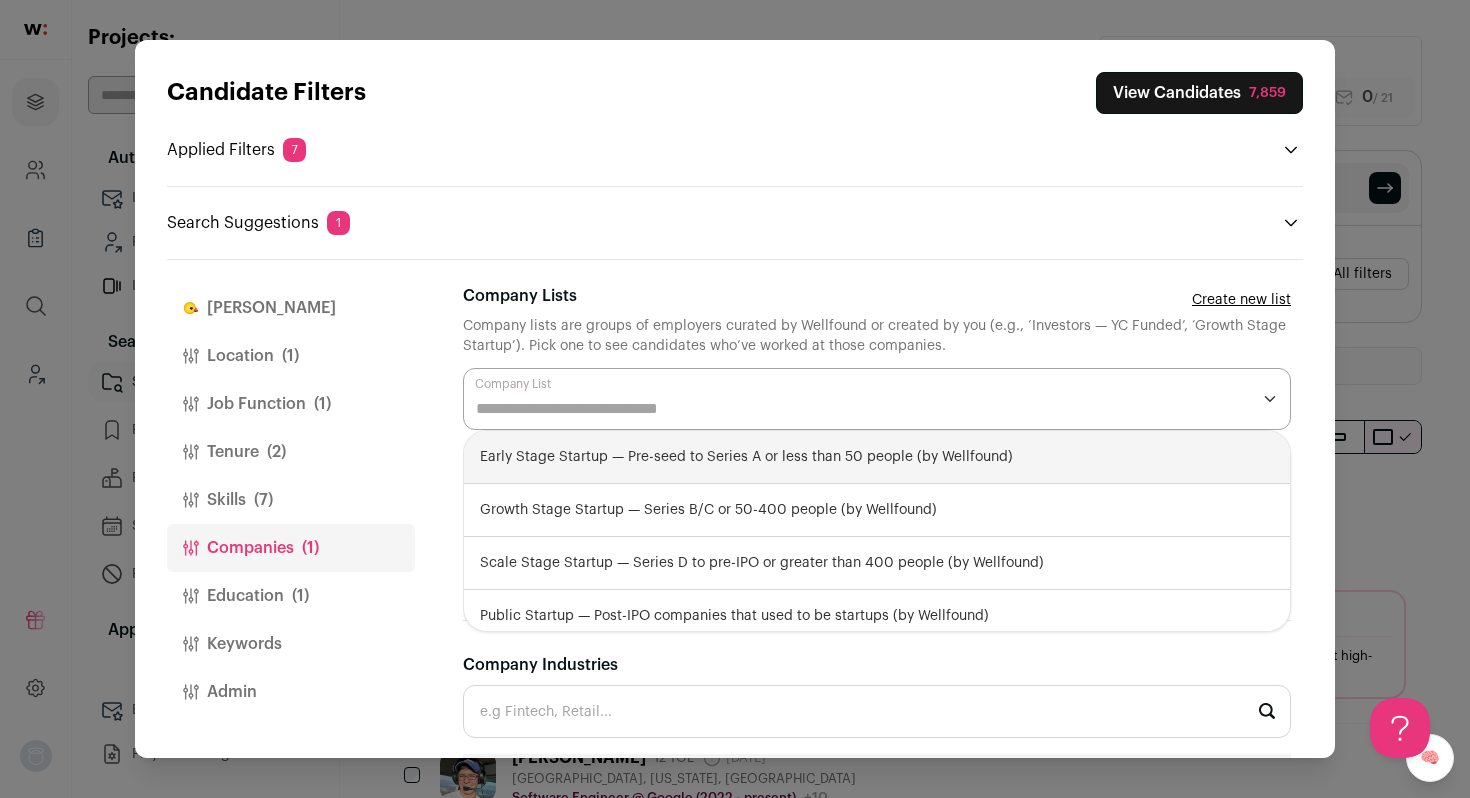 click on "Early Stage Startup — Pre-seed to Series A or less than 50 people (by Wellfound)" at bounding box center (877, 457) 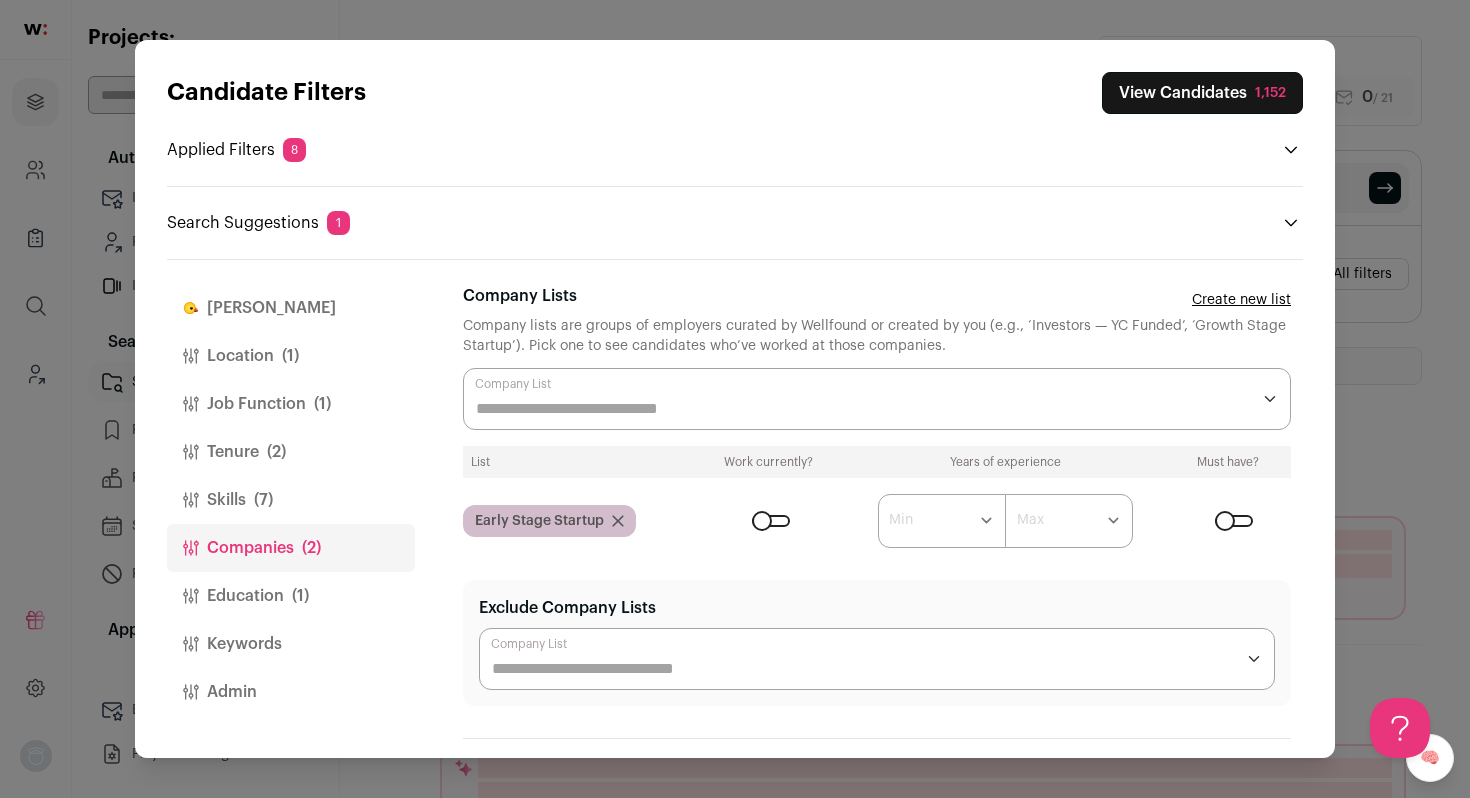 click on "[PERSON_NAME]
[PERSON_NAME] is your AI assistant. It reviews every candidate returned by your search filters, screens out bad fits, and ranks the rest.
Treat it like a teammate: write plain-language rules on how to evaluate each profile and [PERSON_NAME] will go to work.
Add new rule
Location(s)
City, State or Country
Only US and Canada supported
Location
Radius in miles
[GEOGRAPHIC_DATA], [US_STATE], [GEOGRAPHIC_DATA]
*
**
**" at bounding box center [883, 509] 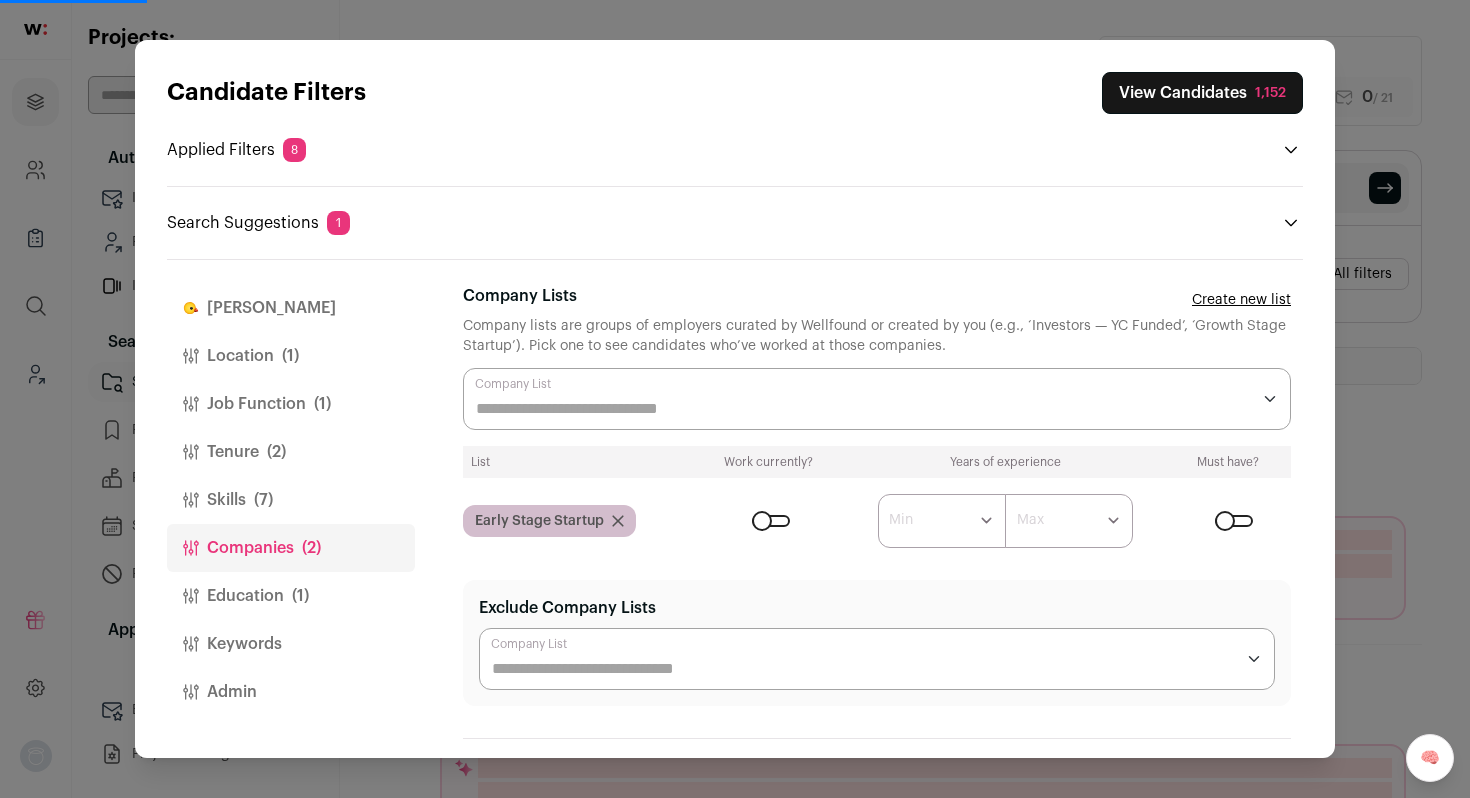 click at bounding box center (771, 521) 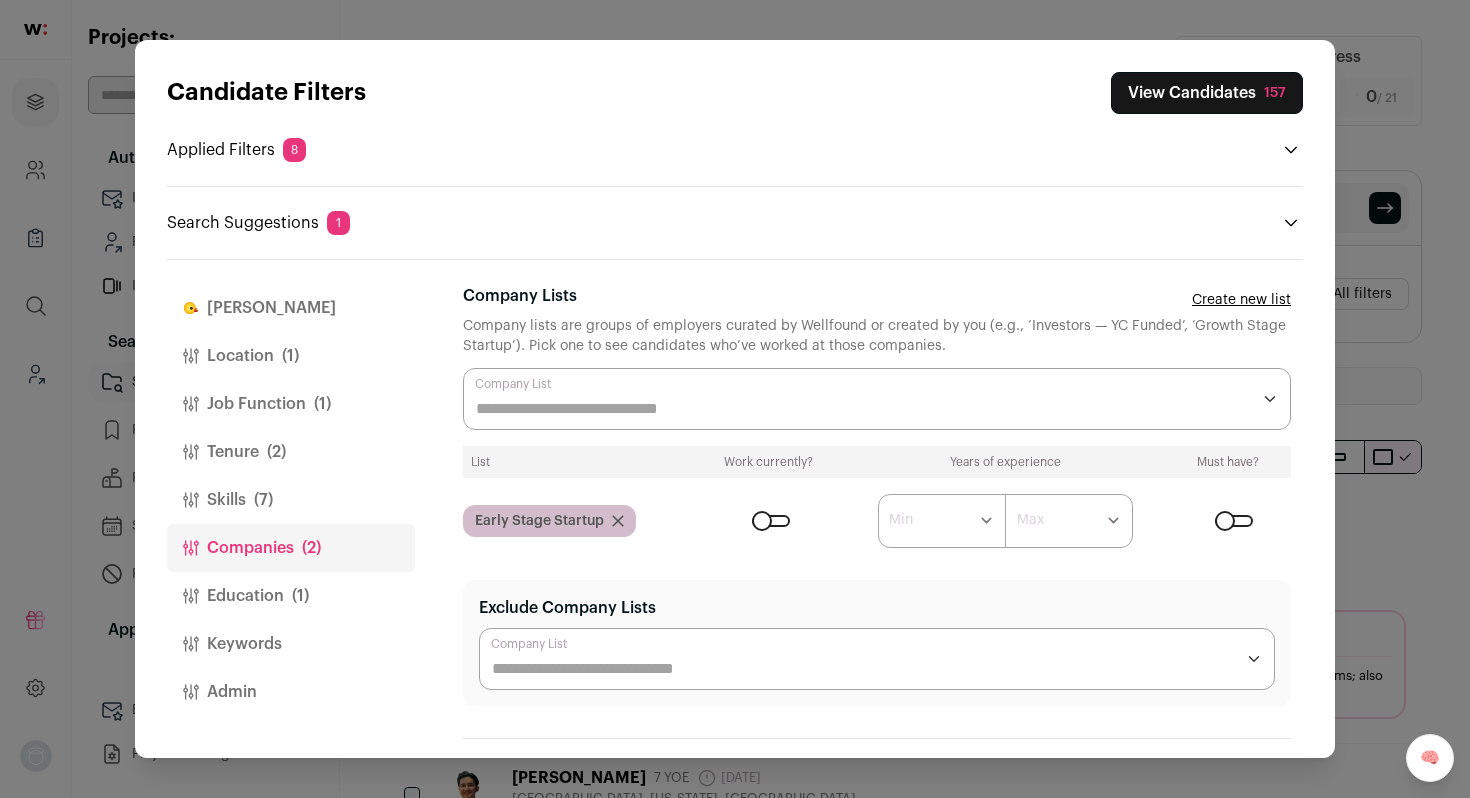 click on "Admin" at bounding box center (291, 692) 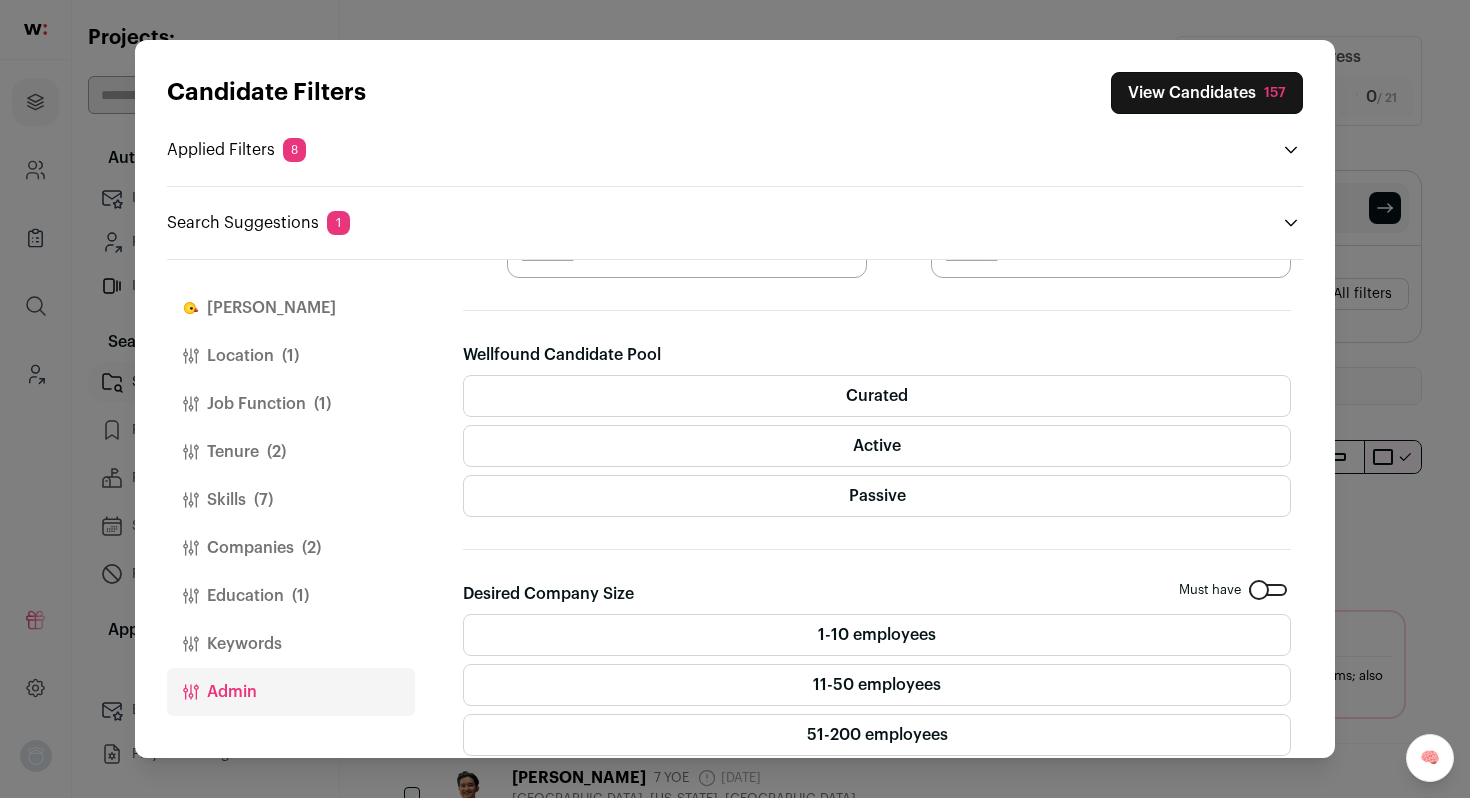 scroll, scrollTop: 541, scrollLeft: 0, axis: vertical 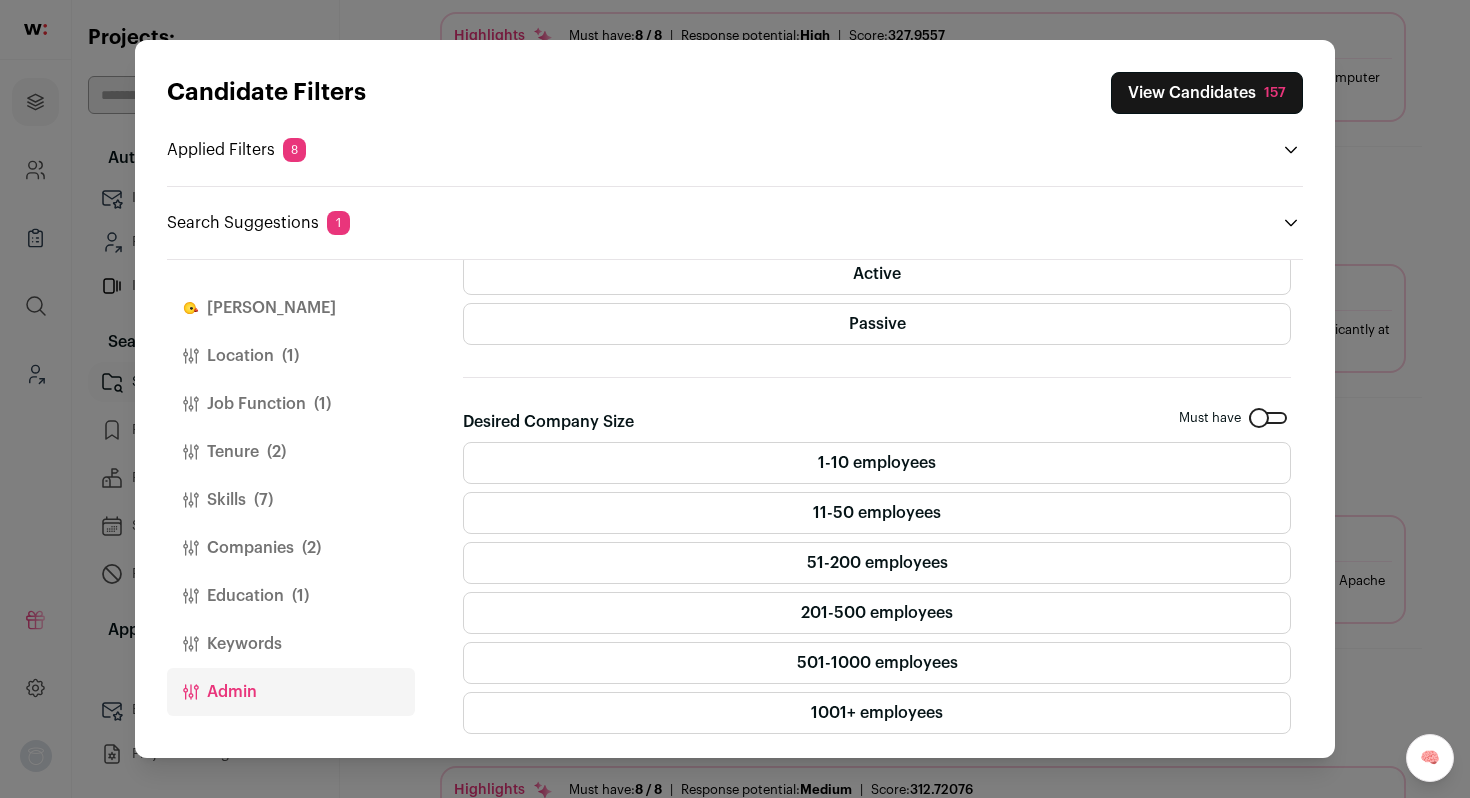 click on "Candidate Filters
View Candidates
157
Applied Filters
8
Software Engineer
Must have
[GEOGRAPHIC_DATA]
Must have
4+ YOE
Must have
9+ months at current job
Must have
Any of: Python, Rust, +5" at bounding box center [735, 399] 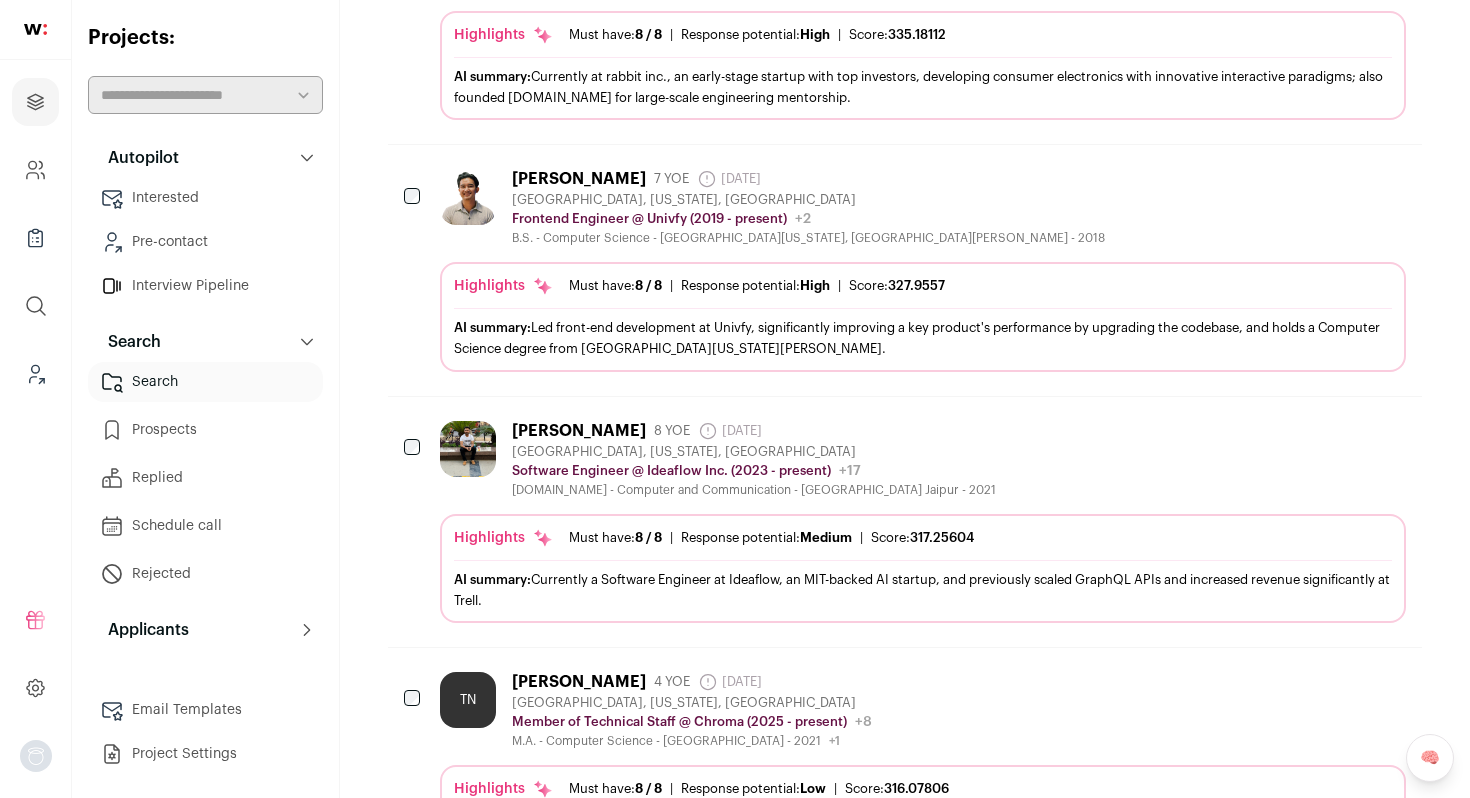 scroll, scrollTop: 0, scrollLeft: 0, axis: both 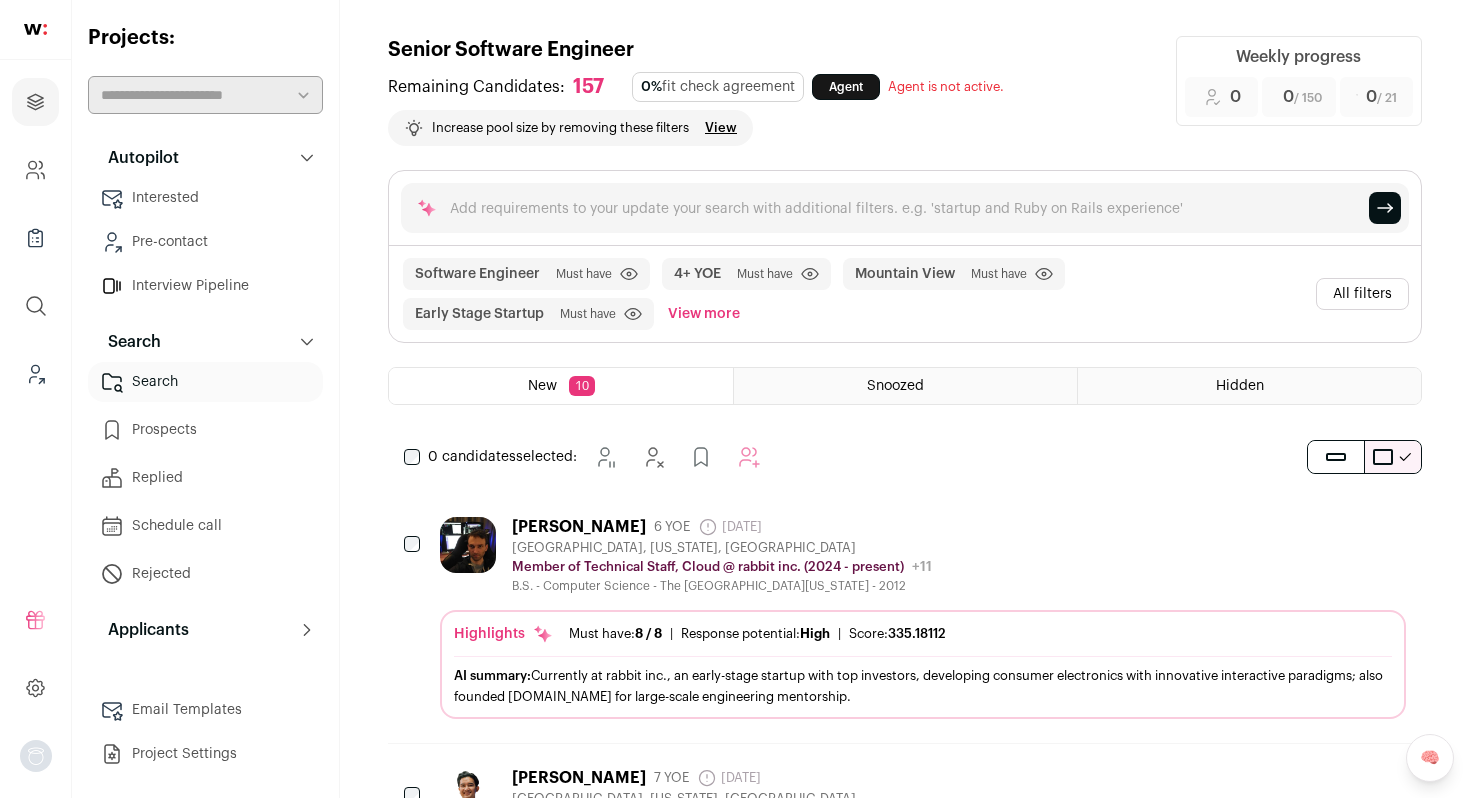 click on "All filters" at bounding box center (1362, 294) 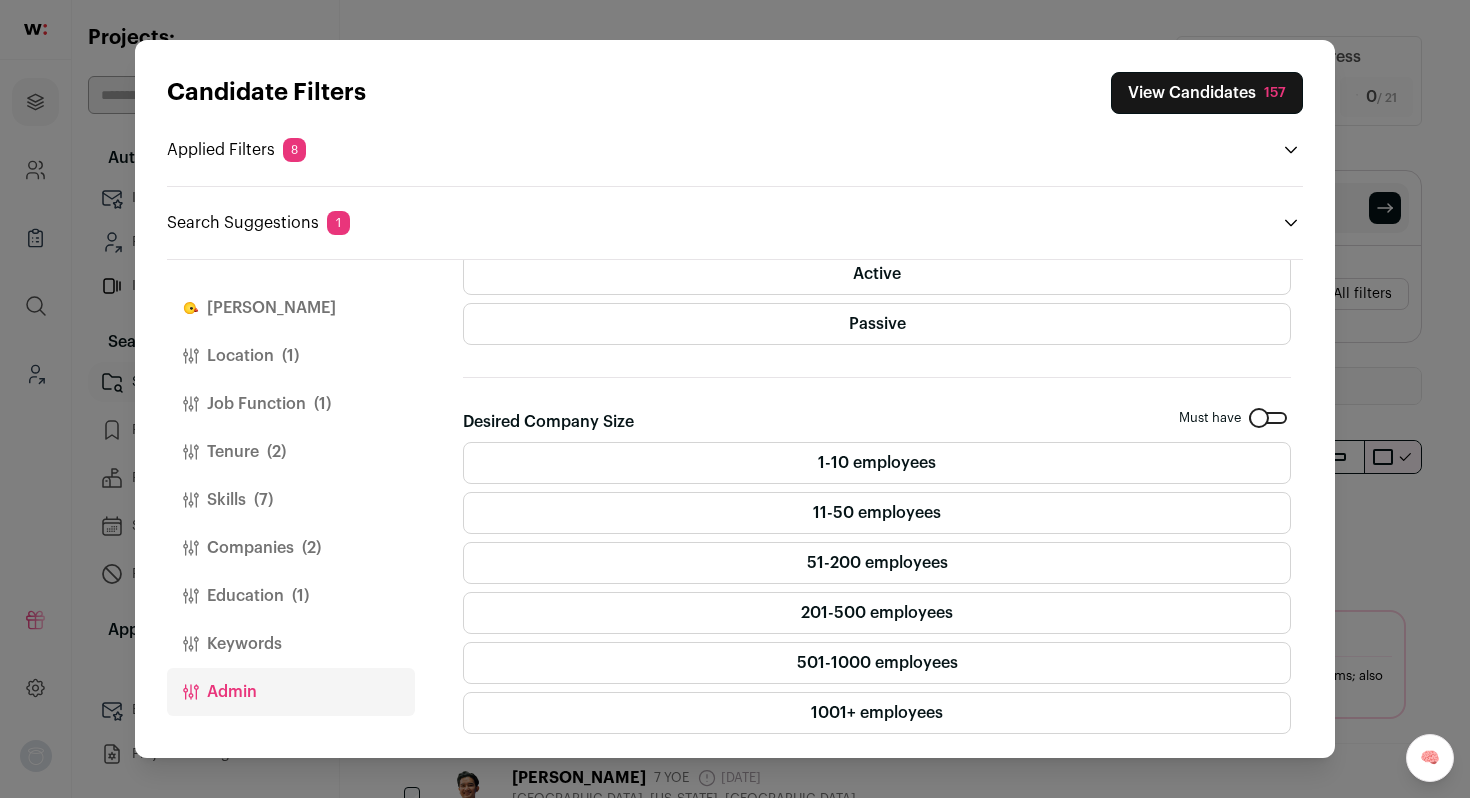 click on "Job Function
(1)" at bounding box center [291, 404] 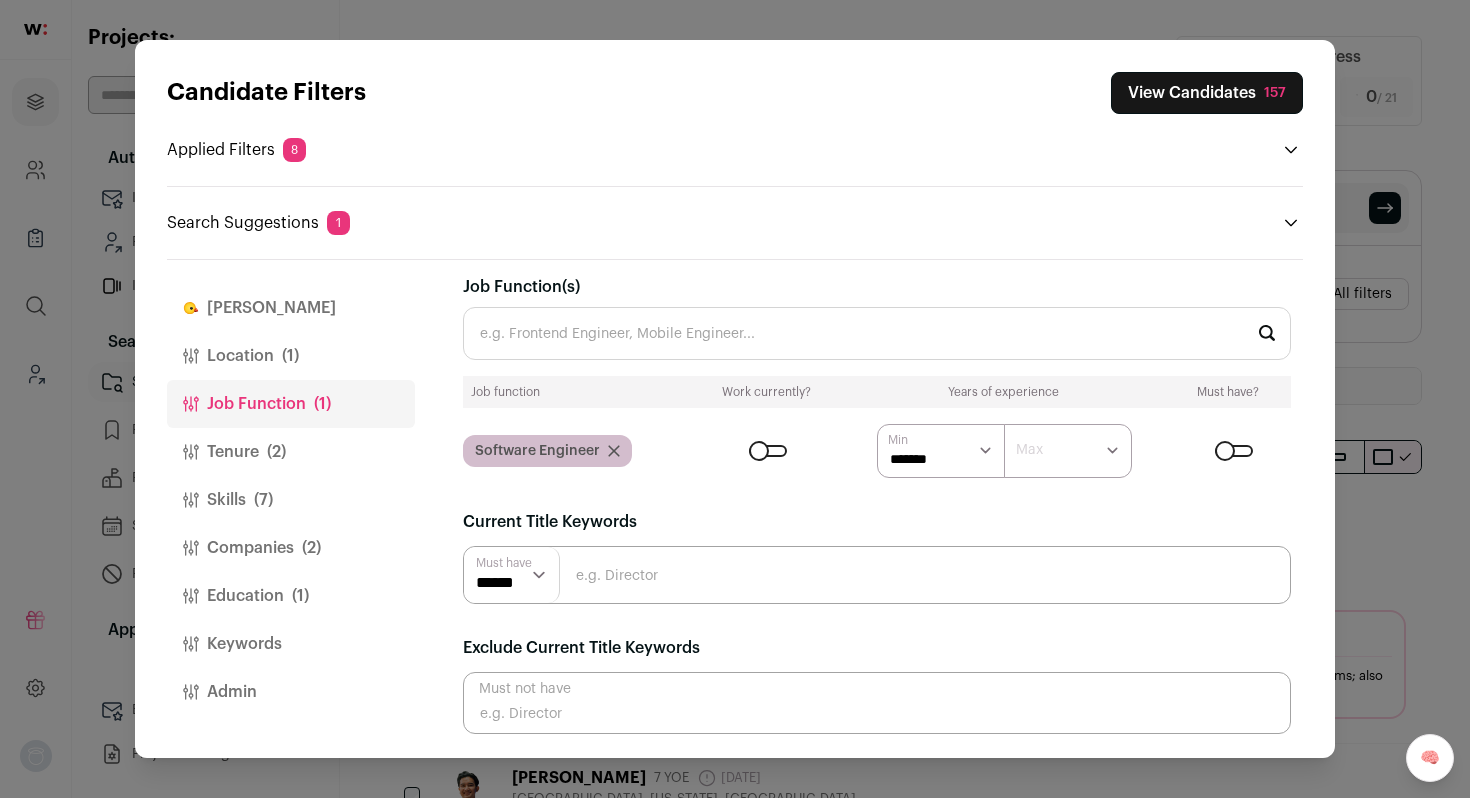 click on "Job Function(s)" at bounding box center (877, 333) 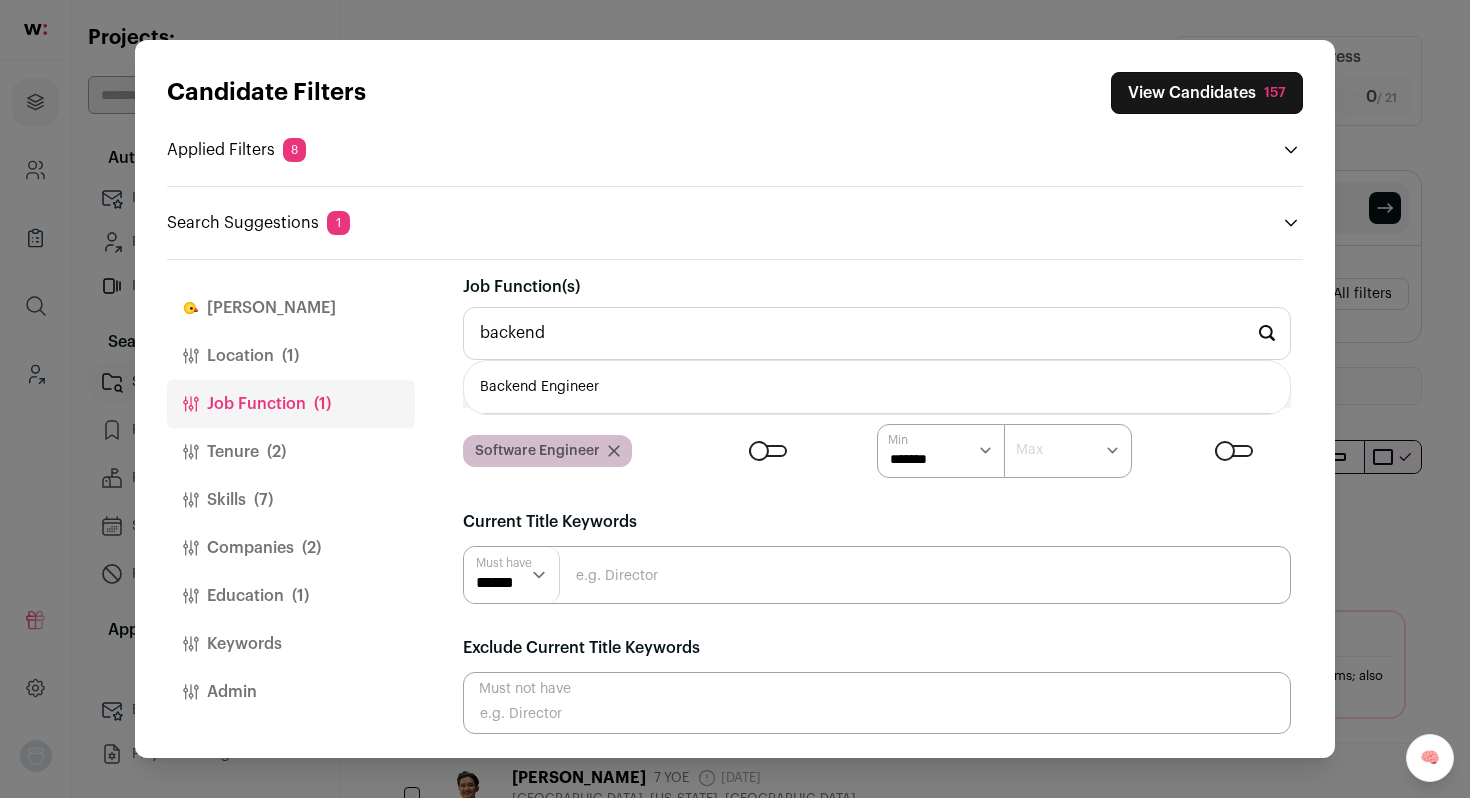 click on "Backend Engineer" at bounding box center (877, 387) 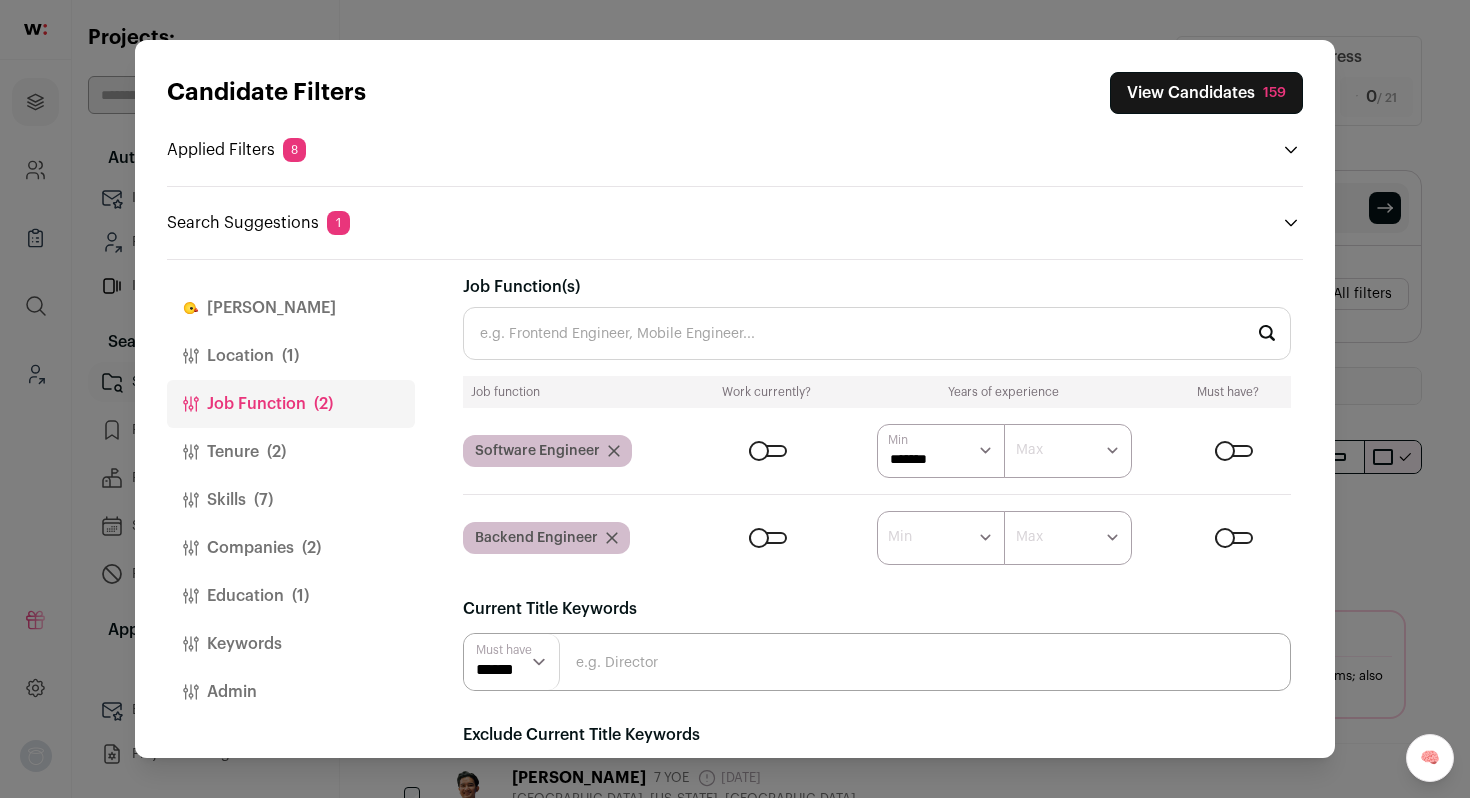click on "Keywords" at bounding box center [291, 644] 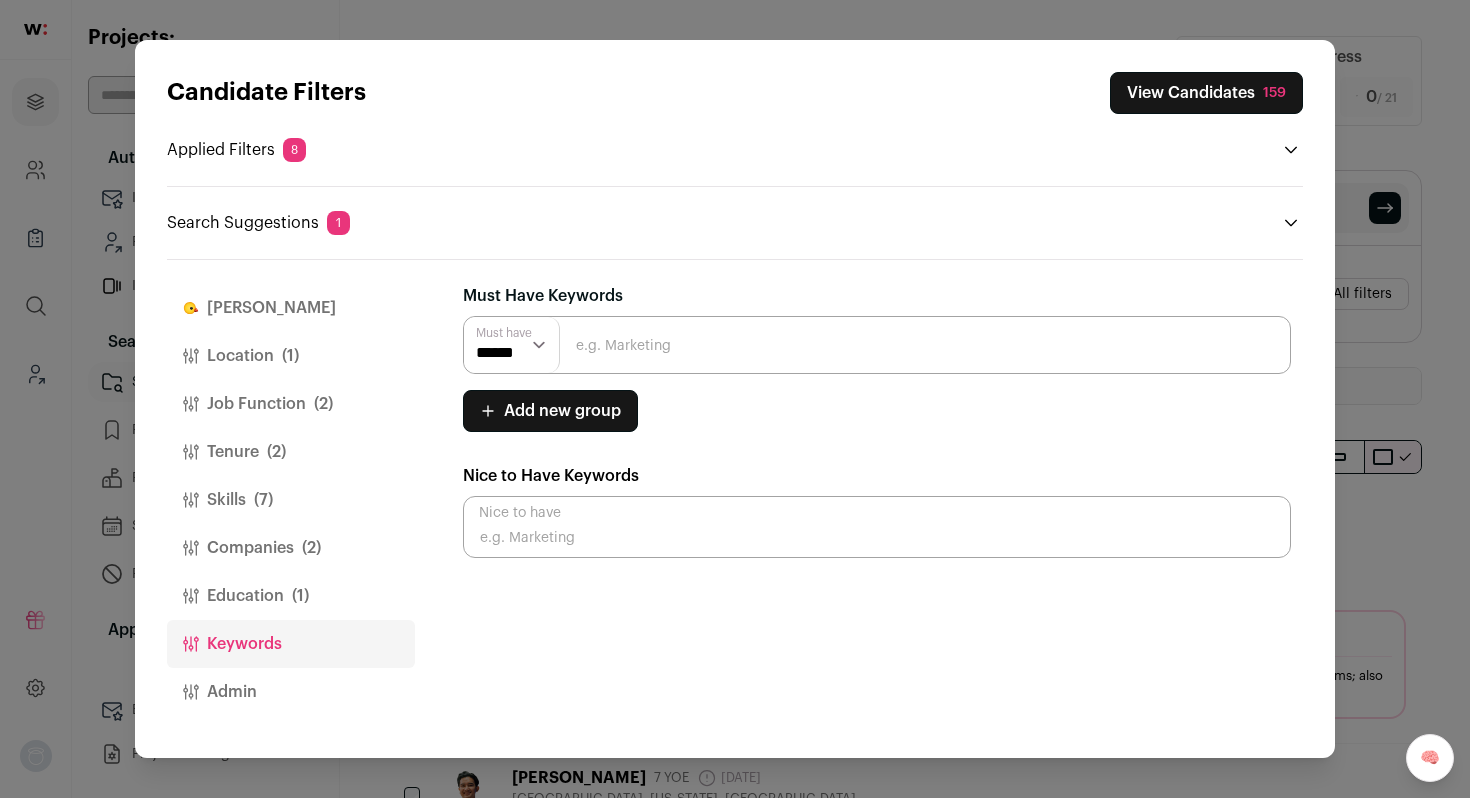 click at bounding box center [877, 345] 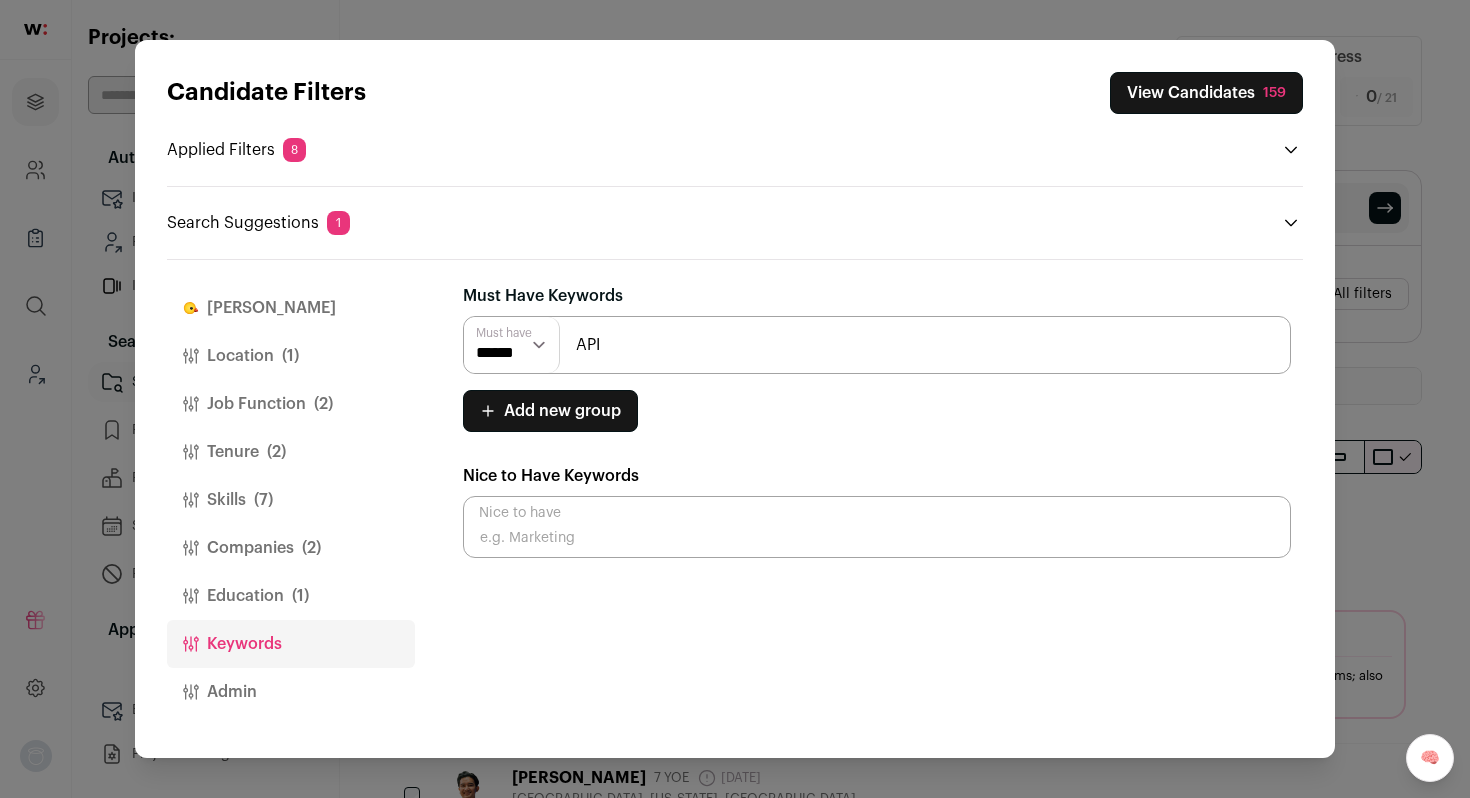 type on "API" 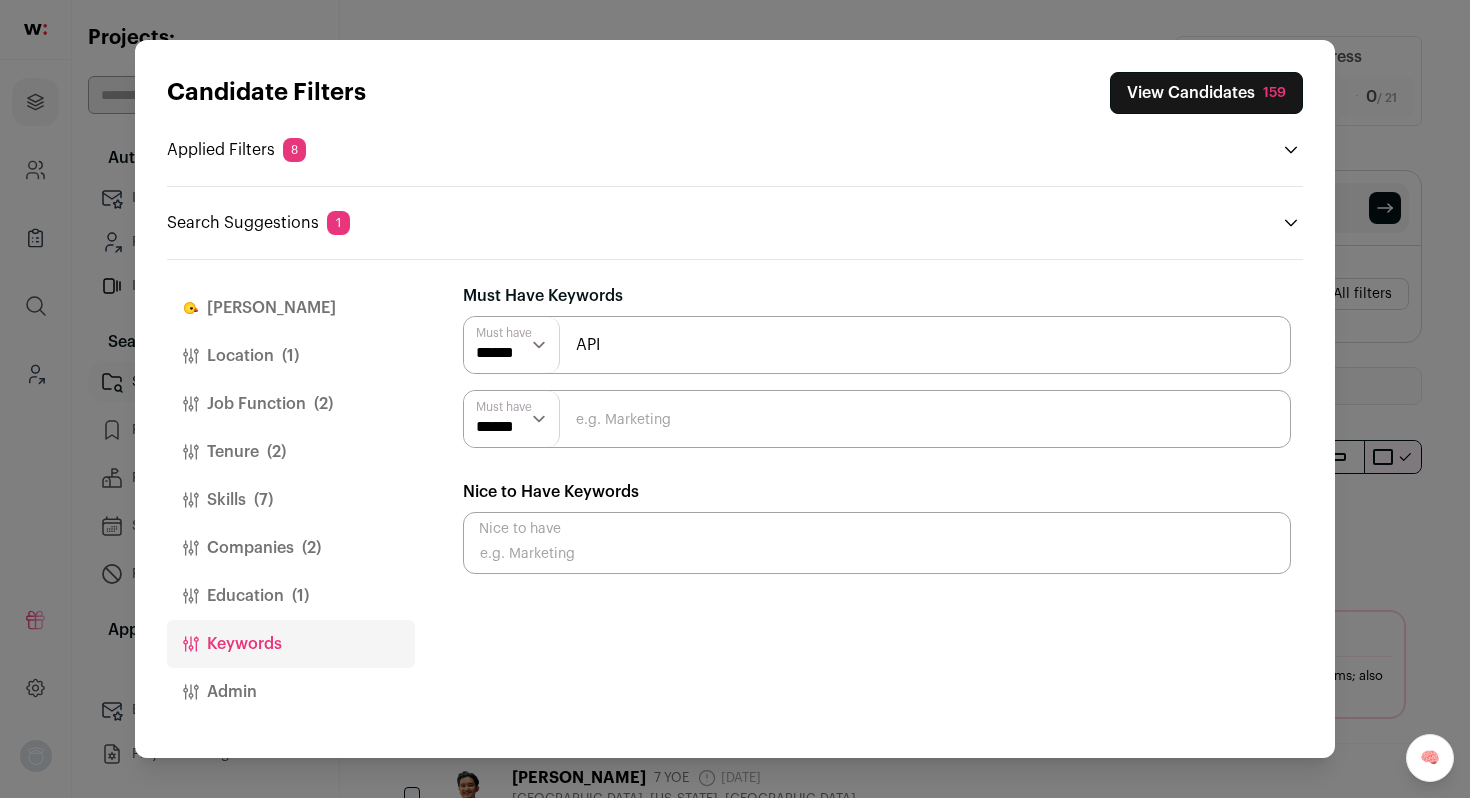 click on "API" at bounding box center (877, 345) 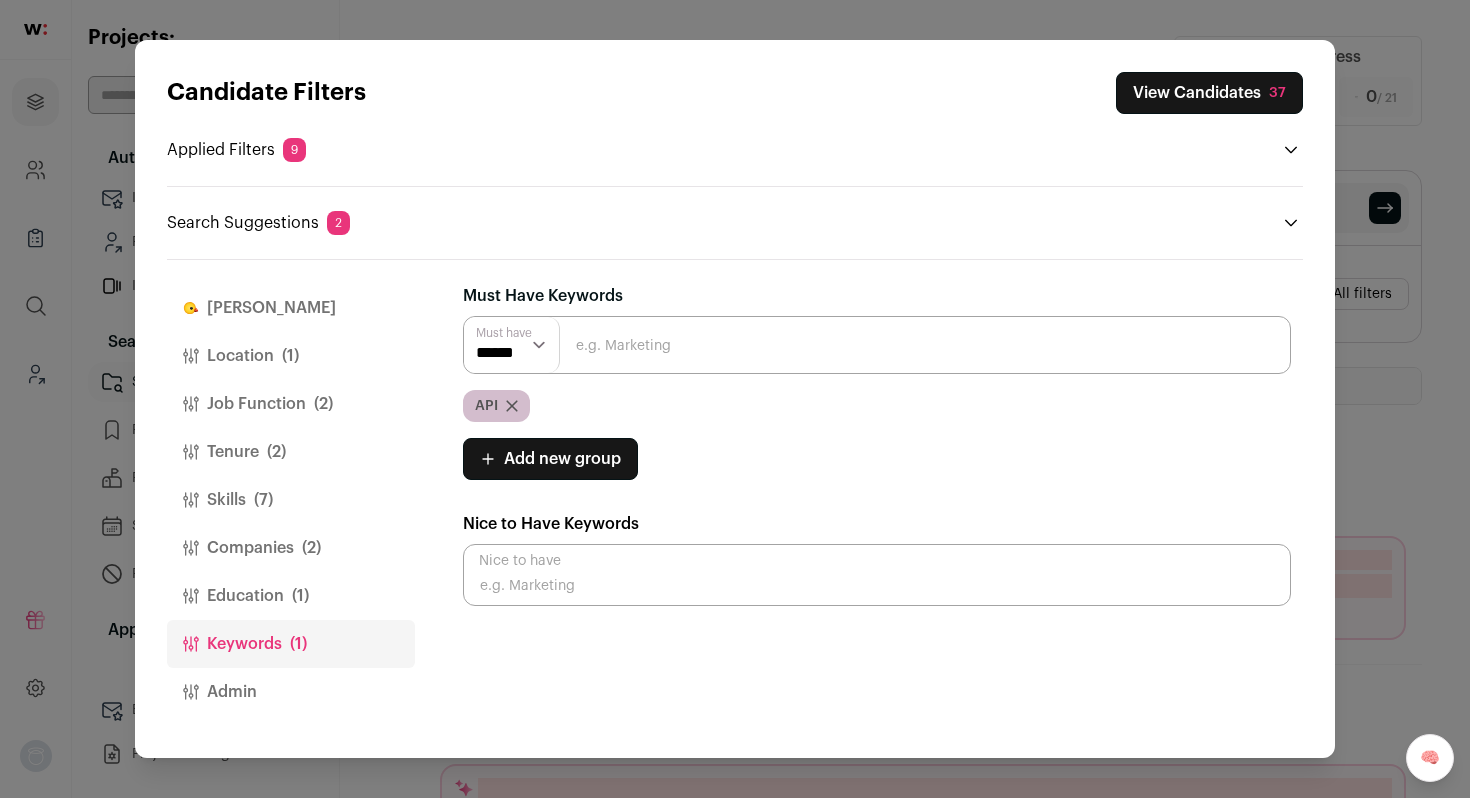 click on "Candidate Filters
View Candidates
37
Applied Filters
9
Software Engineer or Backend Engineer
Must have
[GEOGRAPHIC_DATA]
Must have
4+ YOE
Must have
9+ months at current job
Must have
Must have" at bounding box center [735, 399] 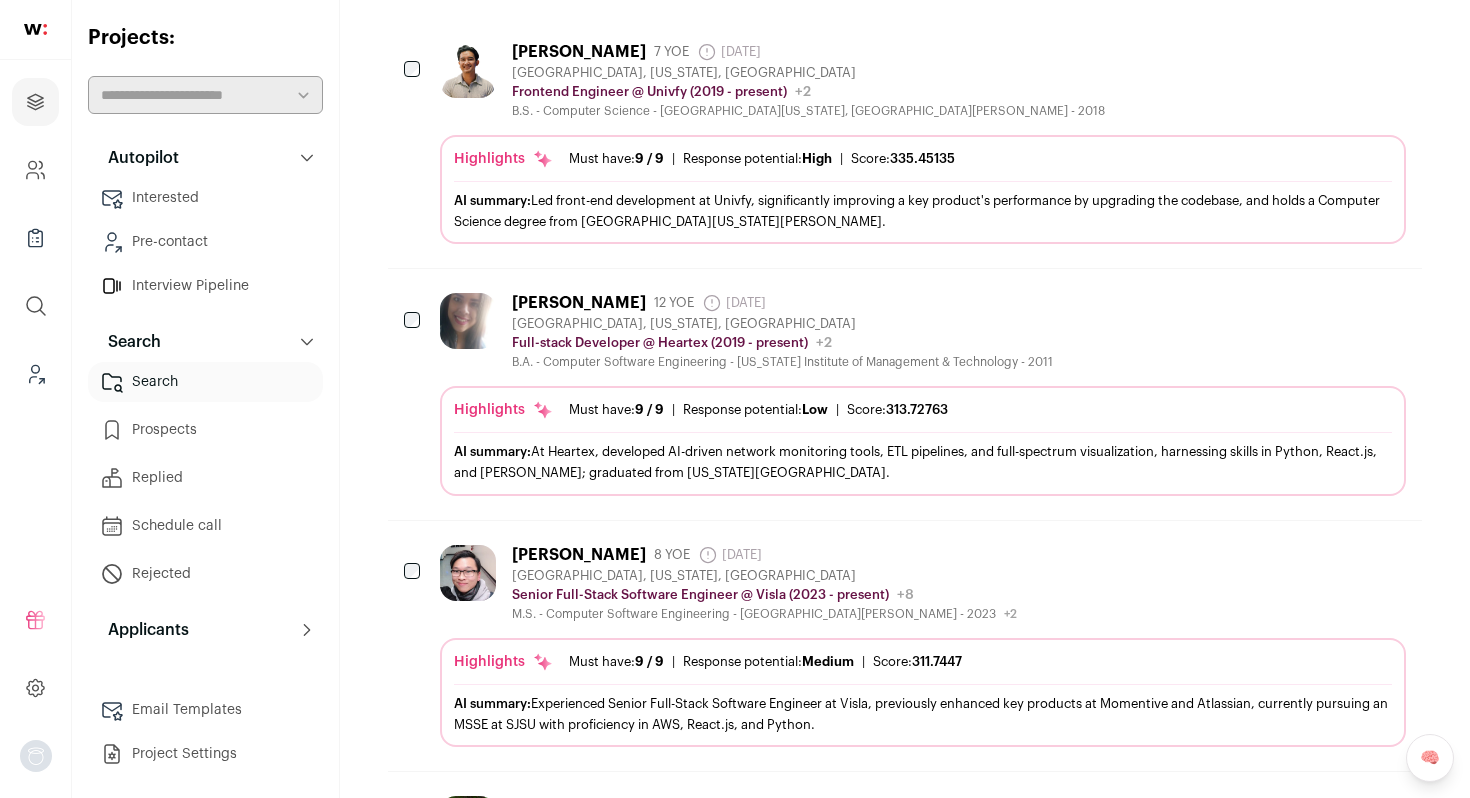 scroll, scrollTop: 479, scrollLeft: 0, axis: vertical 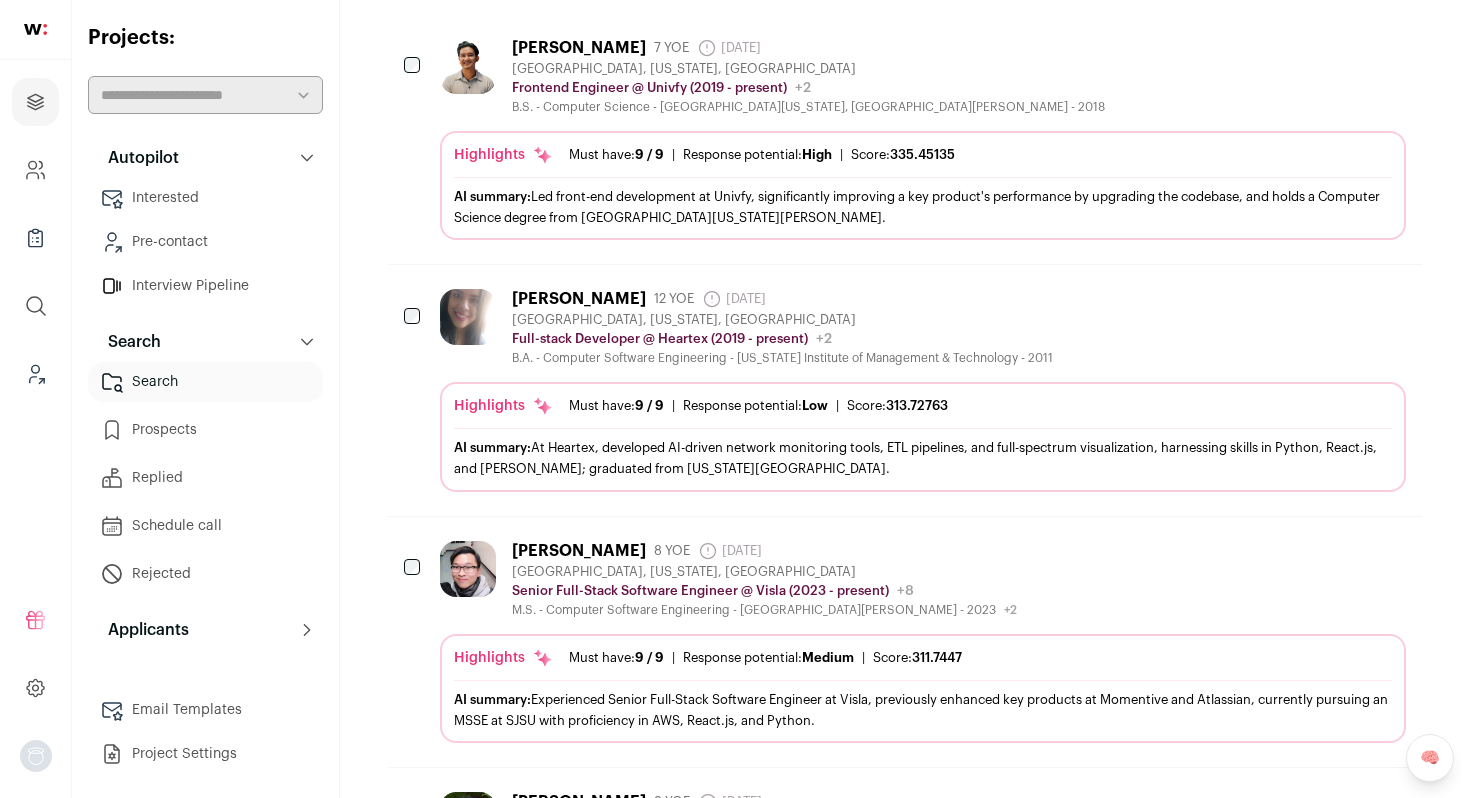 click on "[PERSON_NAME]
12 YOE
[DATE]
Admin only. The last time the profile was updated.
[GEOGRAPHIC_DATA], [US_STATE], [GEOGRAPHIC_DATA]
Full-stack Developer @ Heartex
(2019 - present)
Heartex
Public / Private
Private
Valuation
Unknown
Company size
2019" at bounding box center [782, 327] 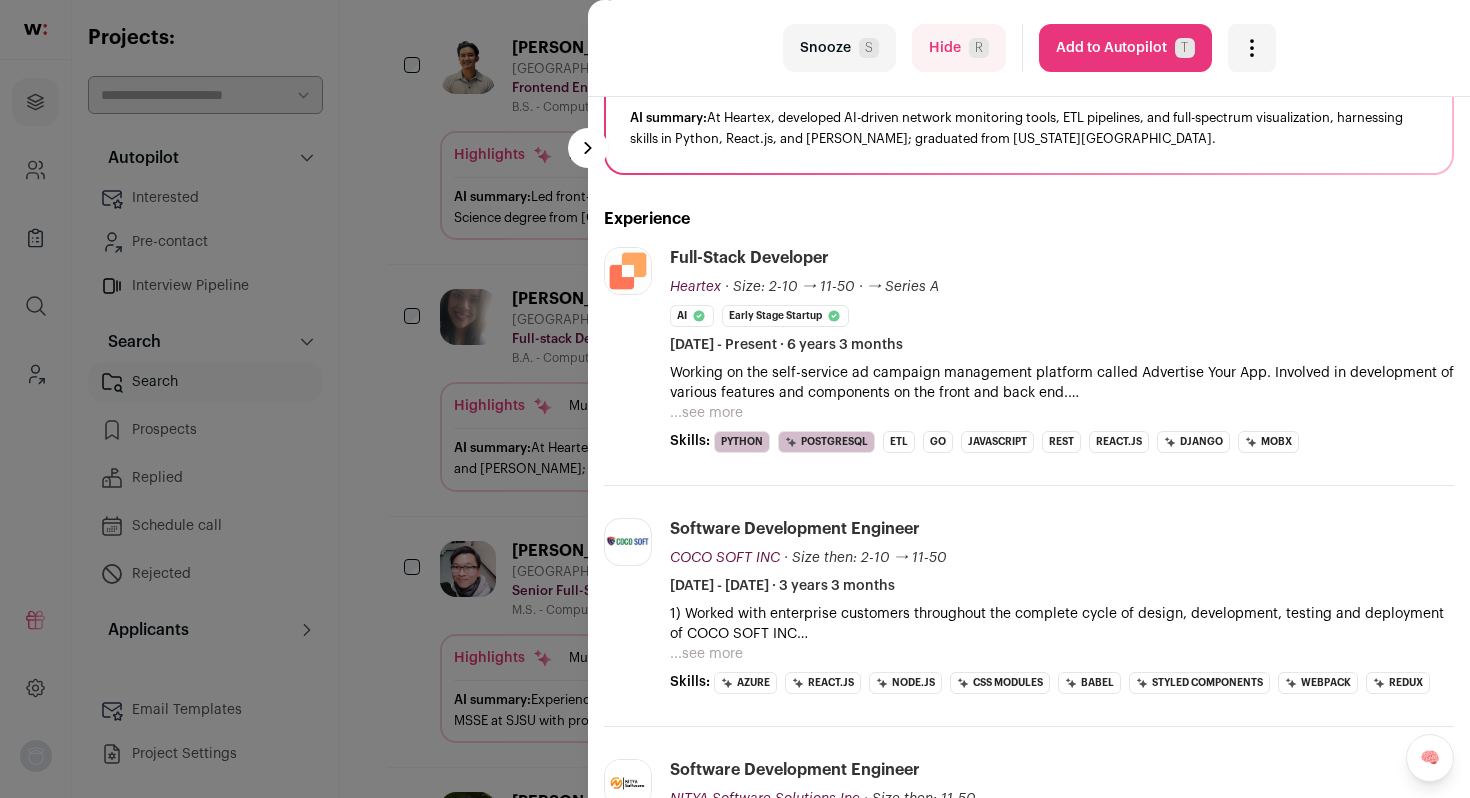 scroll, scrollTop: 200, scrollLeft: 0, axis: vertical 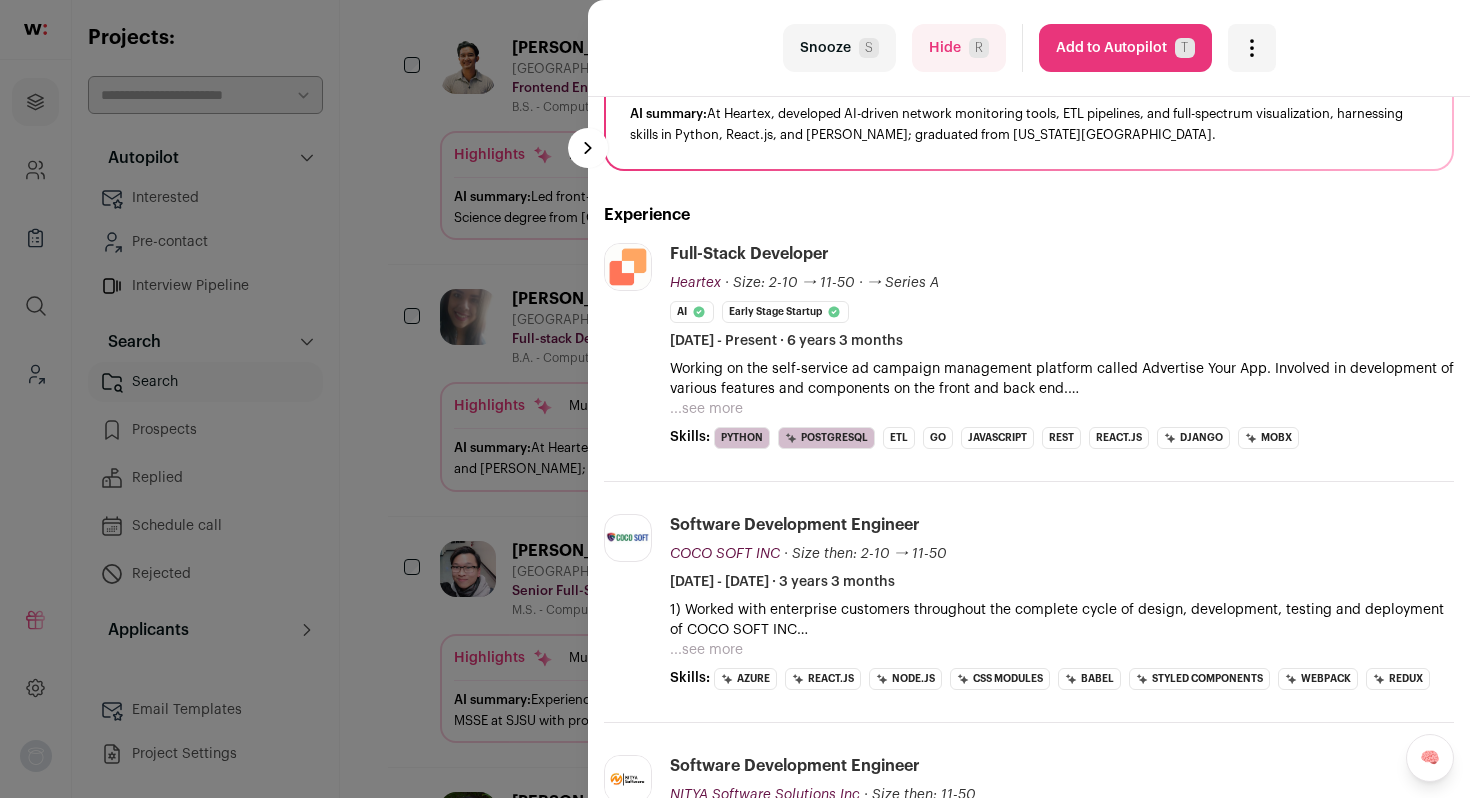 click on "...see more" at bounding box center [706, 409] 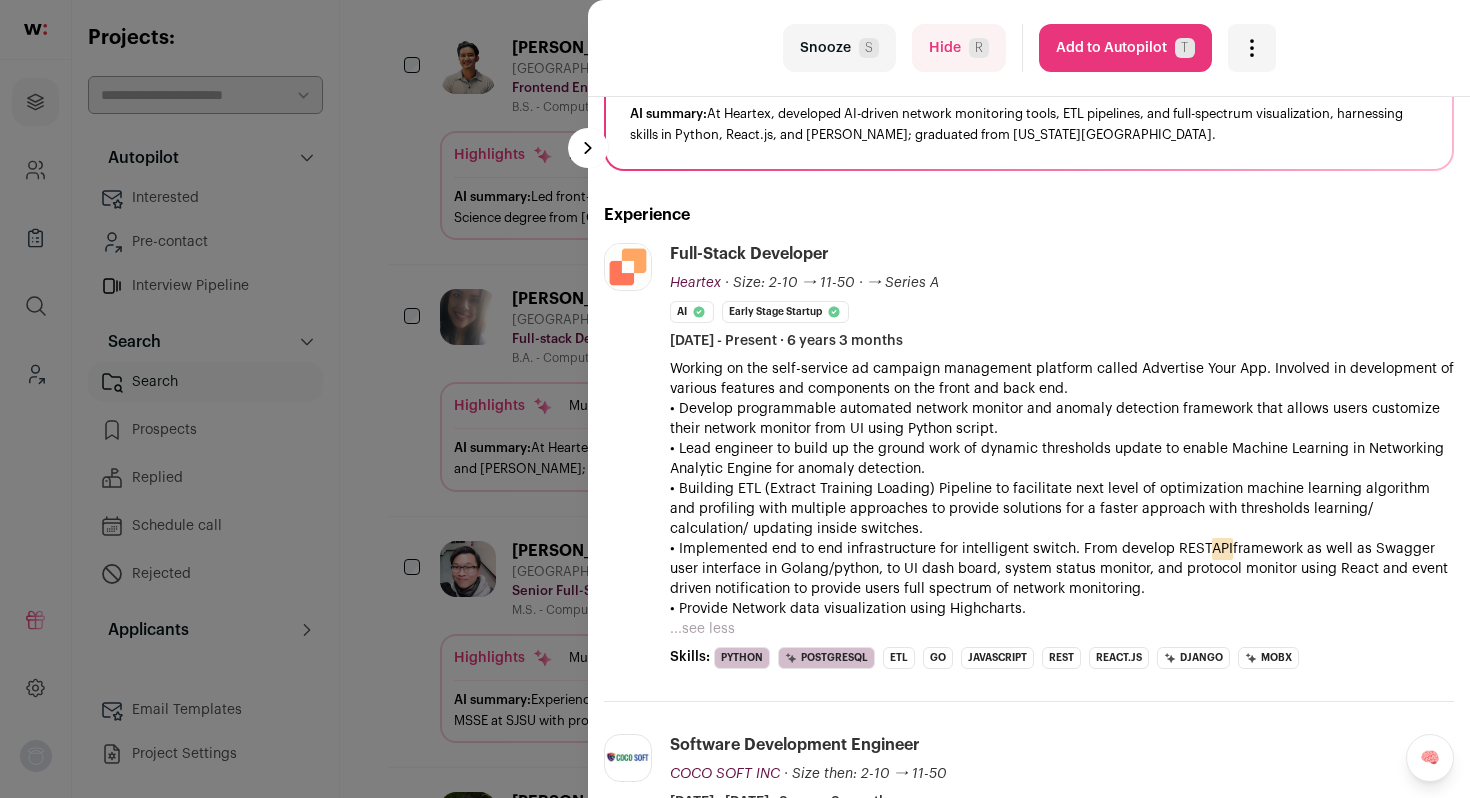 click on "last
Snooze
S
Hide
R
Add to Autopilot
T
More actions
Report a Problem
Report the candidate
next
esc
[PERSON_NAME]" at bounding box center [735, 399] 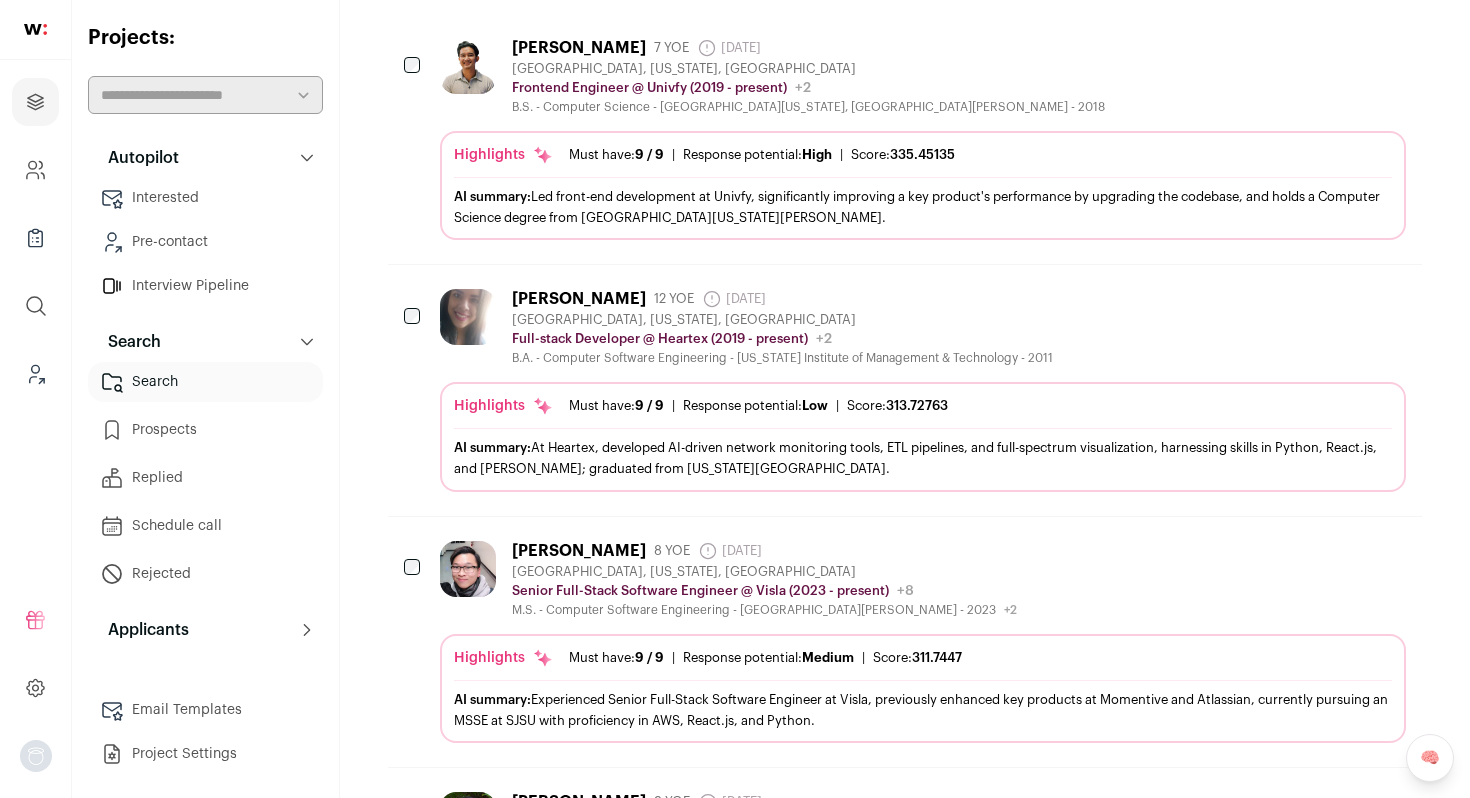 scroll, scrollTop: 0, scrollLeft: 0, axis: both 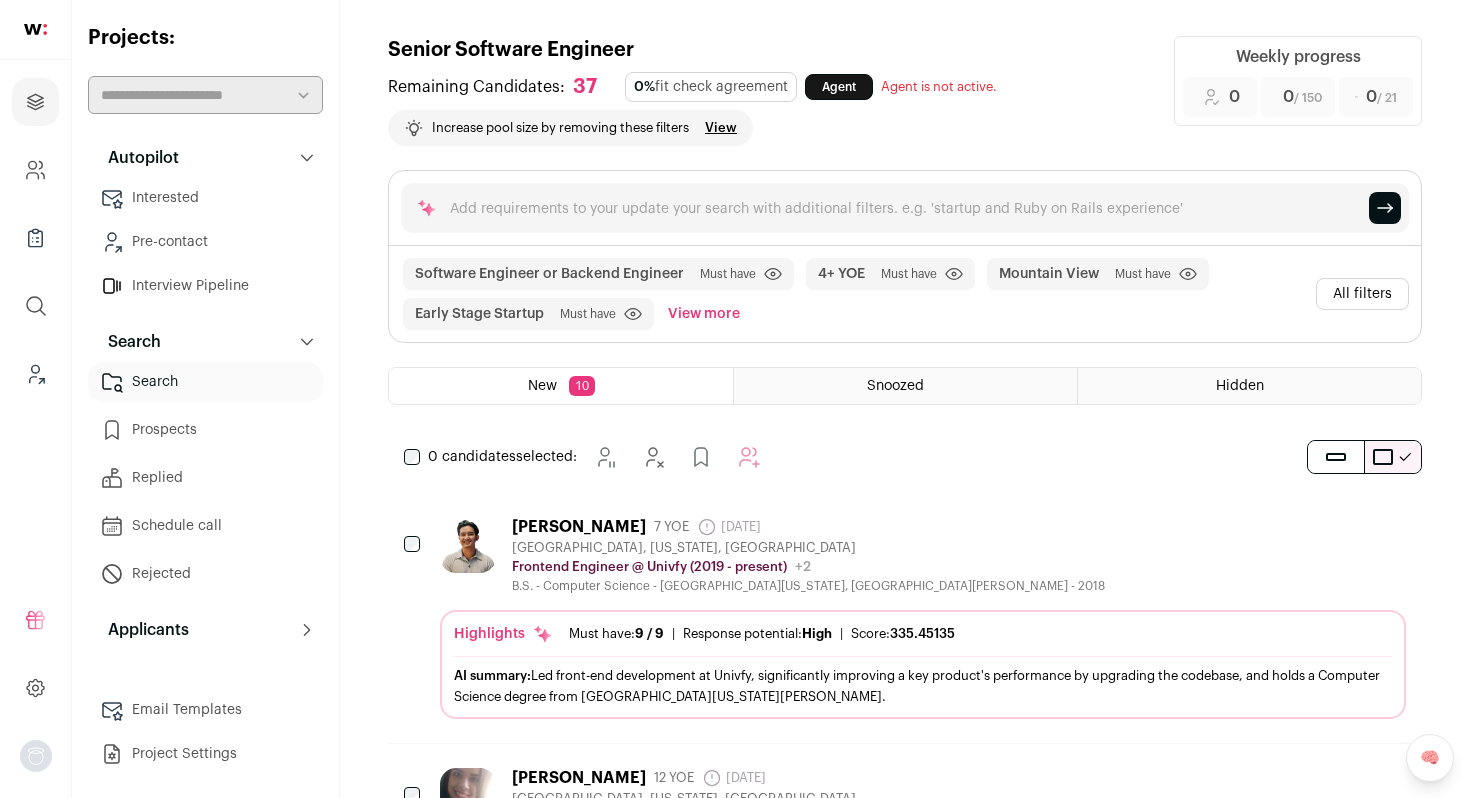 click on "All filters" at bounding box center [1362, 294] 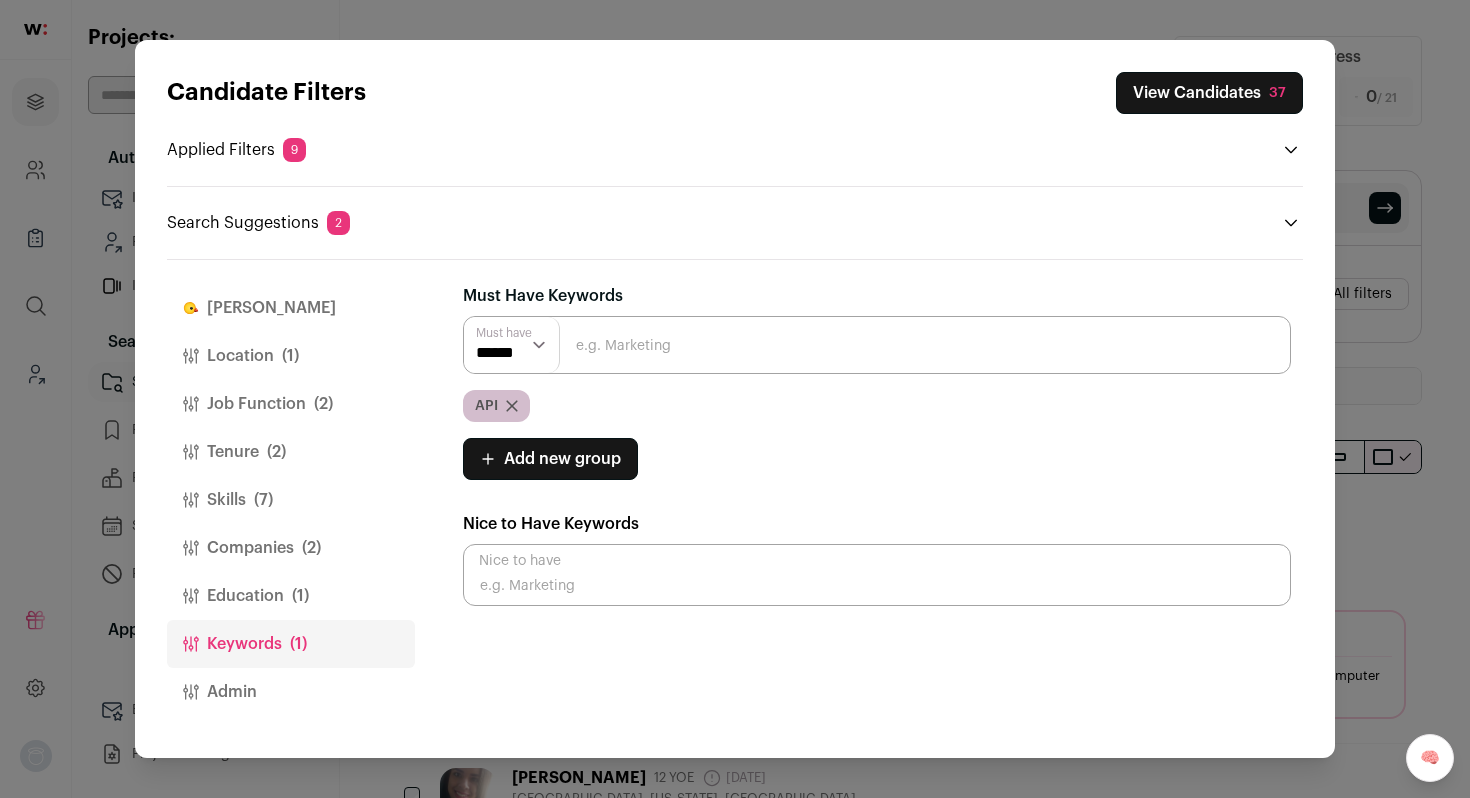 click on "Skills
(7)" at bounding box center [291, 500] 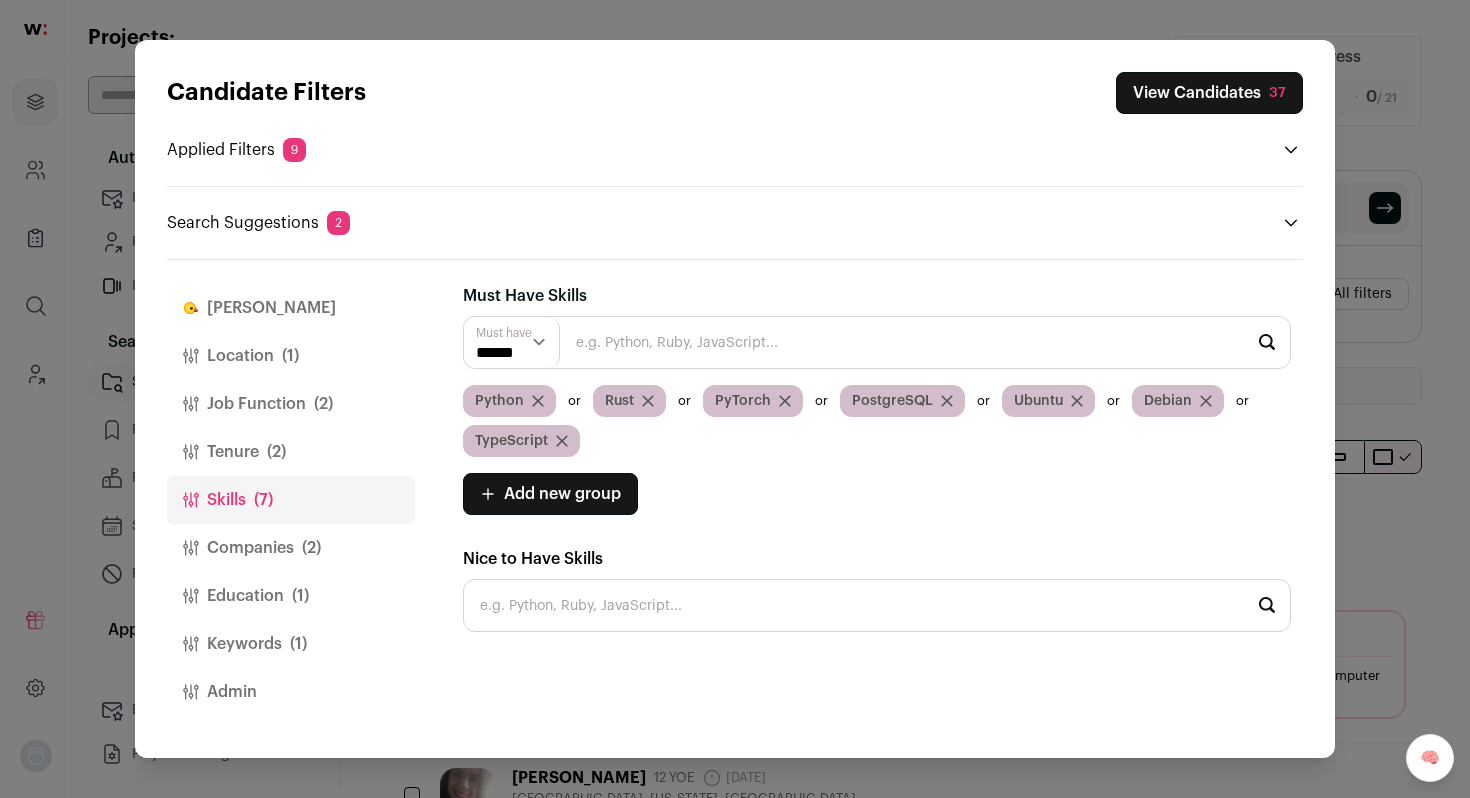 click 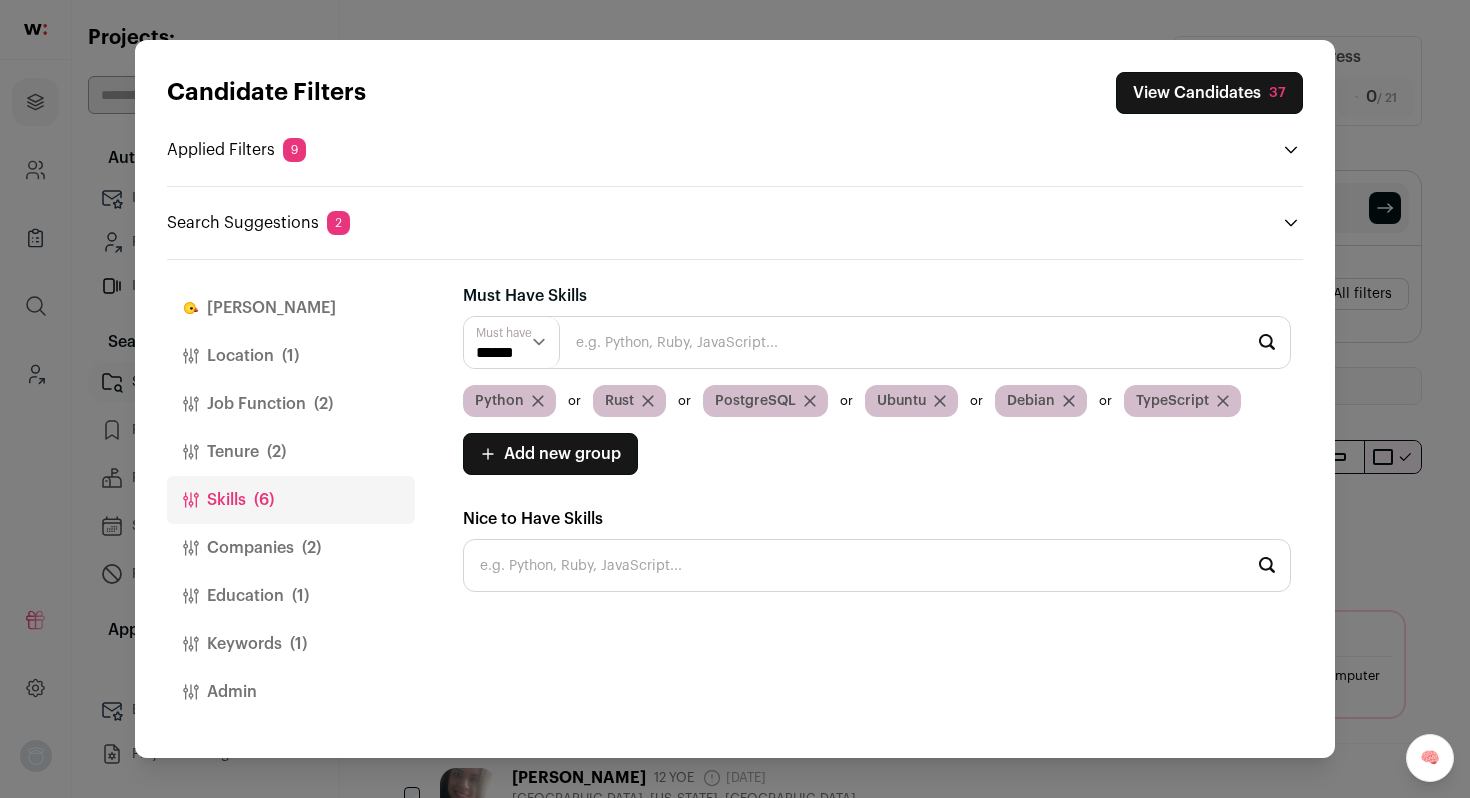 click on "Add new group" at bounding box center [562, 454] 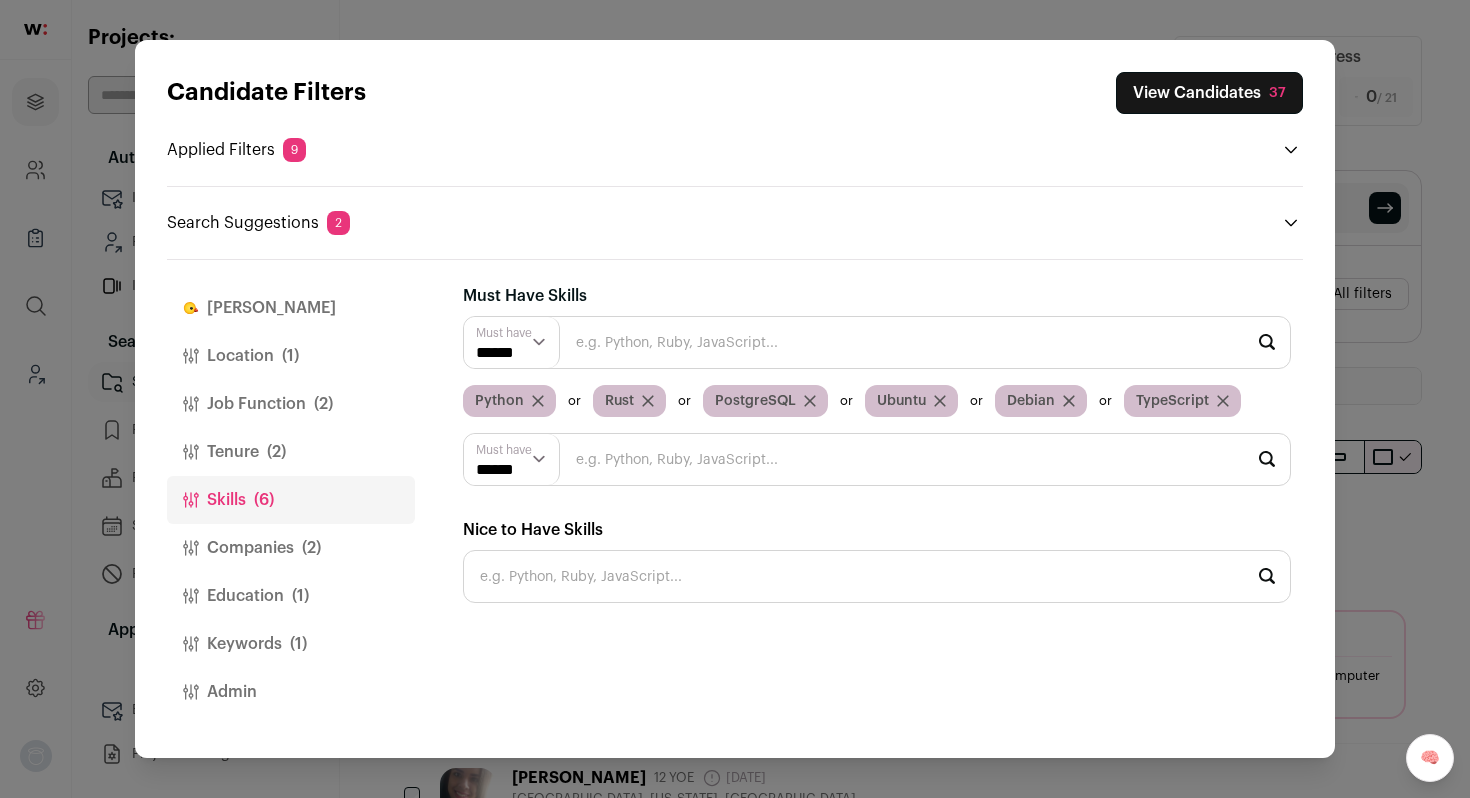 click at bounding box center (877, 459) 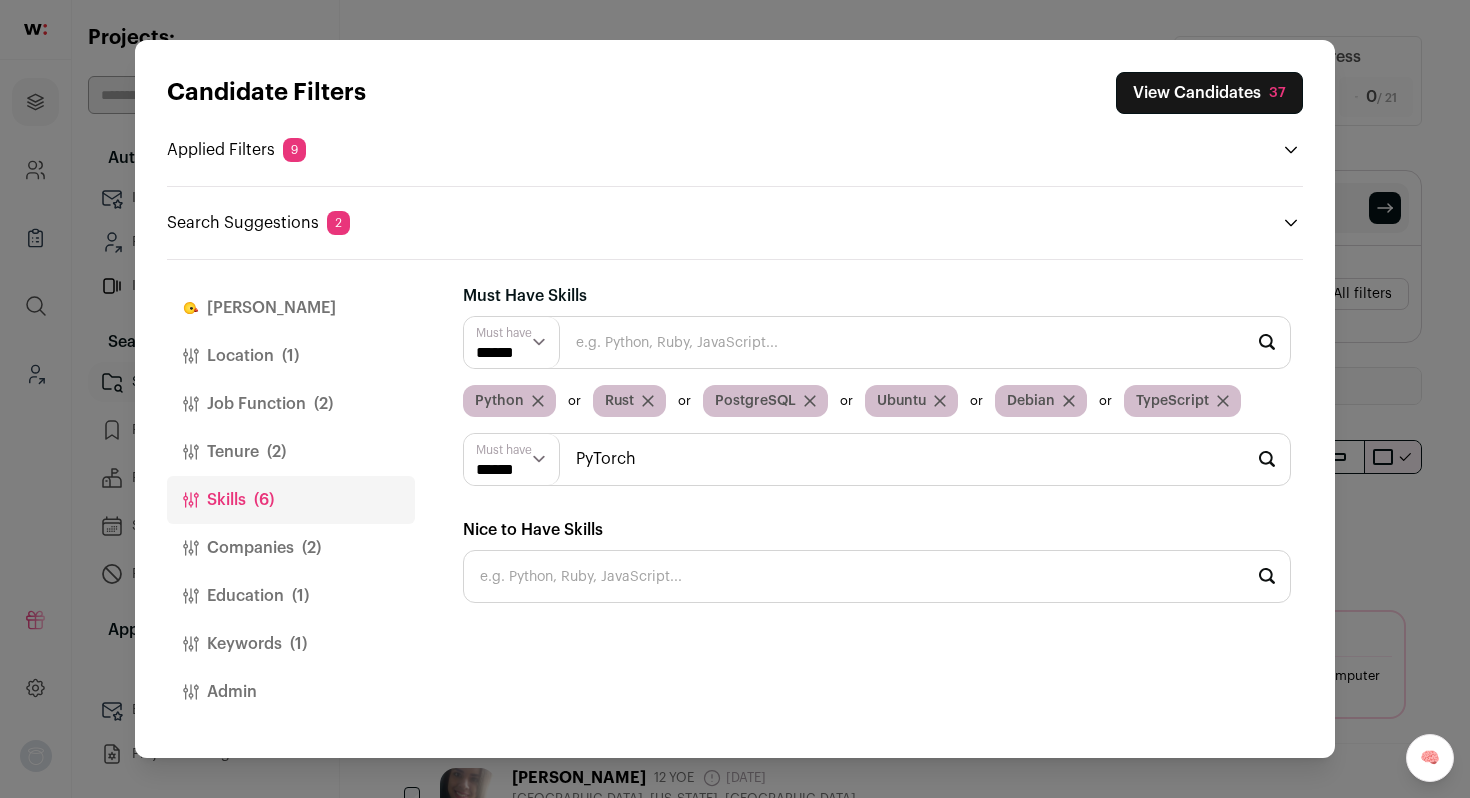 type on "PyTorch" 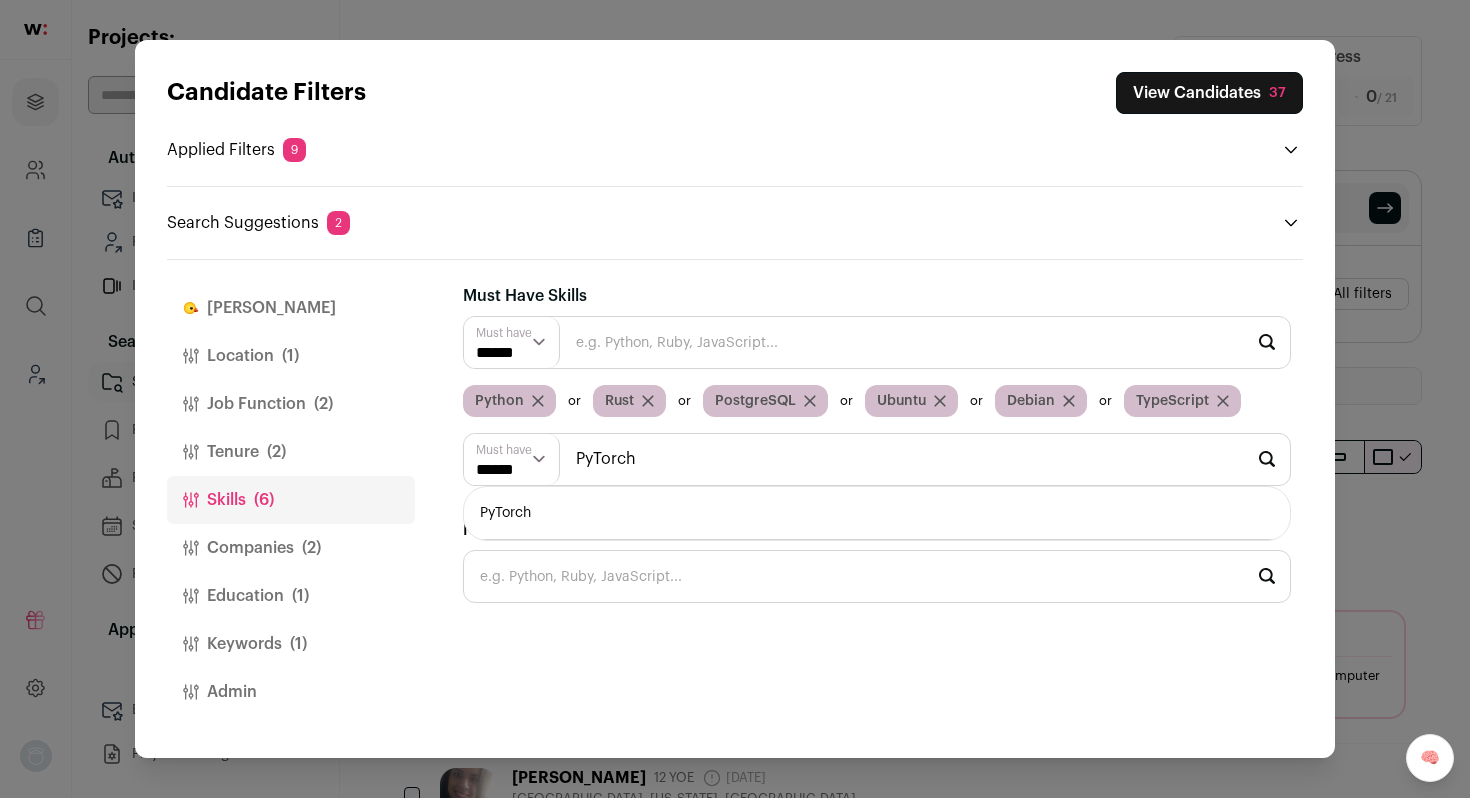 click on "PyTorch" at bounding box center (877, 513) 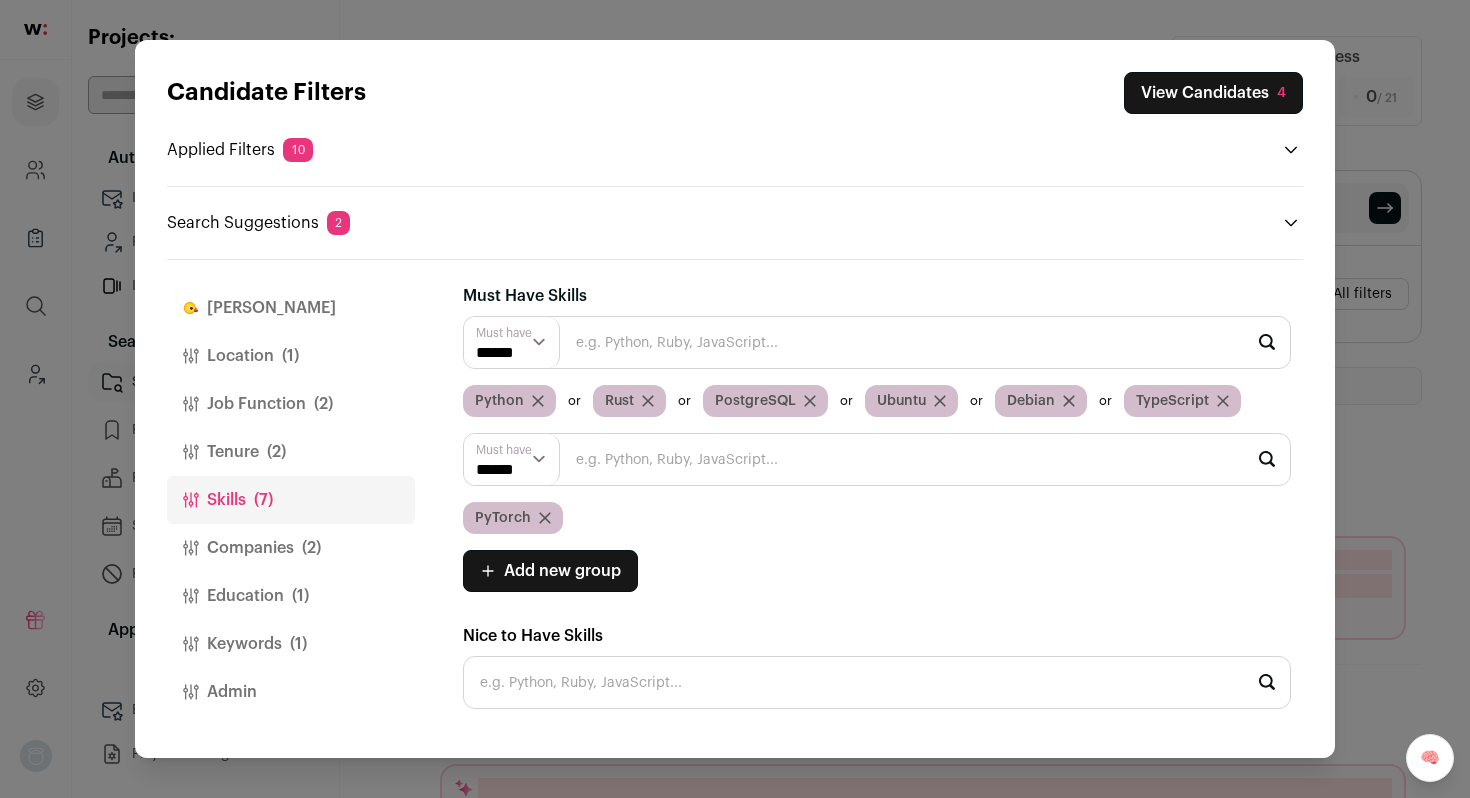 click on "Candidate Filters
View Candidates
4
Applied Filters
10
Software Engineer or Backend Engineer
Must have
[GEOGRAPHIC_DATA]
Must have
4+ YOE
Must have
9+ months at current job
Must have" at bounding box center [735, 399] 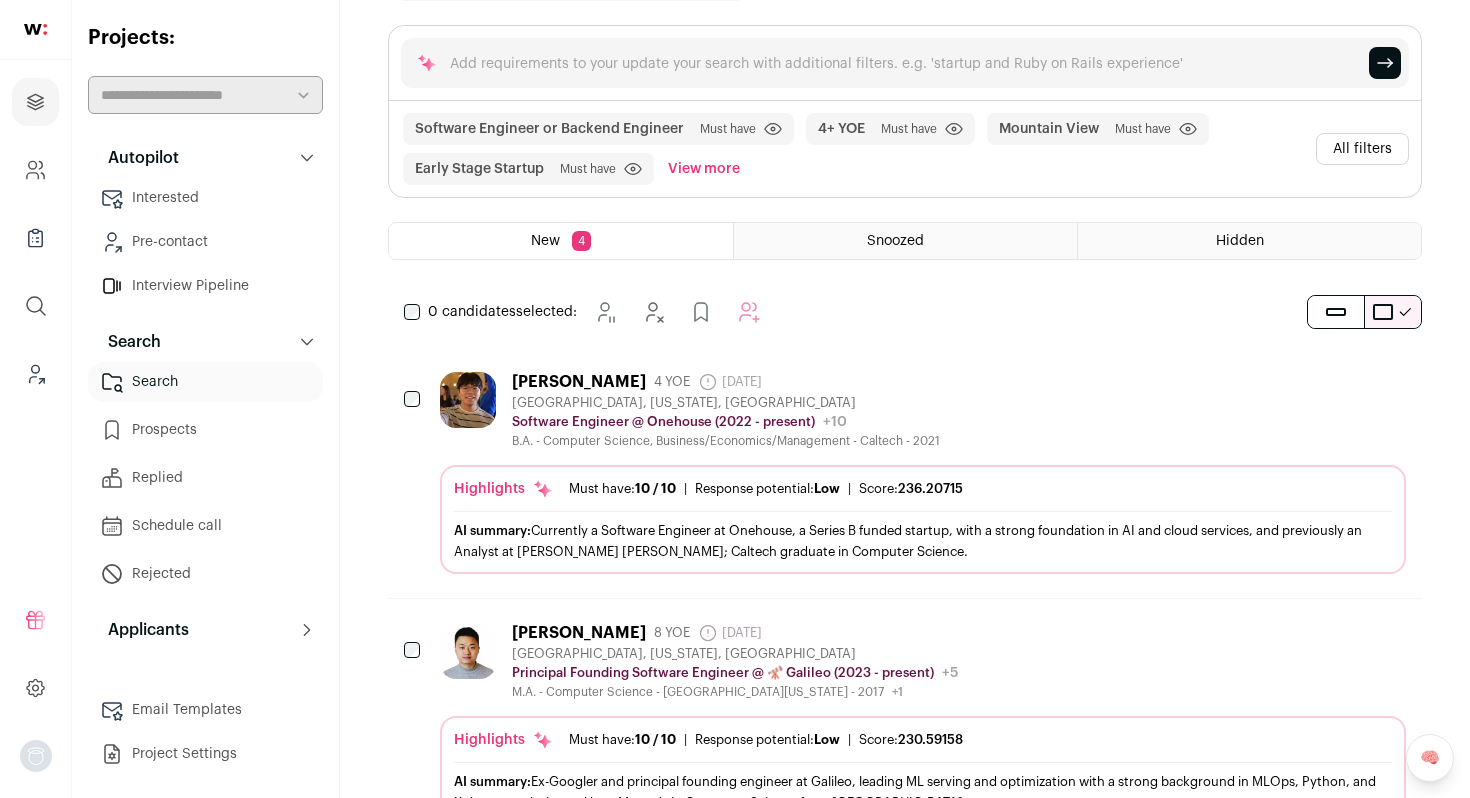 scroll, scrollTop: 148, scrollLeft: 0, axis: vertical 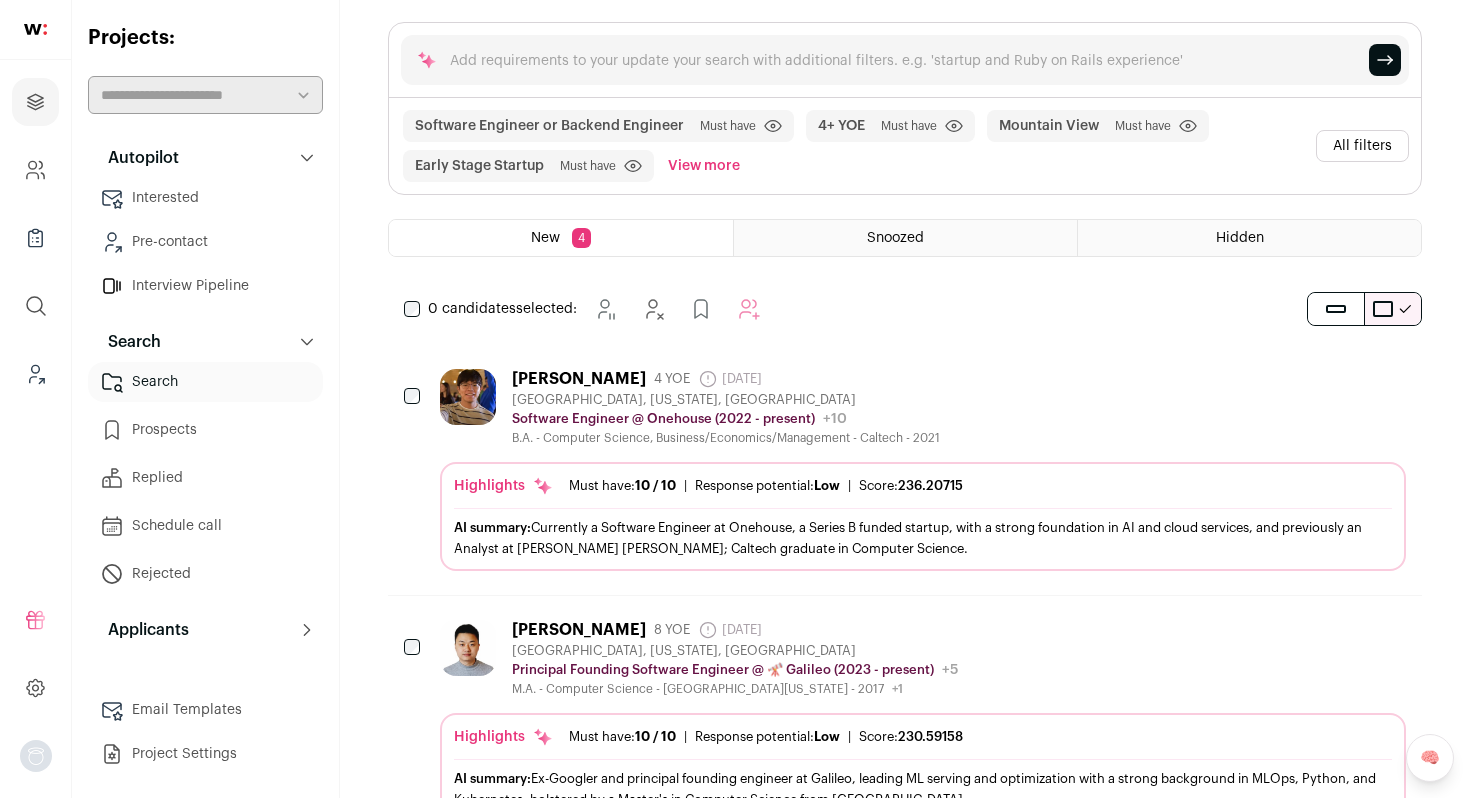 click on "[PERSON_NAME]
4 YOE
[DATE]
Admin only. The last time the profile was updated.
[GEOGRAPHIC_DATA], [US_STATE], [GEOGRAPHIC_DATA]
Software Engineer @ [GEOGRAPHIC_DATA]
(2022 - present)
Onehouse
Public / Private
Private
Valuation
Unknown
2021" at bounding box center [923, 407] 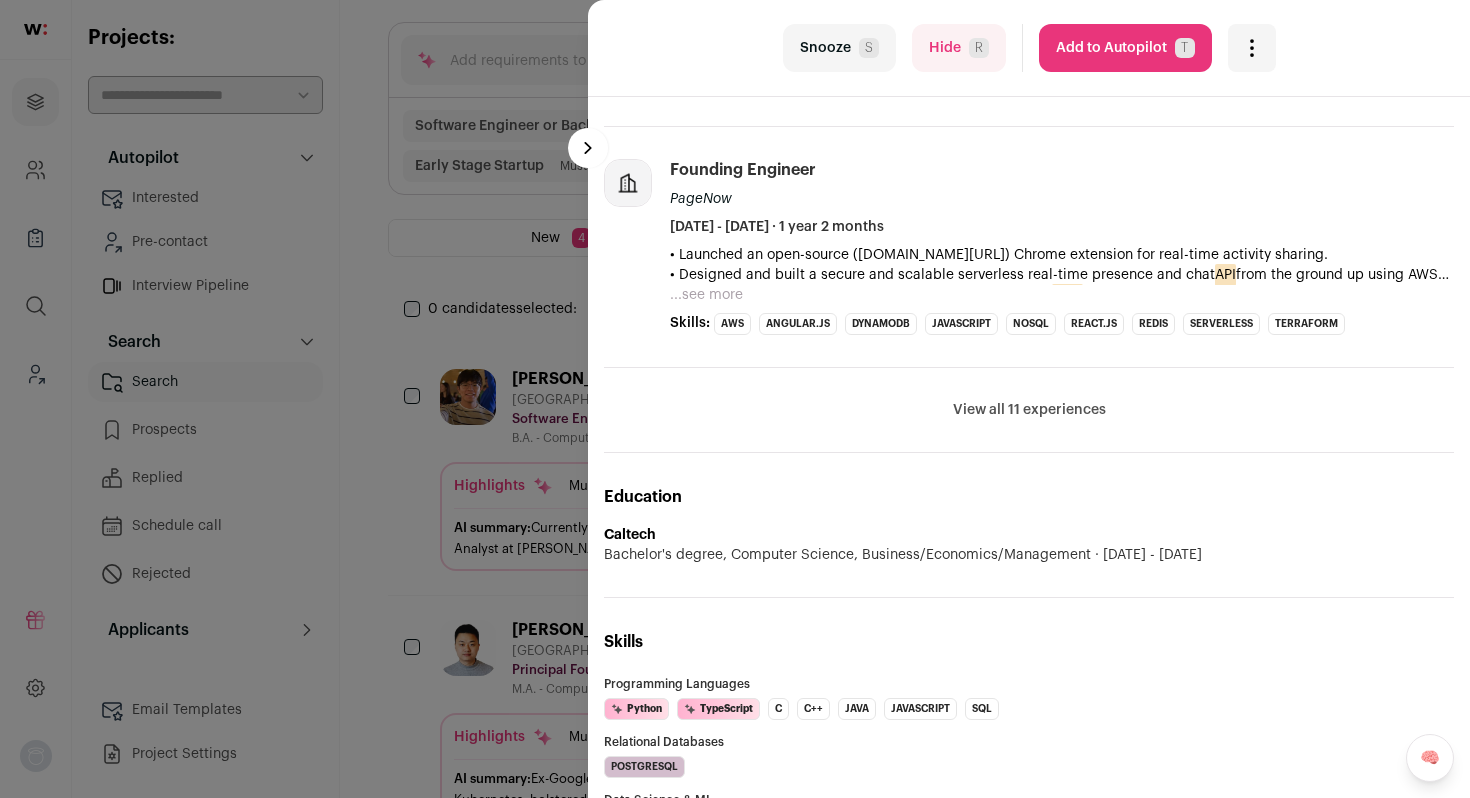 scroll, scrollTop: 0, scrollLeft: 0, axis: both 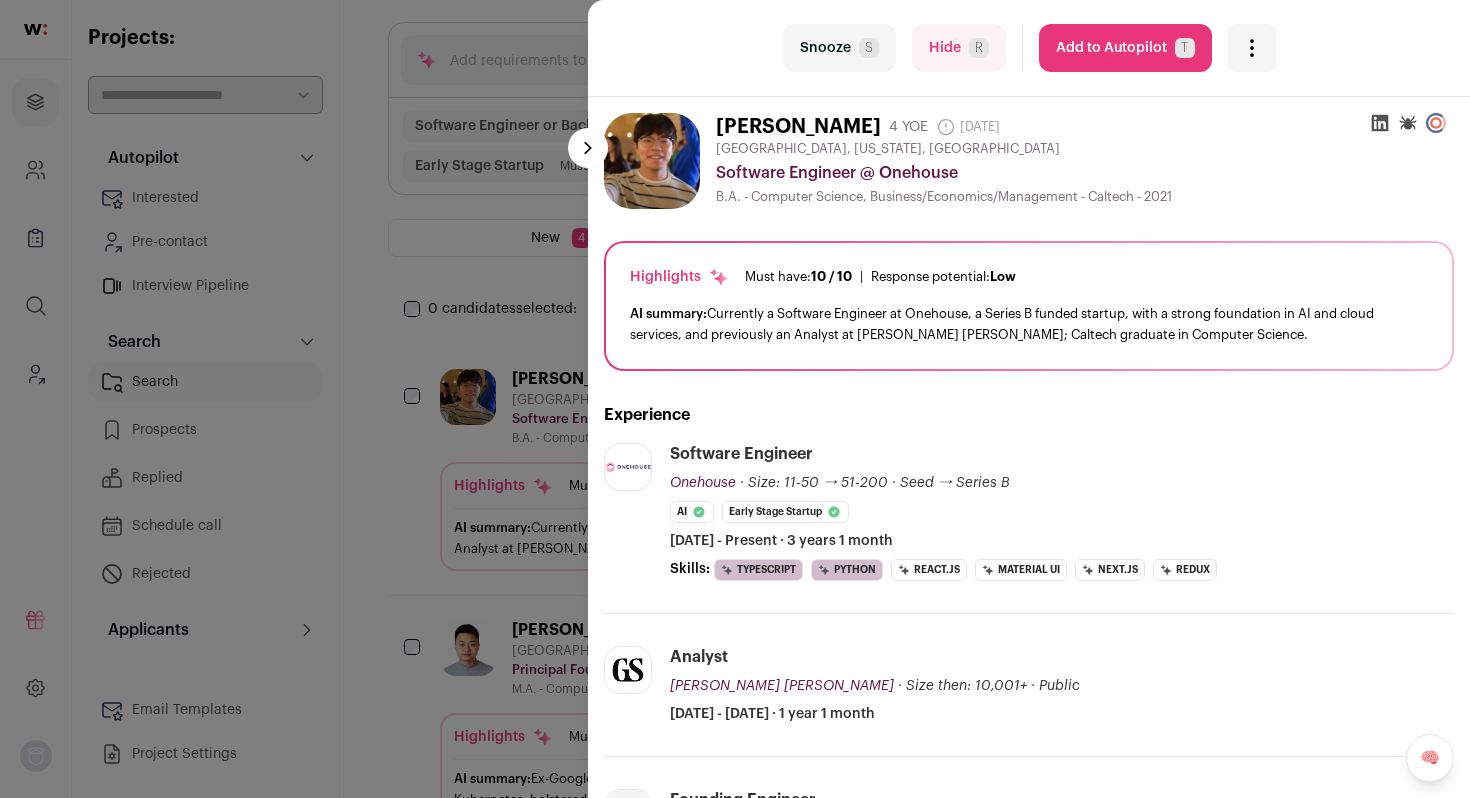 click on "Add to Autopilot
T" at bounding box center [1125, 48] 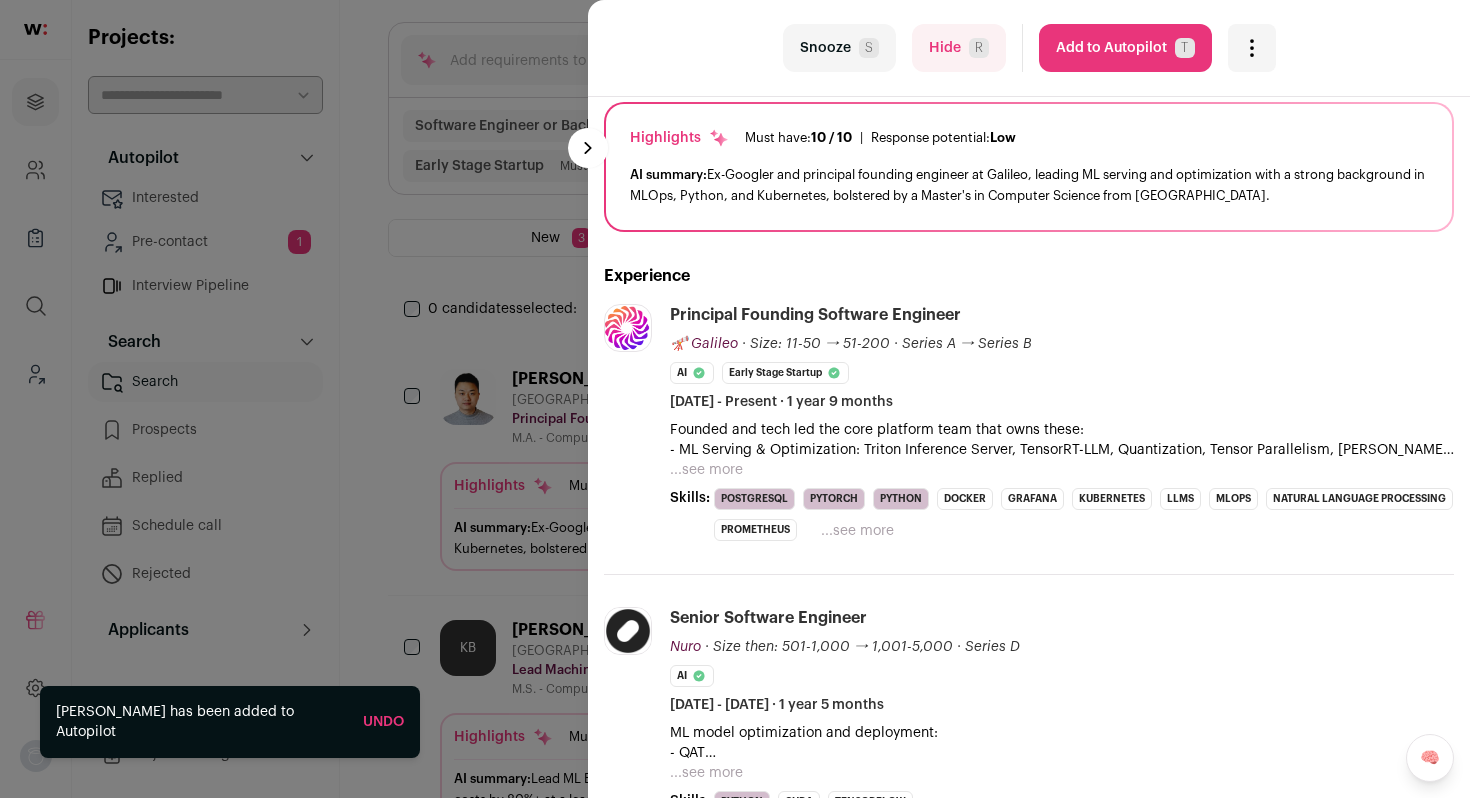 scroll, scrollTop: 146, scrollLeft: 0, axis: vertical 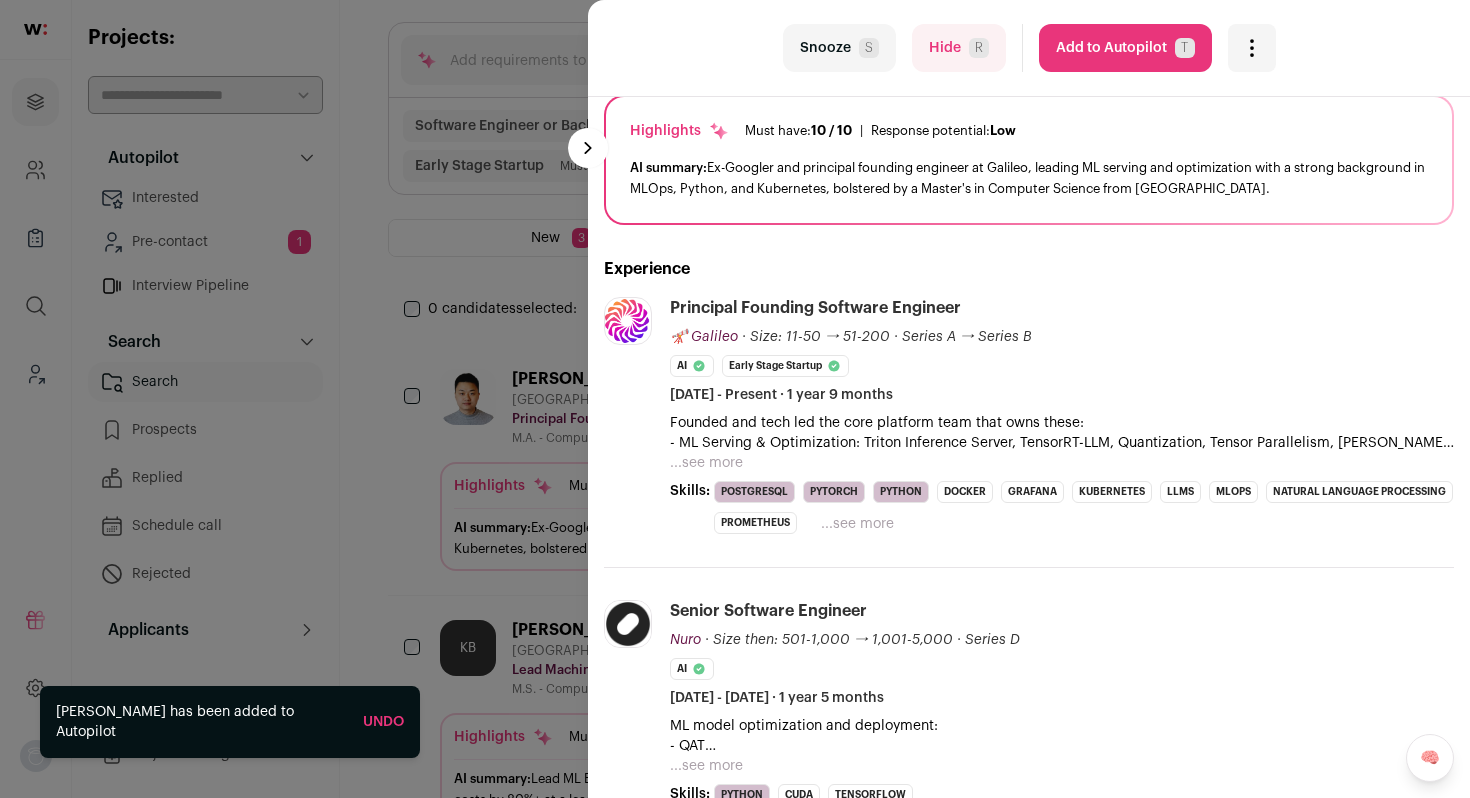click on "- ML Serving & Optimization: Triton Inference Server, TensorRT-LLM, Quantization, Tensor Parallelism, [PERSON_NAME], ONNX, PyTorch" at bounding box center (1062, 443) 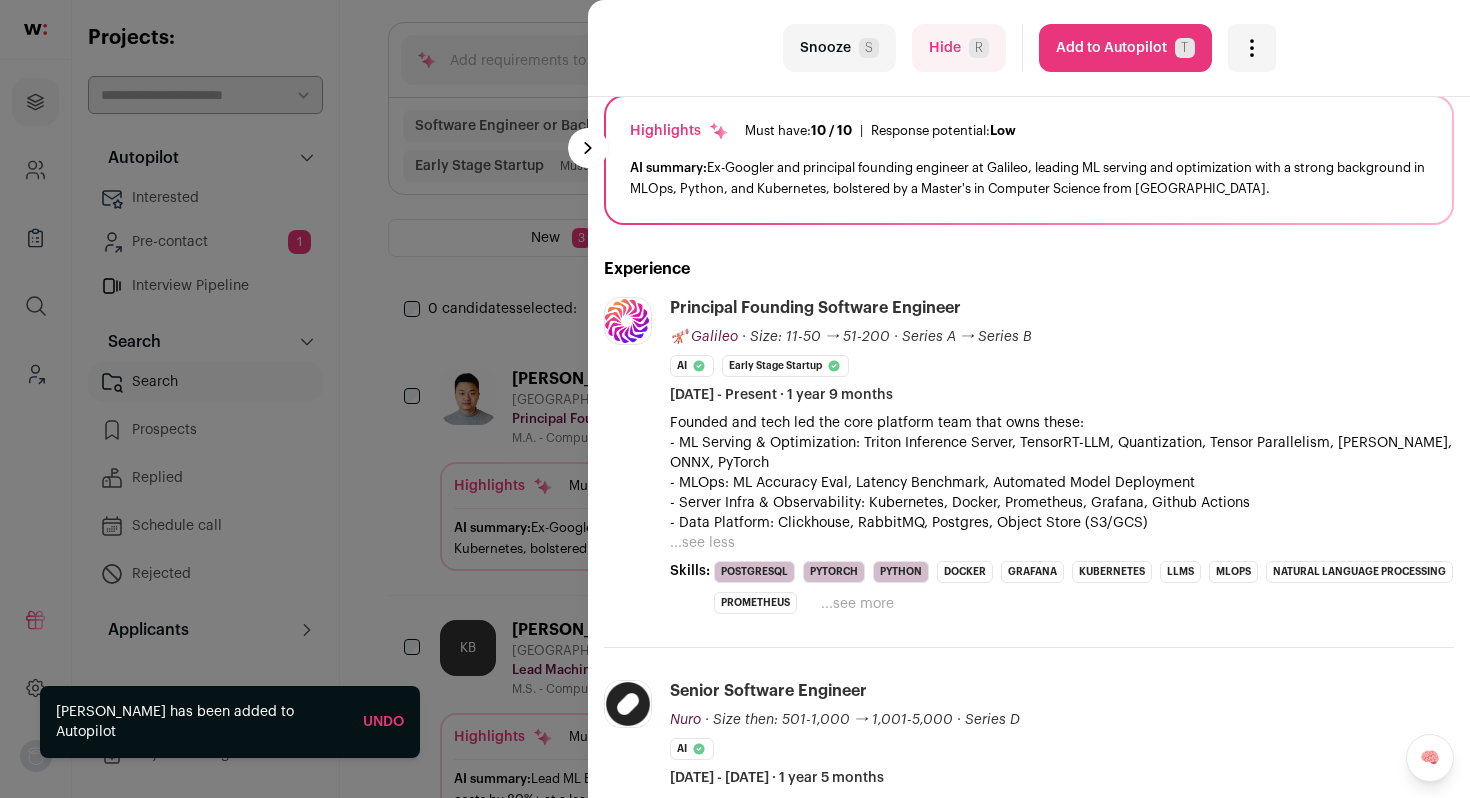 click on "Add to Autopilot
T" at bounding box center (1125, 48) 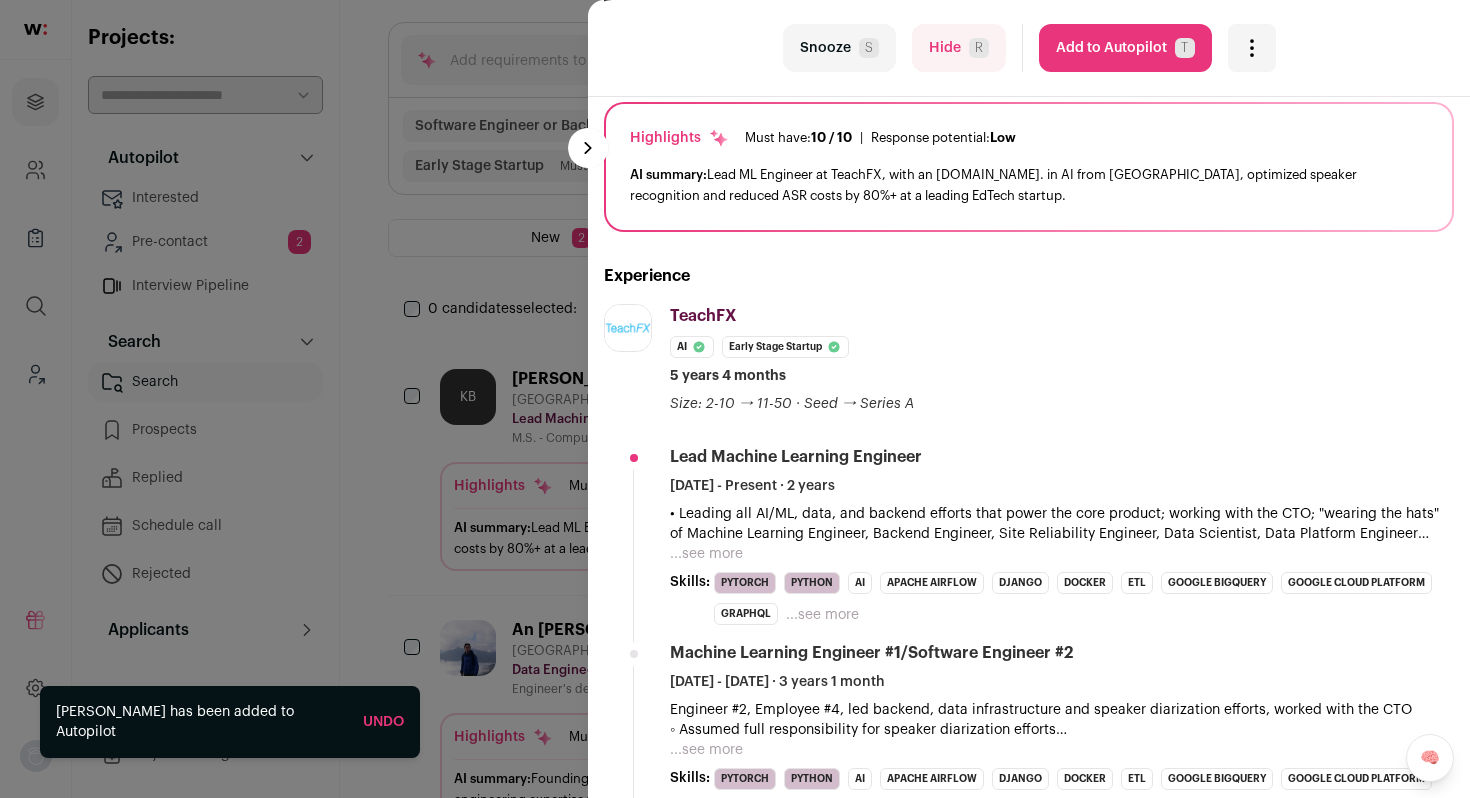 scroll, scrollTop: 140, scrollLeft: 0, axis: vertical 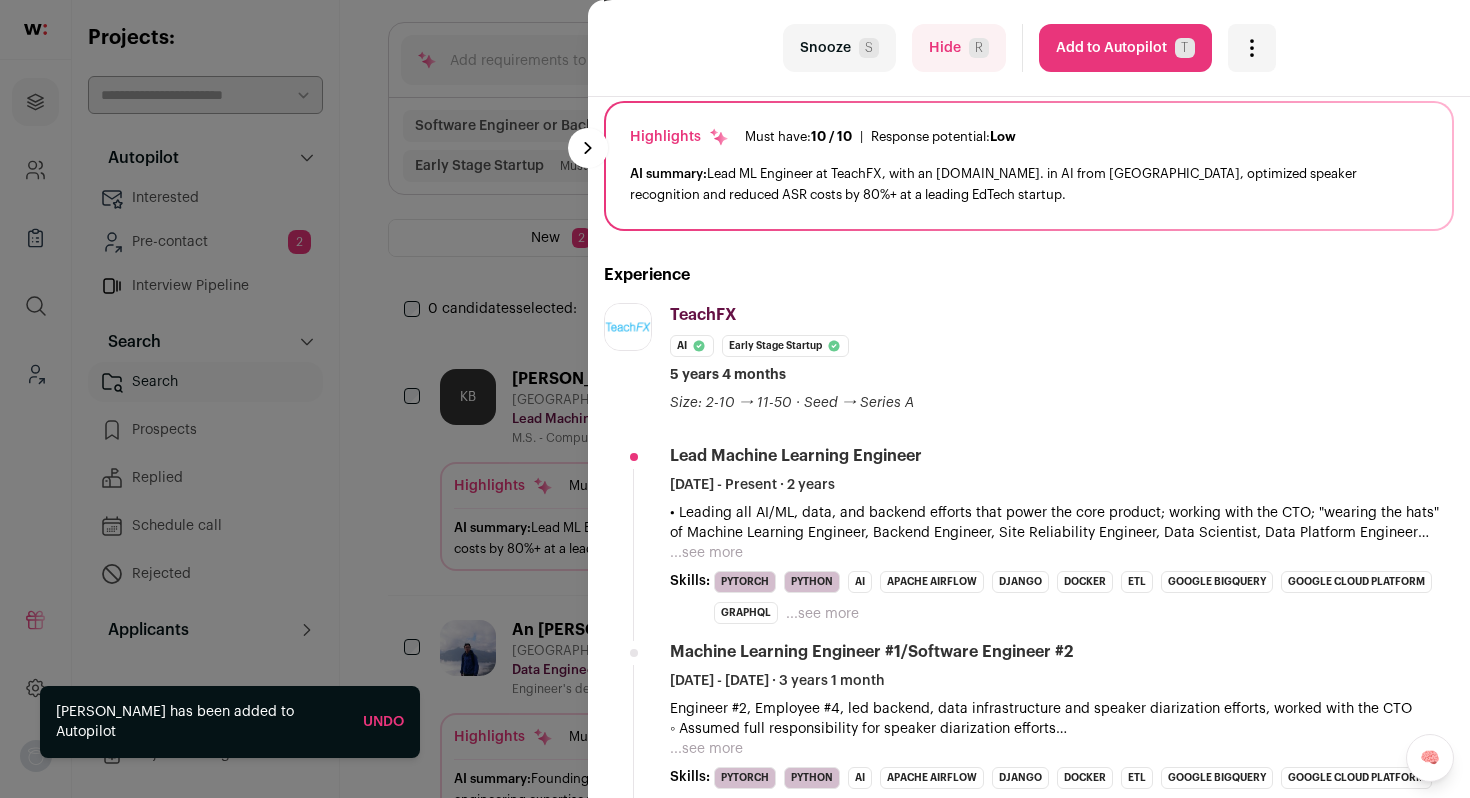 click on "Hide
R" at bounding box center [959, 48] 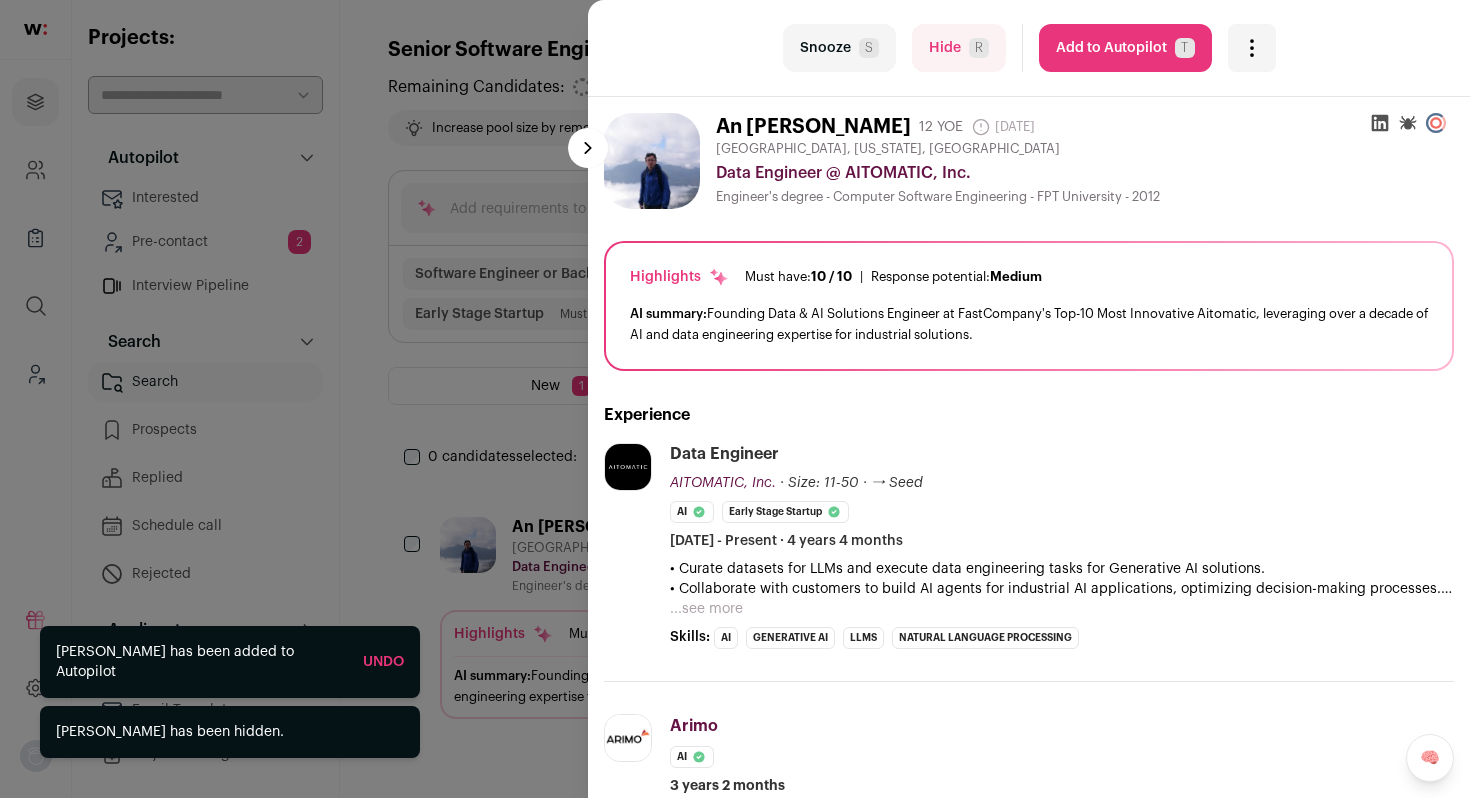 scroll, scrollTop: 0, scrollLeft: 0, axis: both 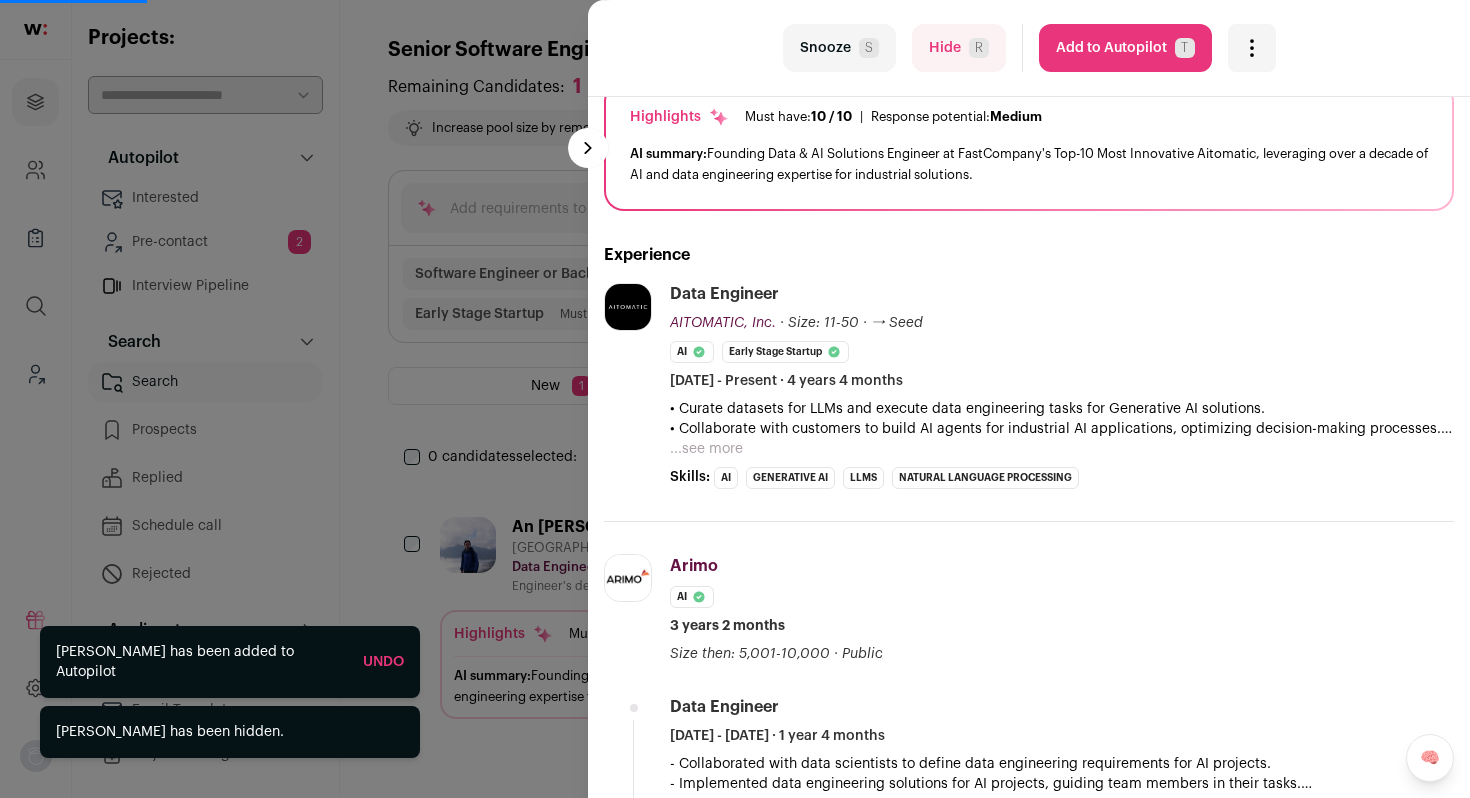 click on "Hide
R" at bounding box center [959, 48] 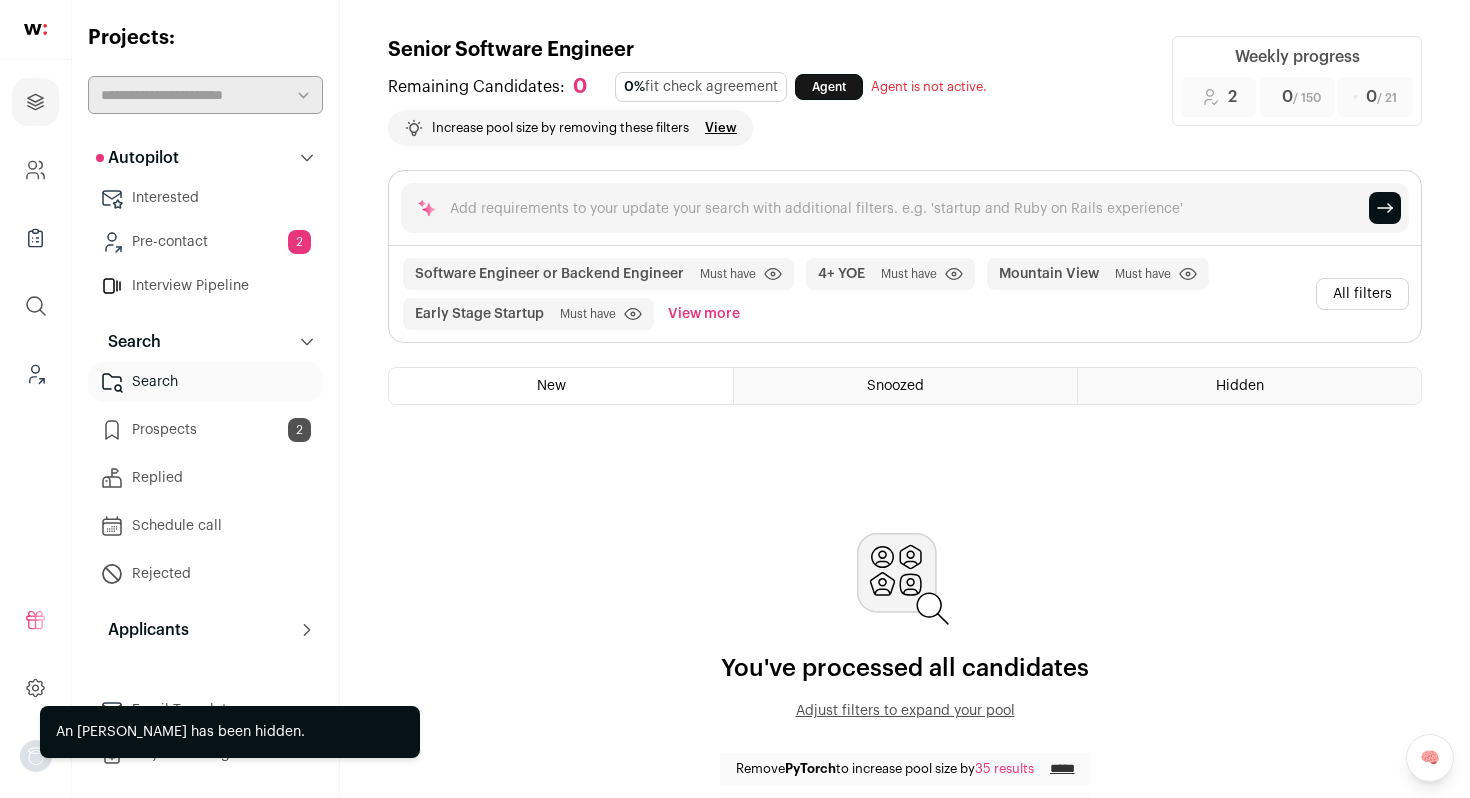 click on "All filters" at bounding box center [1362, 294] 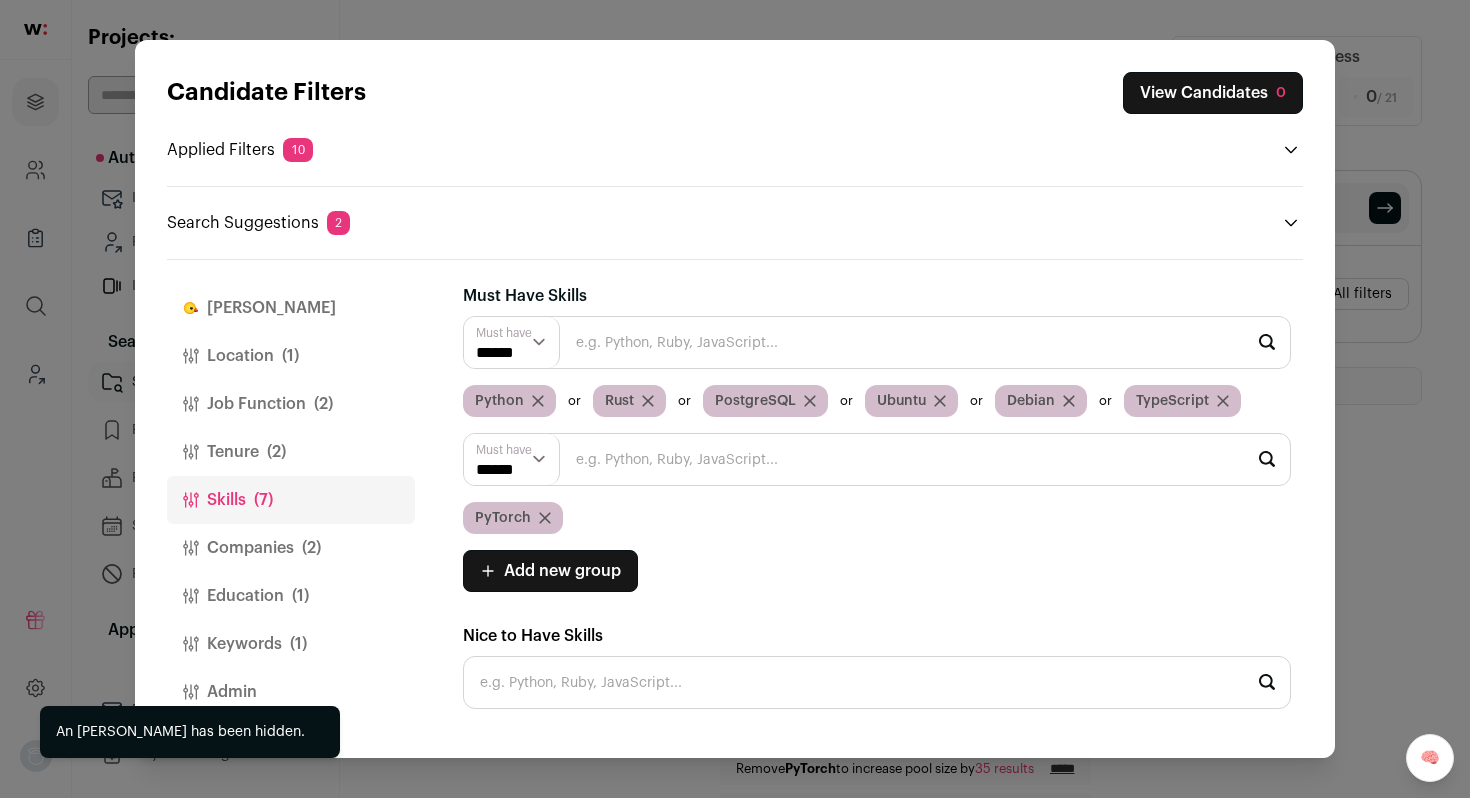 click on "Job Function
(2)" at bounding box center [291, 404] 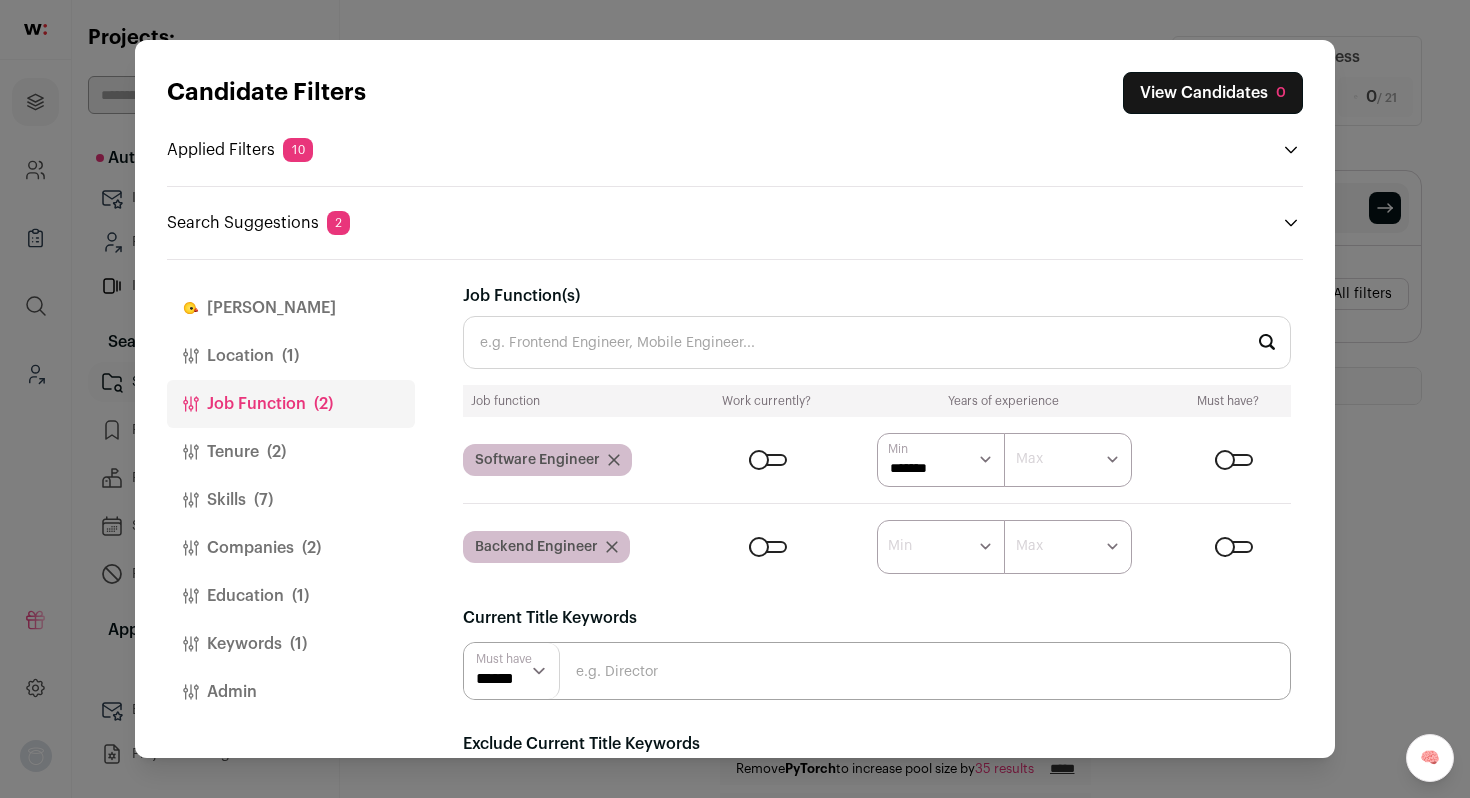 click on "Job Function(s)" at bounding box center (877, 342) 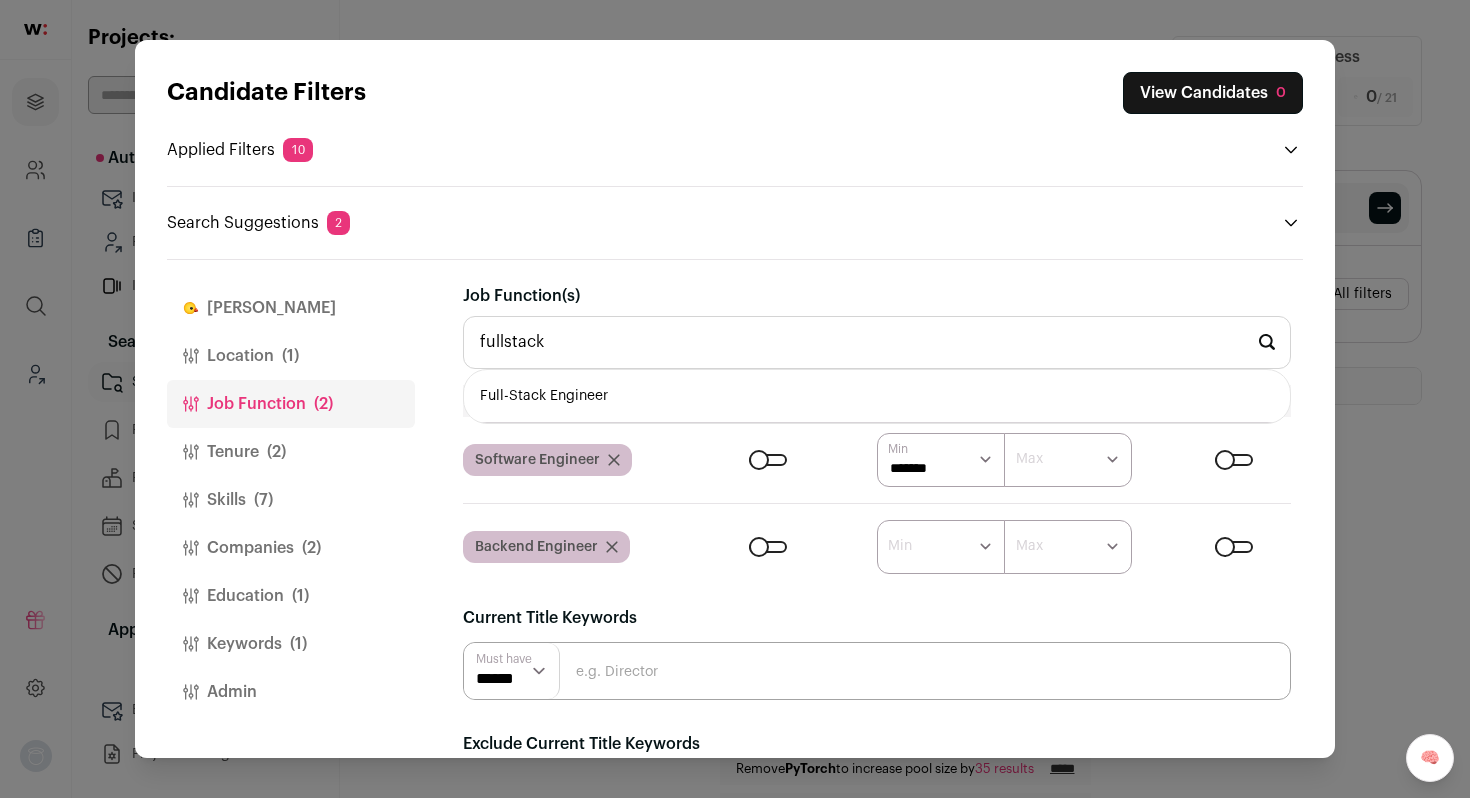click on "Full-Stack Engineer" at bounding box center (877, 396) 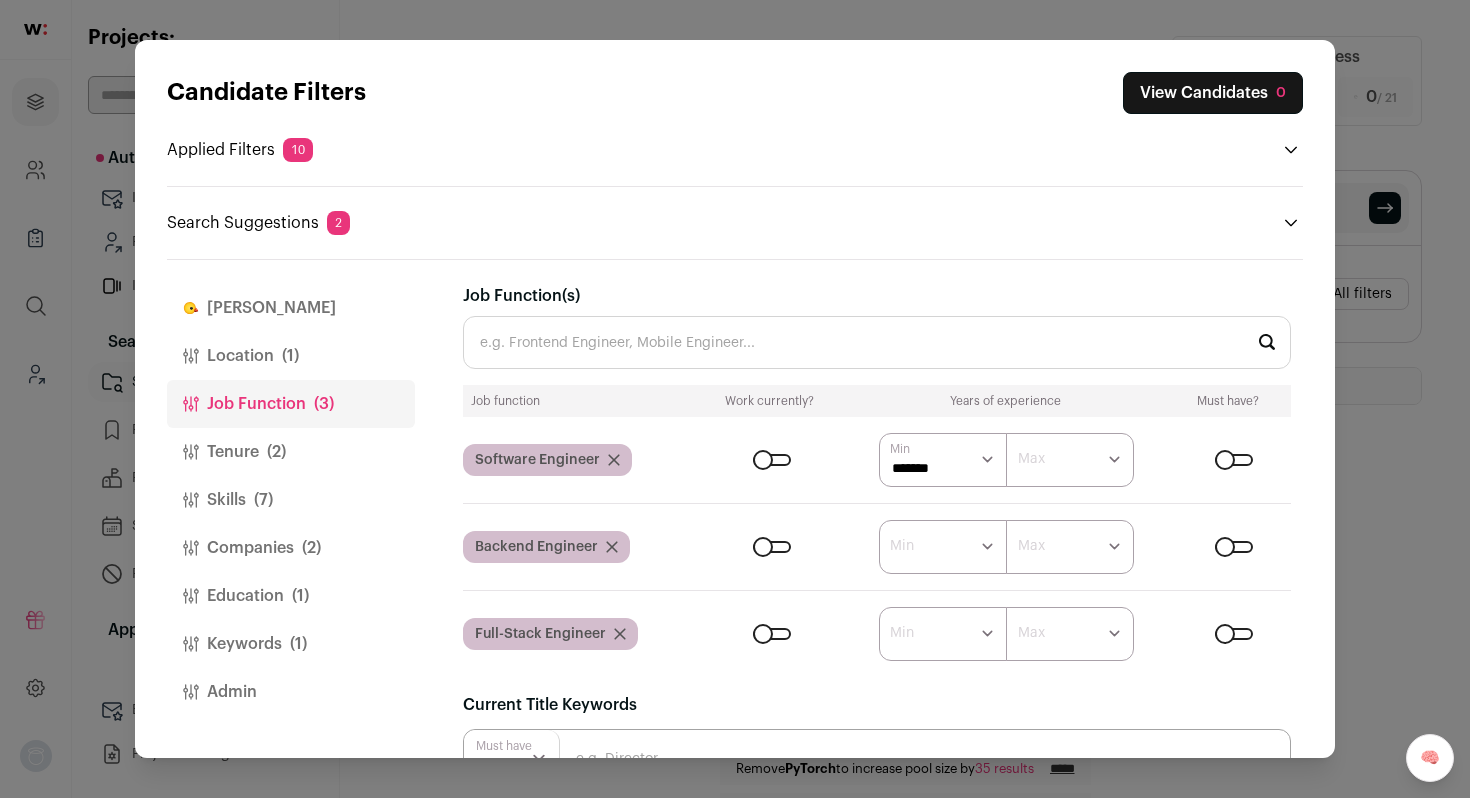 click on "Companies
(2)" at bounding box center (291, 548) 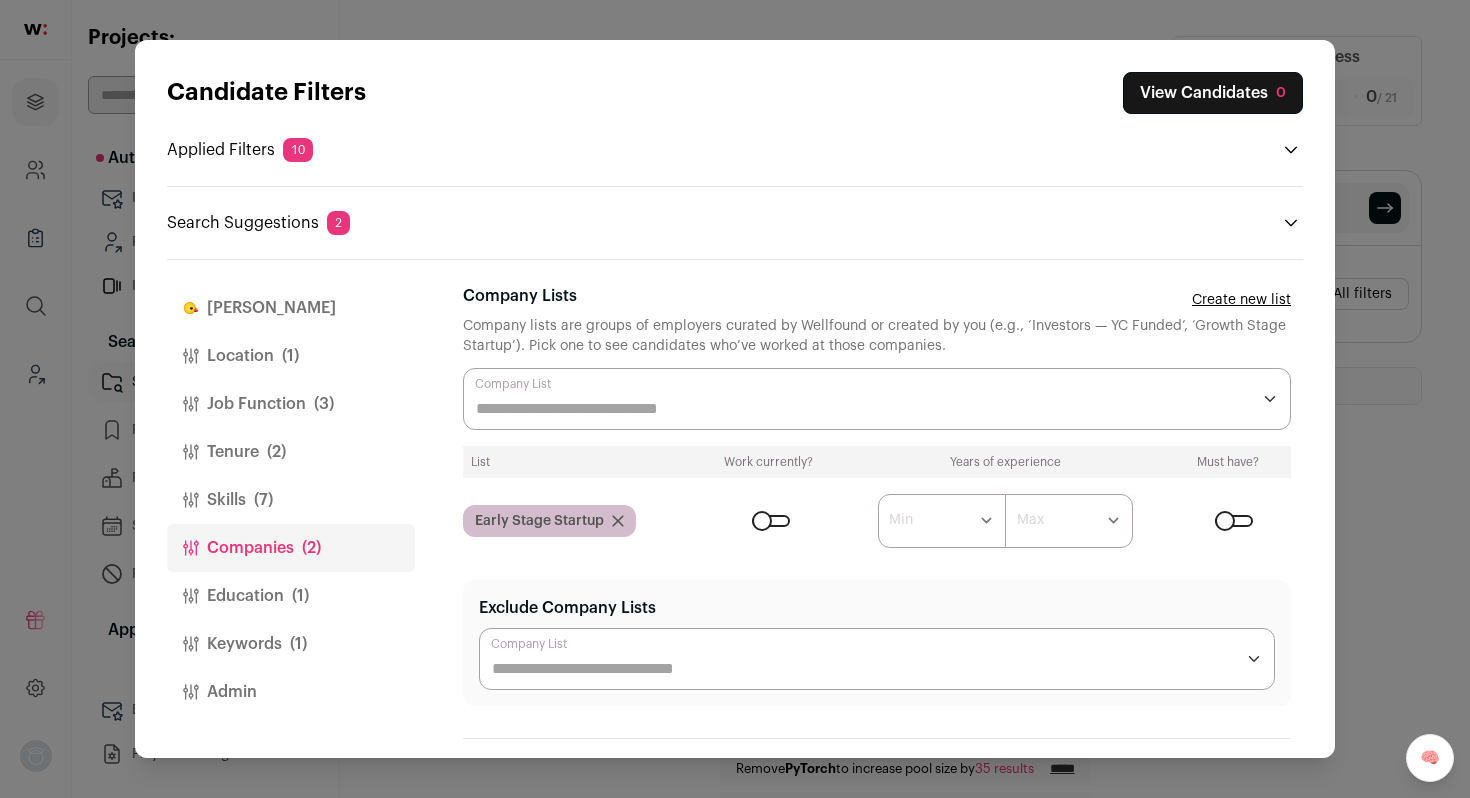 click at bounding box center (877, 399) 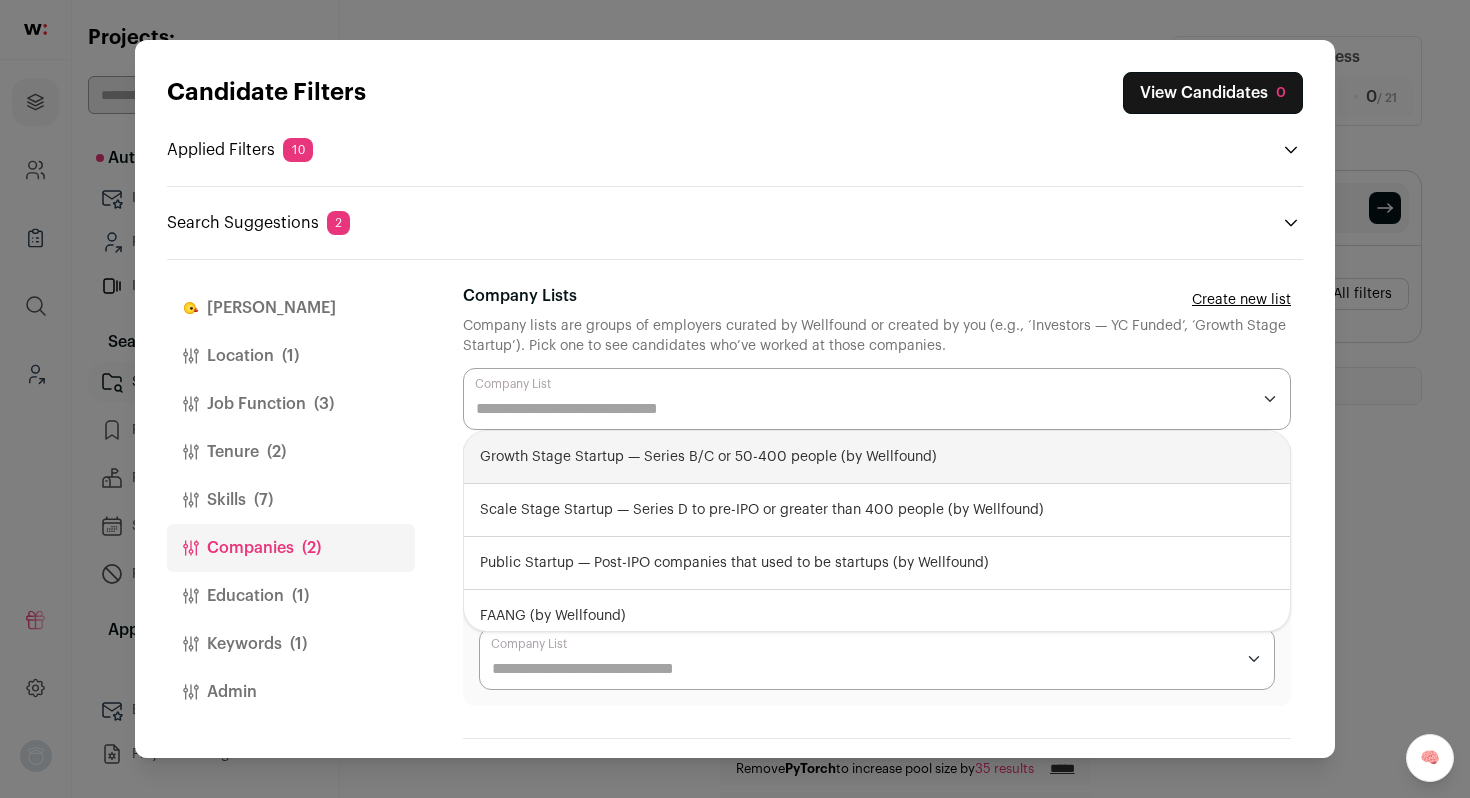 click on "Growth Stage Startup — Series B/C or 50-400 people (by Wellfound)" at bounding box center [877, 457] 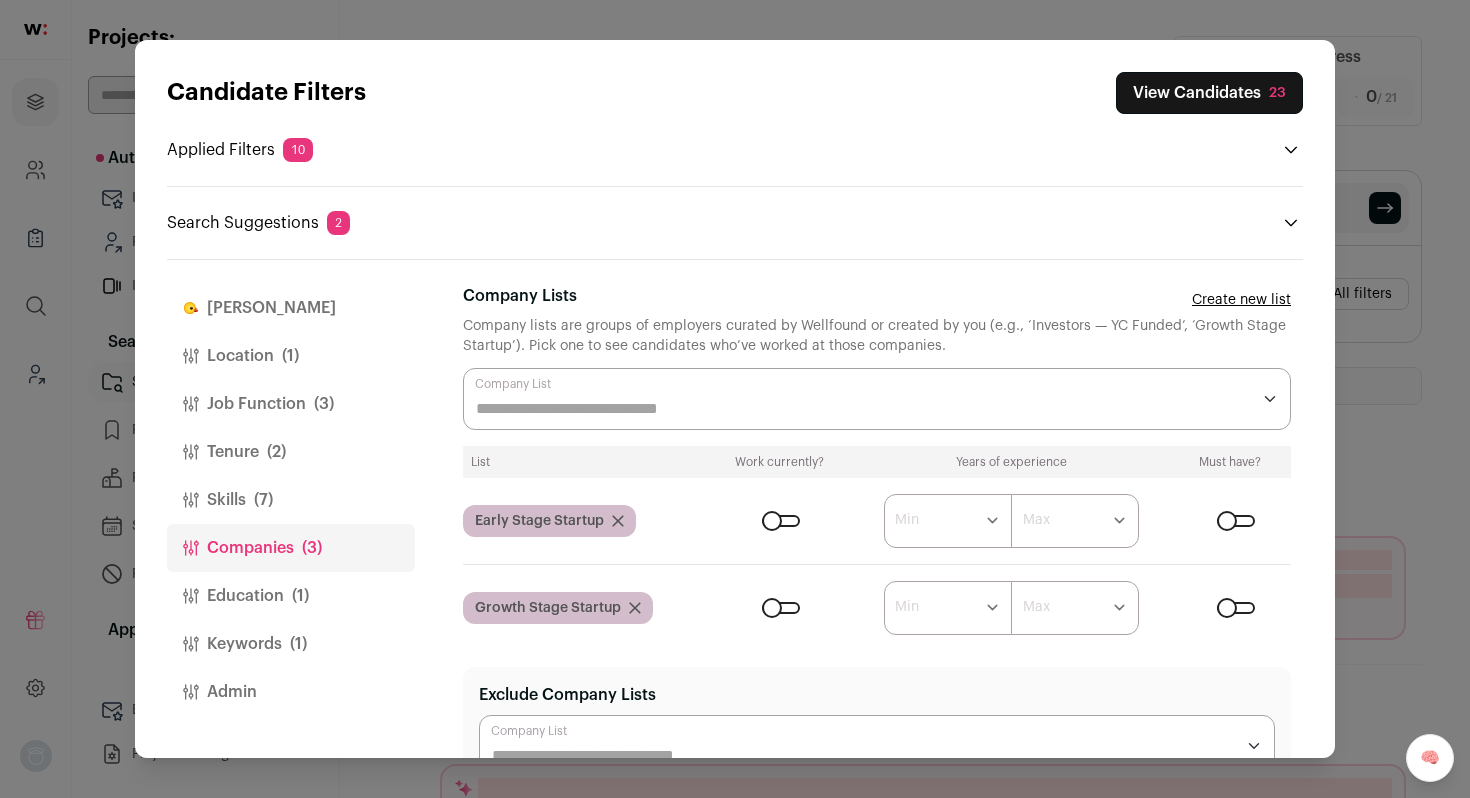 click on "Candidate Filters
View Candidates
23
Applied Filters
10
Software Engineer, Backend Engineer or Full-Stack Engineer
Must have
[GEOGRAPHIC_DATA]
Must have
4+ YOE
Must have
9+ months at current job
Must have" at bounding box center (735, 399) 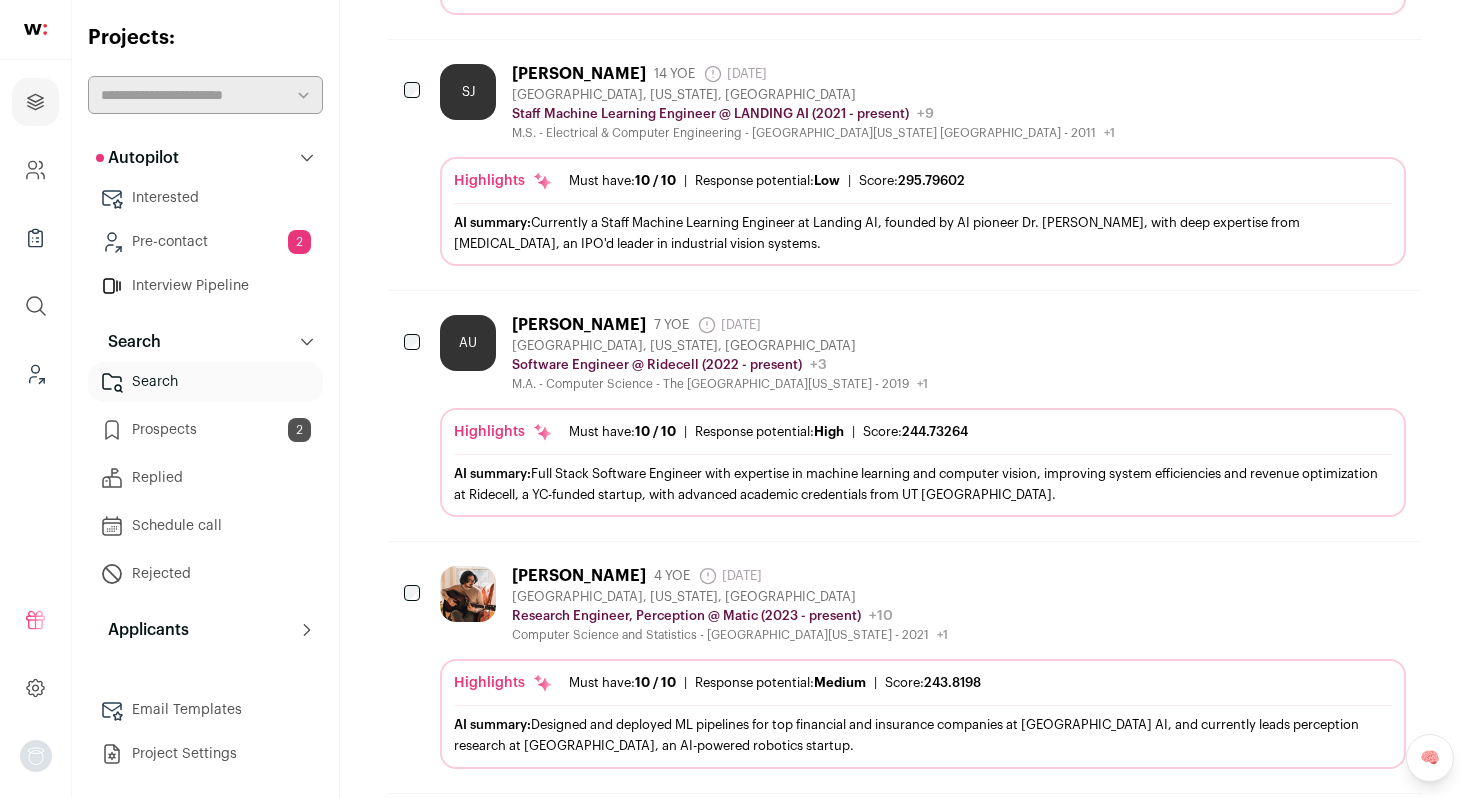 scroll, scrollTop: 1208, scrollLeft: 0, axis: vertical 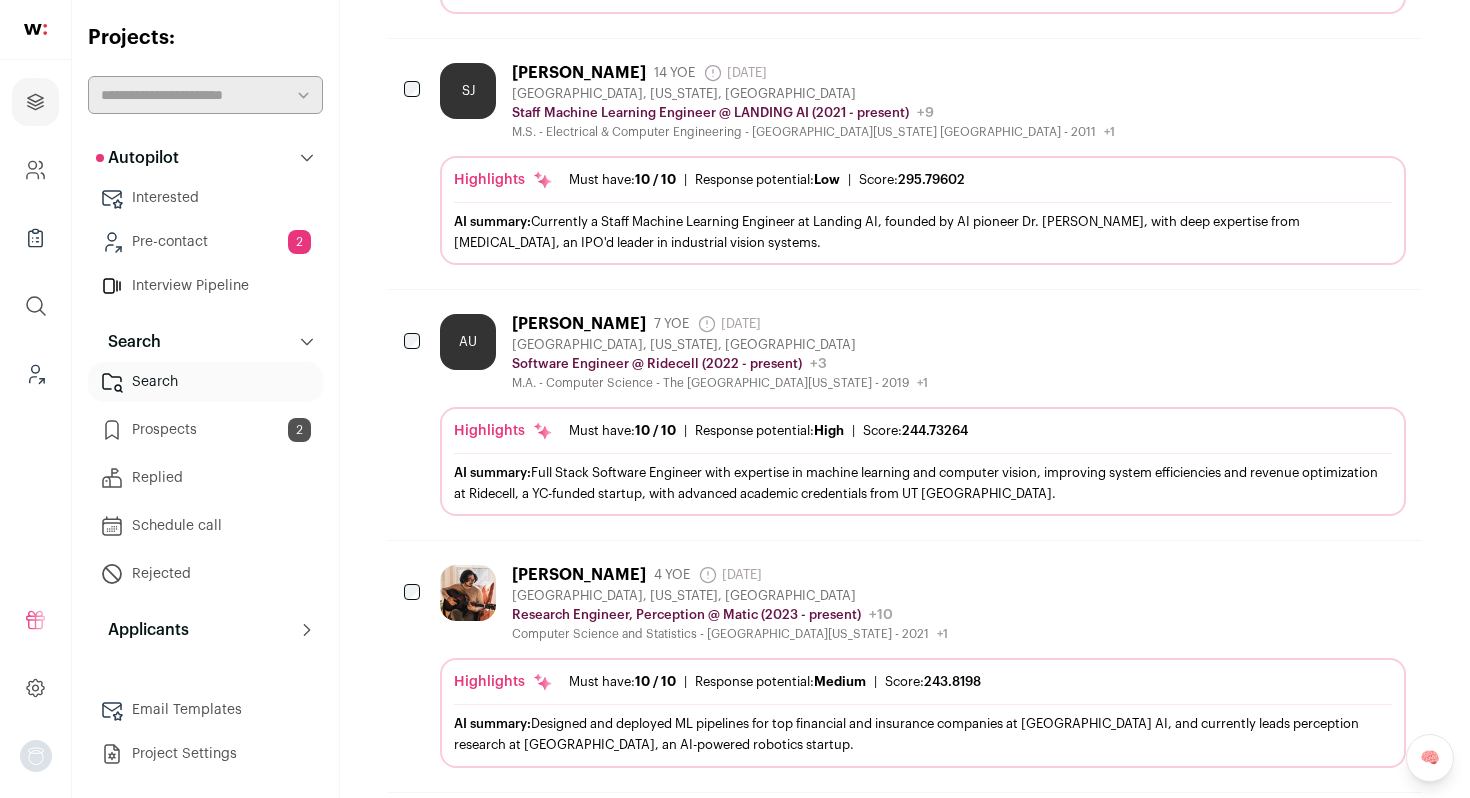 click on "AU
[PERSON_NAME]
7 YOE
[DATE]
Admin only. The last time the profile was updated.
[GEOGRAPHIC_DATA], [US_STATE], [GEOGRAPHIC_DATA]
Software Engineer @ Ridecell
(2022 - present)
Ridecell
Public / Private
Private
Valuation
AI" at bounding box center [923, 352] 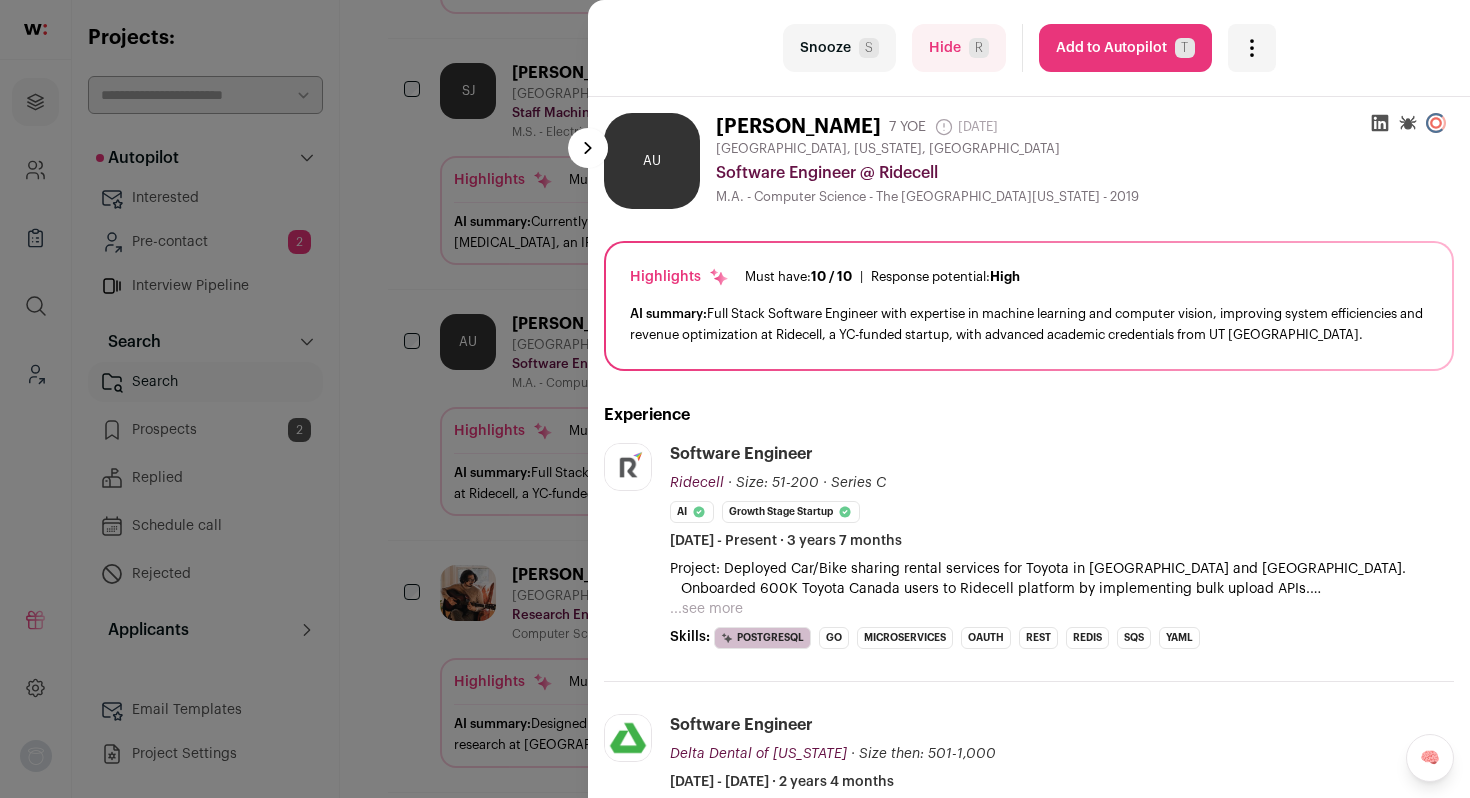 scroll, scrollTop: 118, scrollLeft: 0, axis: vertical 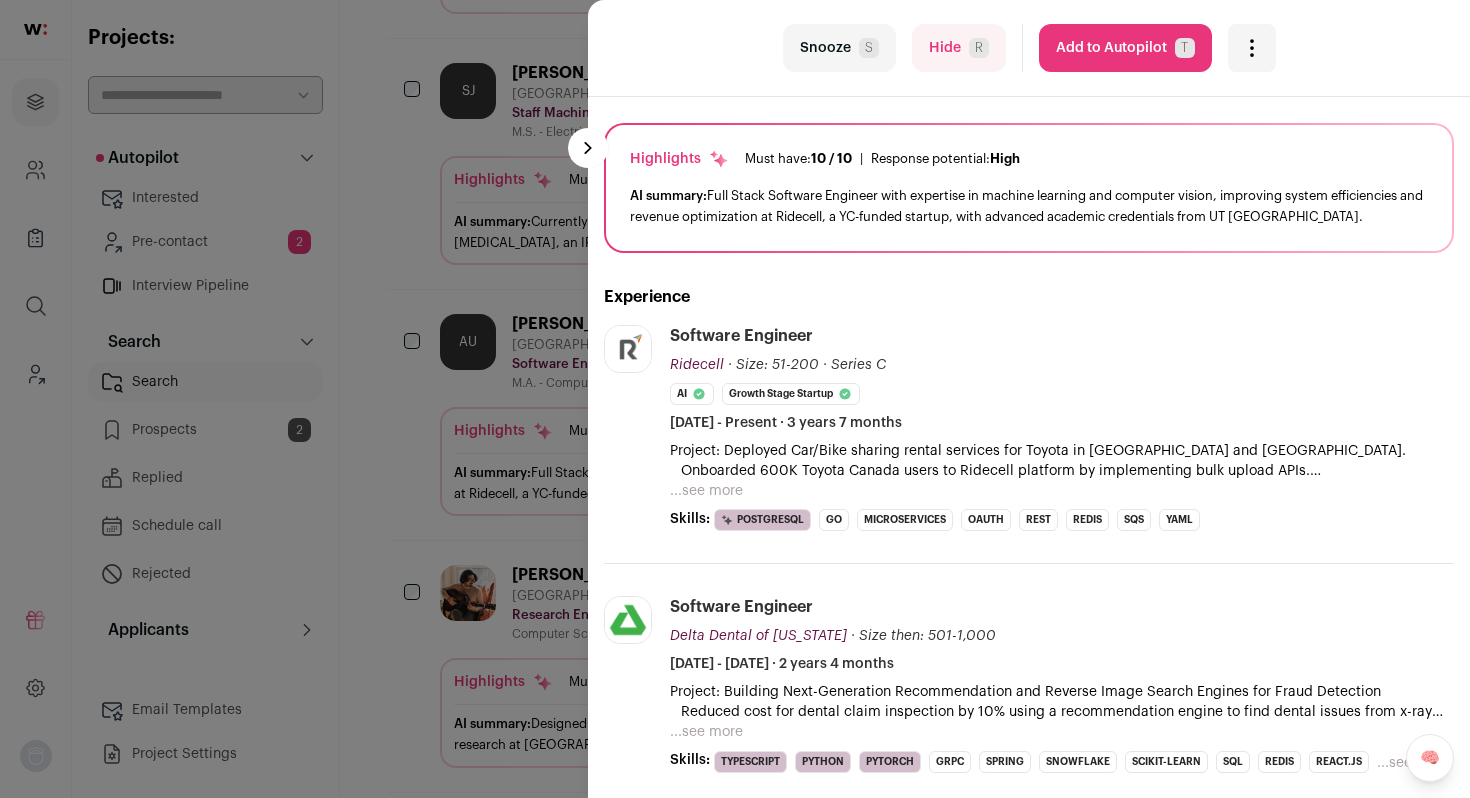 click on "last
Snooze
S
Hide
R
Add to Autopilot
T
More actions
Report a Problem
Report the candidate
next
esc
AU
[PERSON_NAME]" at bounding box center [735, 399] 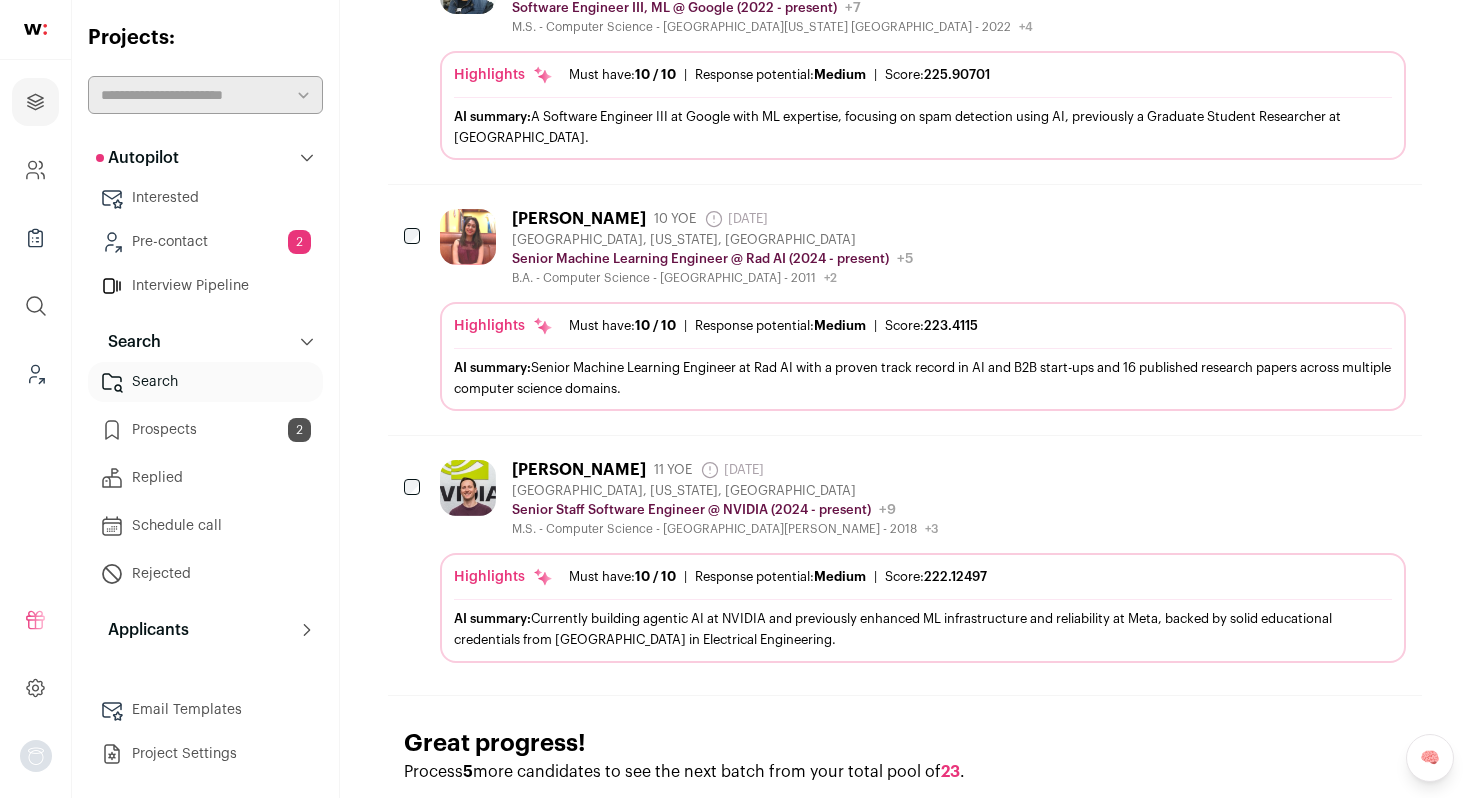 scroll, scrollTop: 2371, scrollLeft: 0, axis: vertical 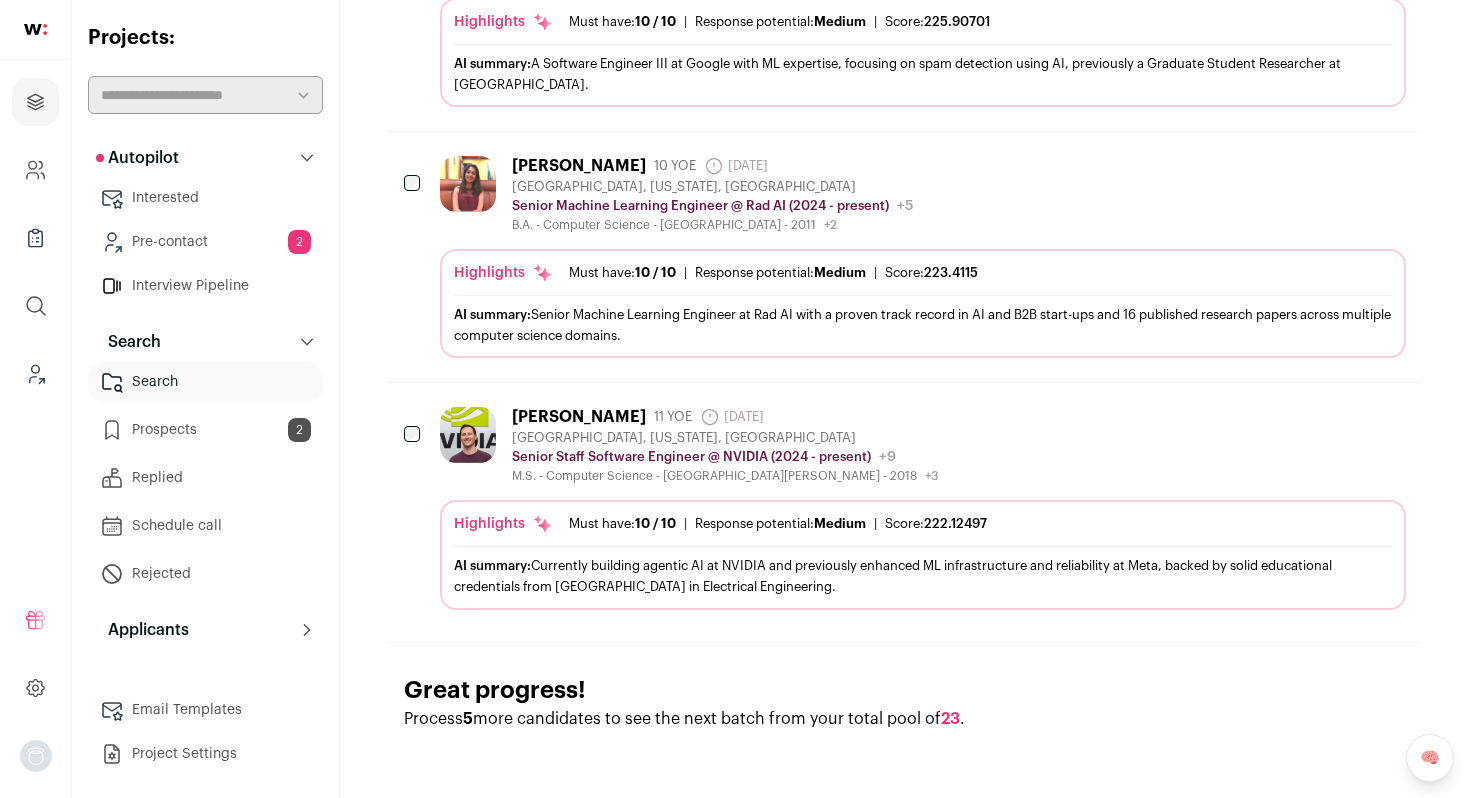 click at bounding box center (1281, 416) 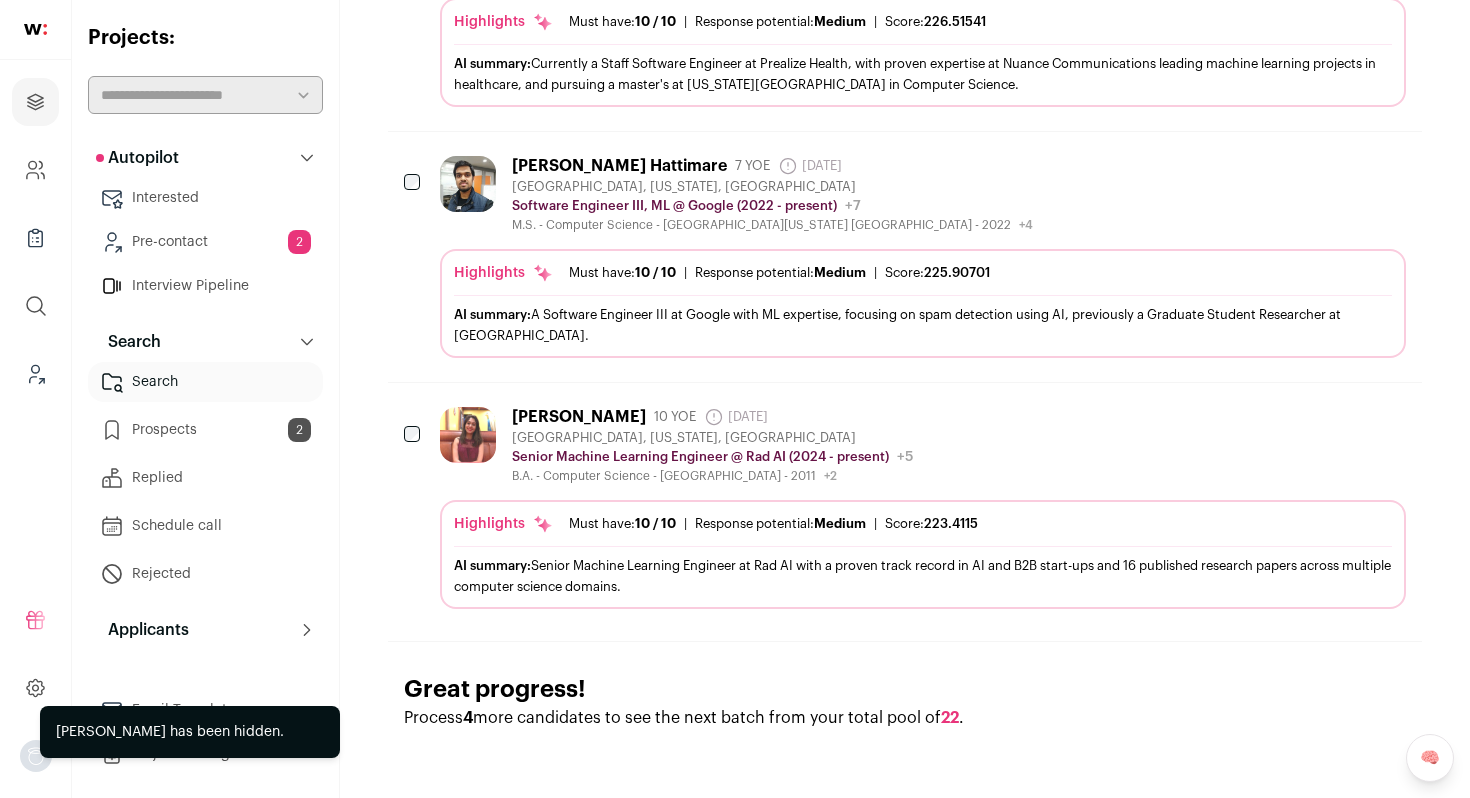 click 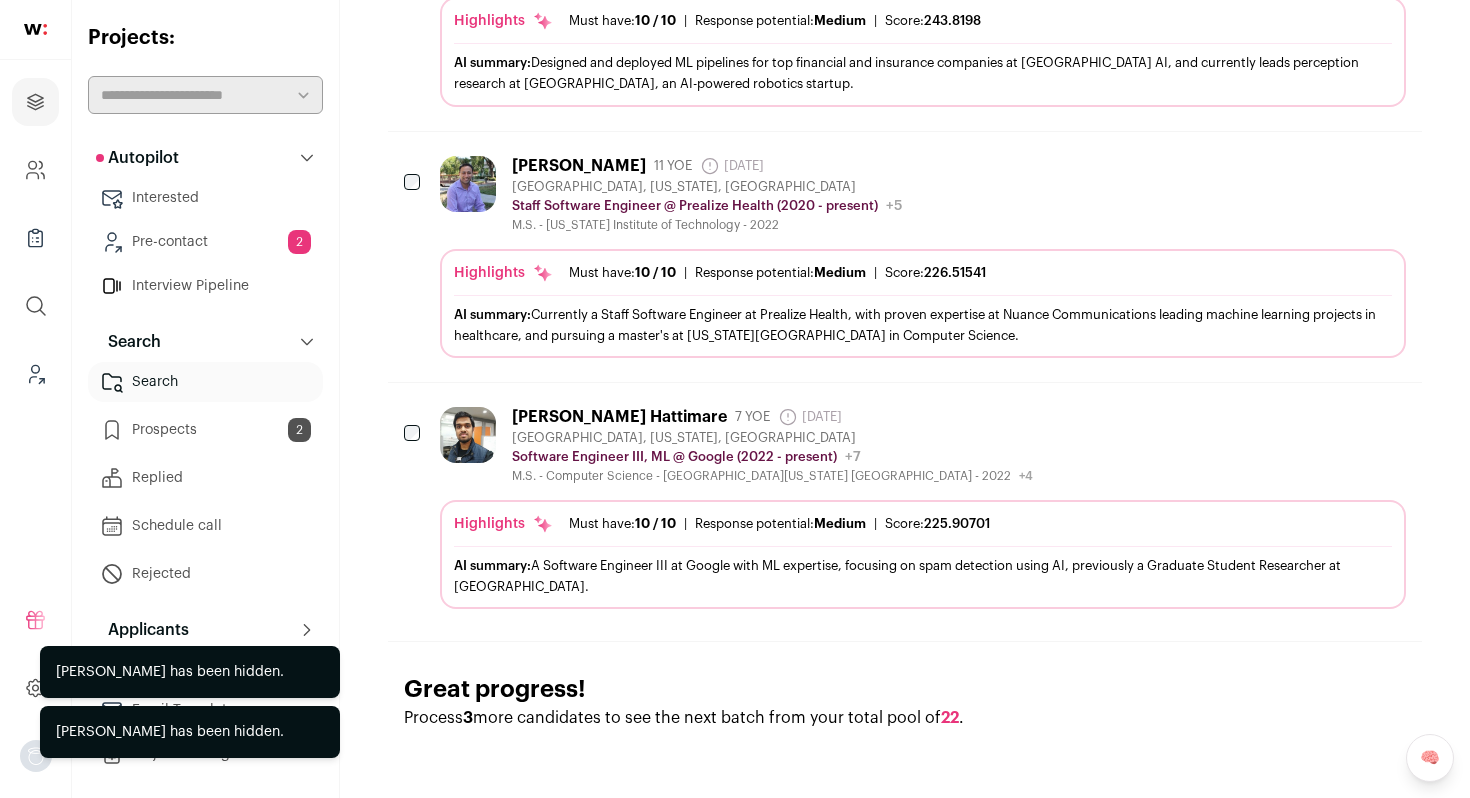 scroll, scrollTop: 1869, scrollLeft: 0, axis: vertical 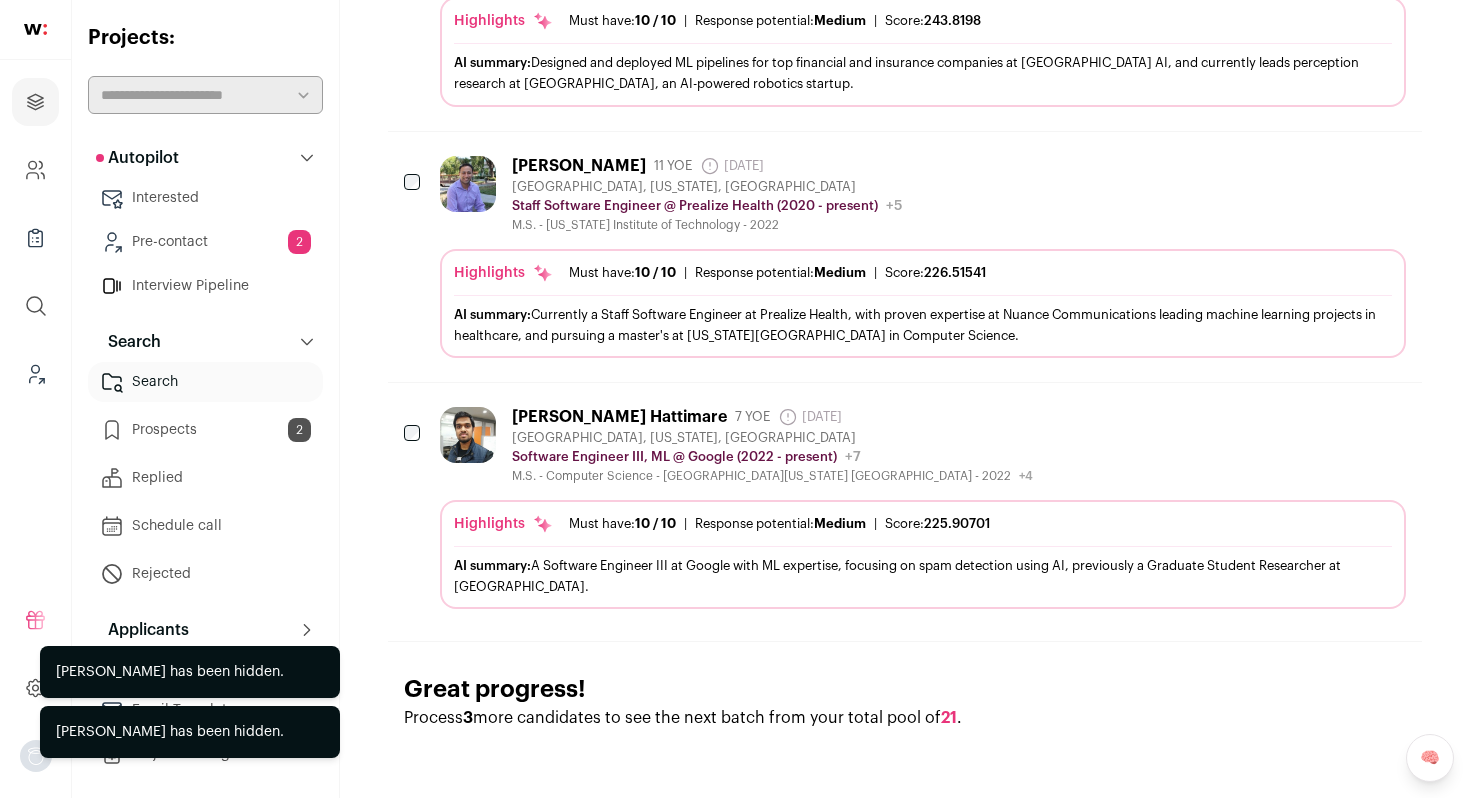 click 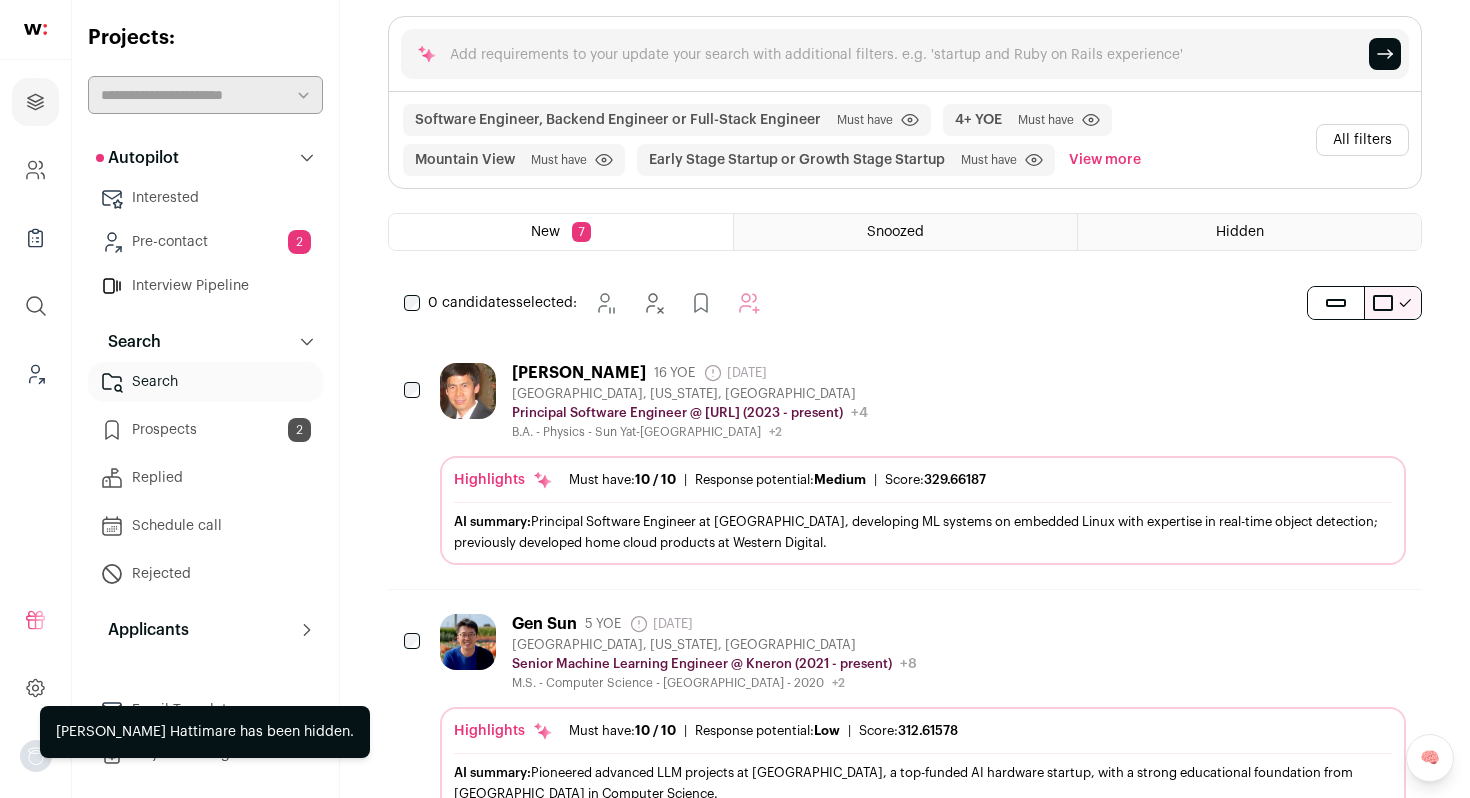 scroll, scrollTop: 172, scrollLeft: 0, axis: vertical 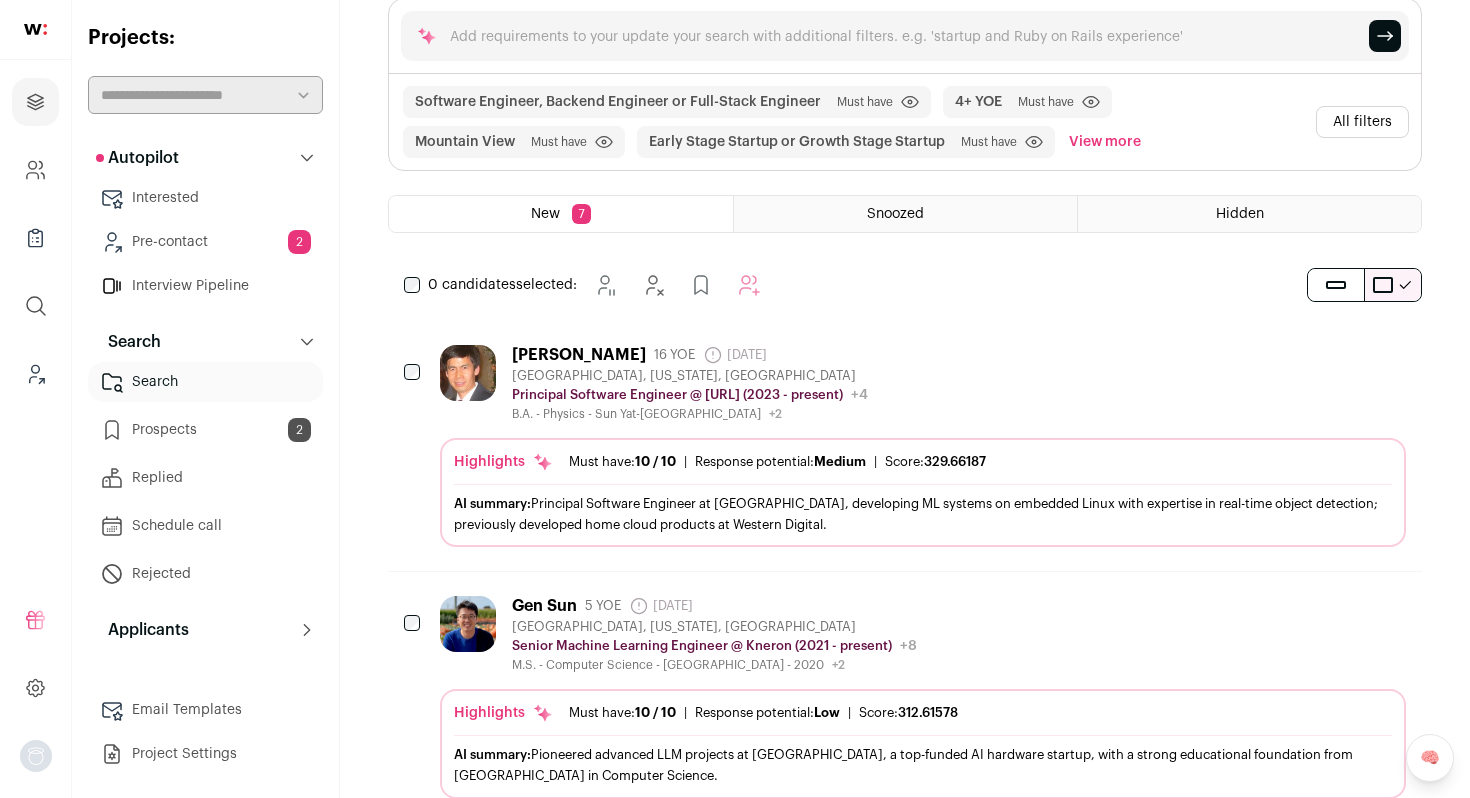 click on "All filters" at bounding box center [1362, 122] 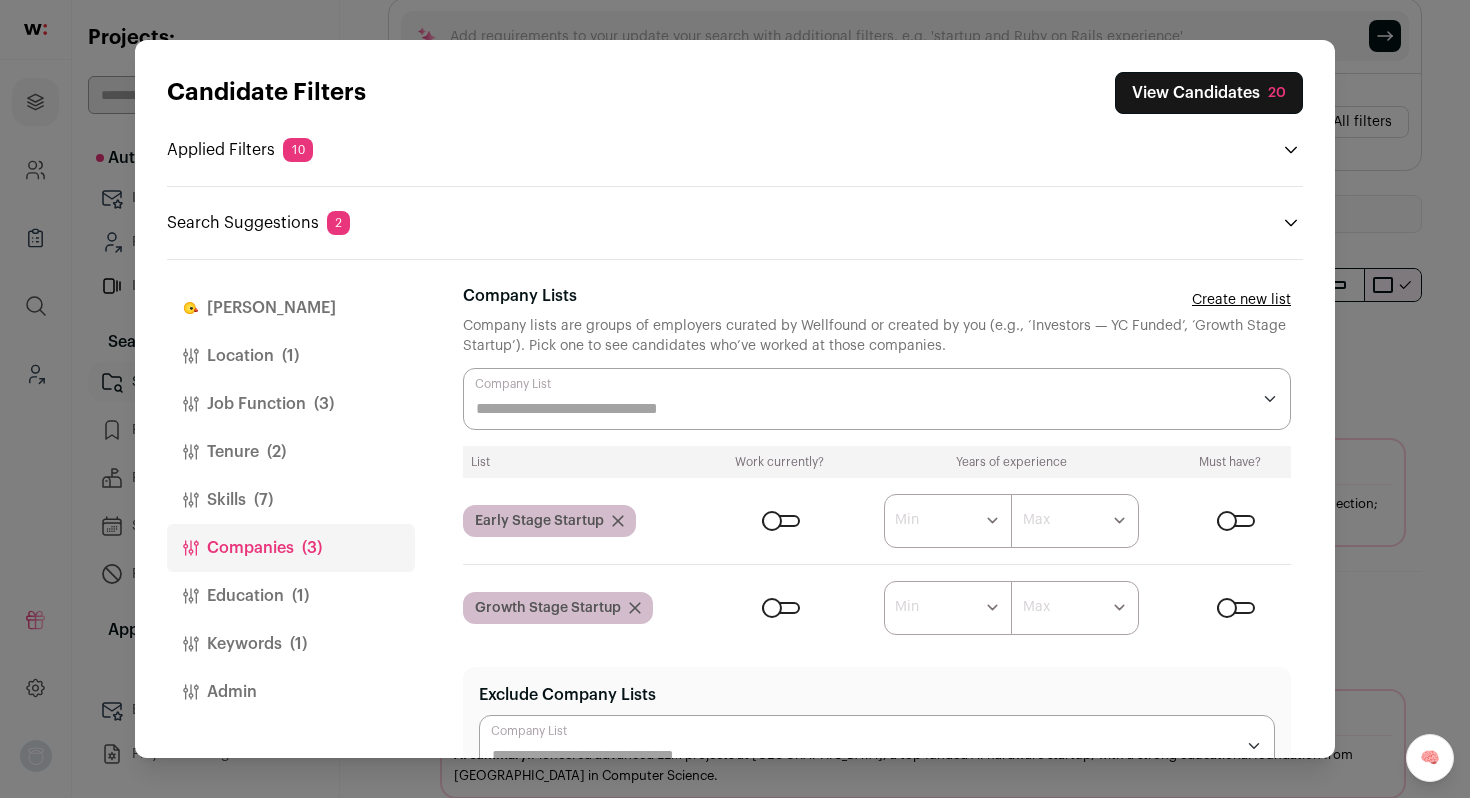 click at bounding box center [781, 608] 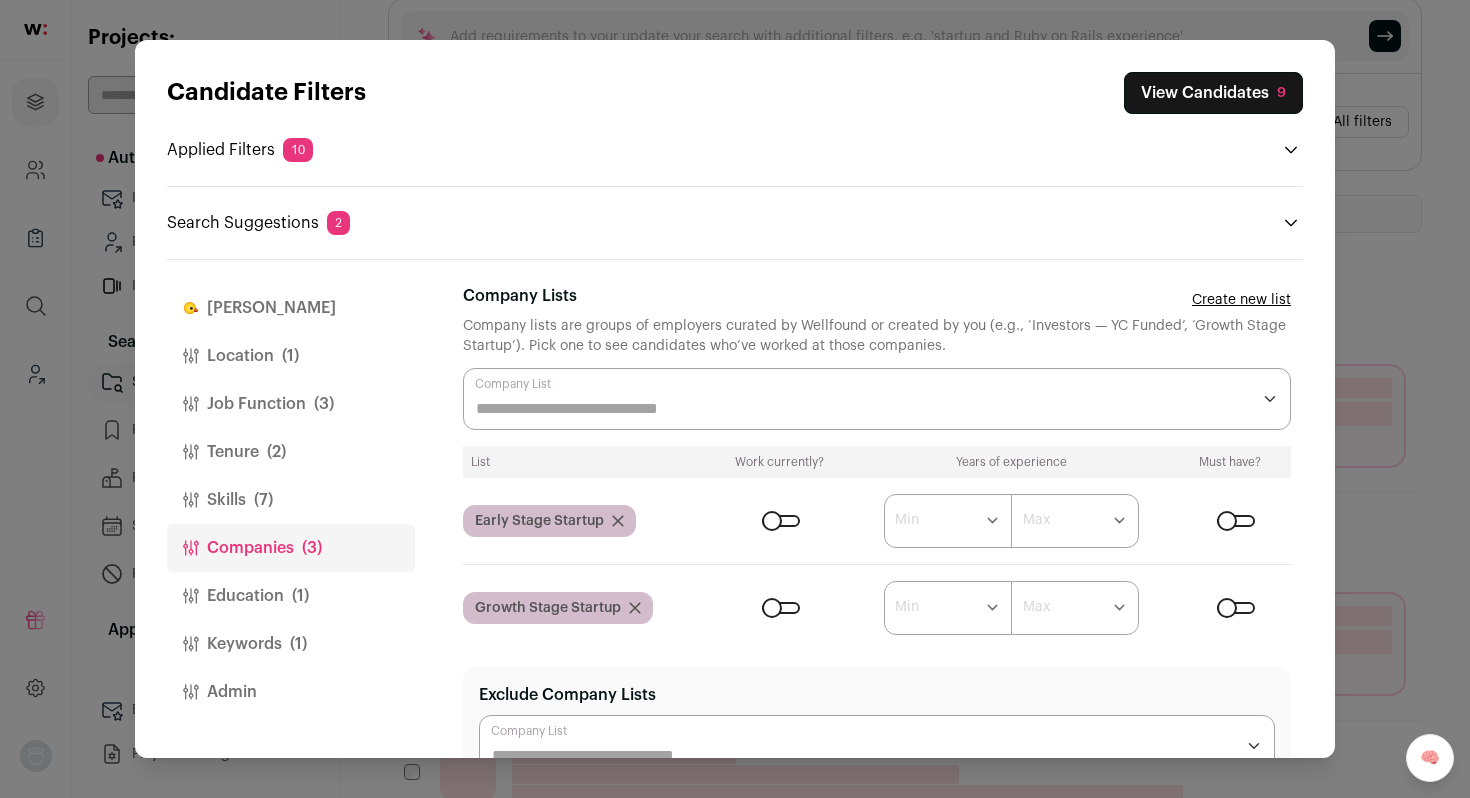 click on "Candidate Filters
View Candidates
9
Applied Filters
10
Software Engineer, Backend Engineer or Full-Stack Engineer
Must have
[GEOGRAPHIC_DATA]
Must have
4+ YOE
Must have
9+ months at current job
Must have" at bounding box center [735, 399] 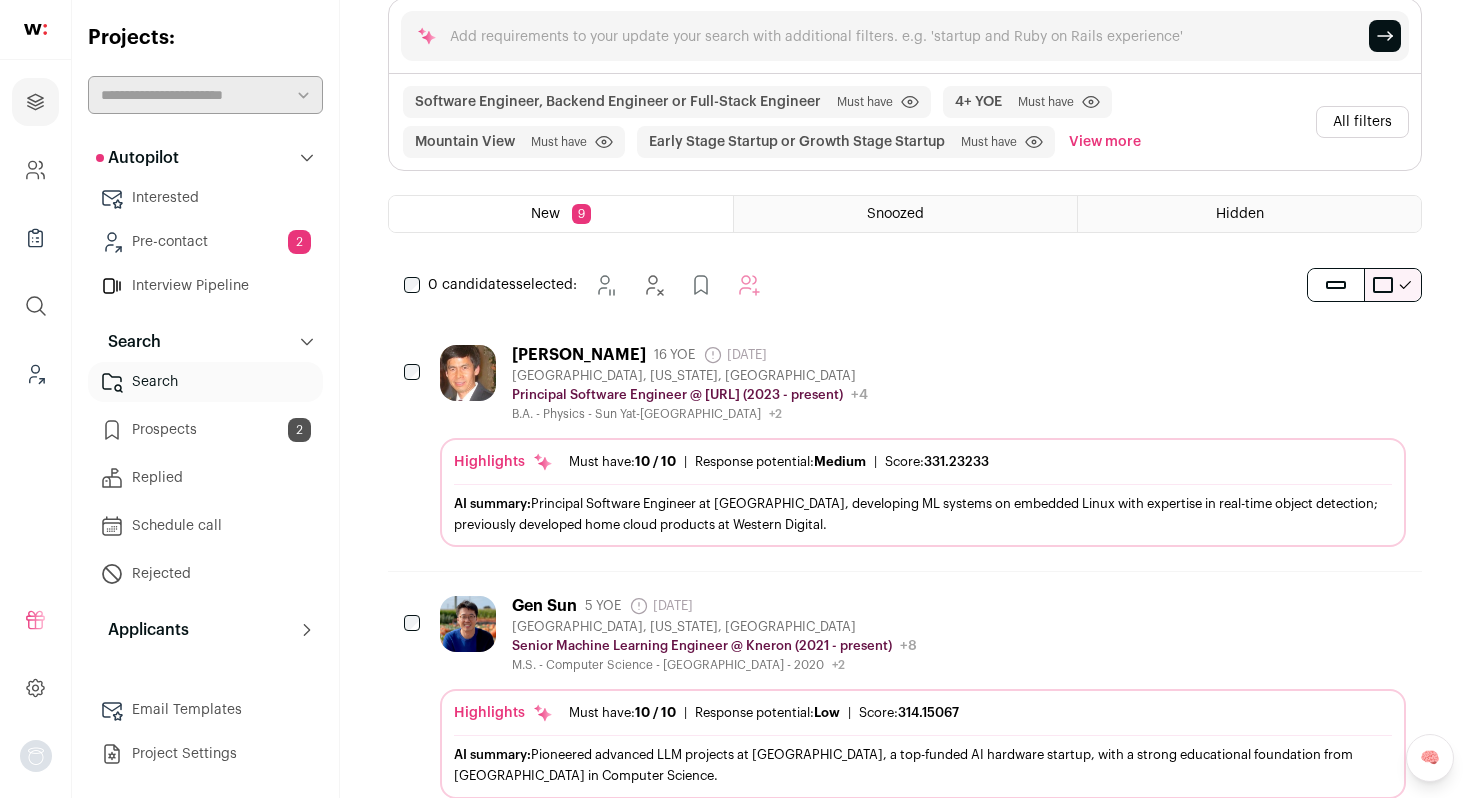 click on "[PERSON_NAME]
16 YOE
[DATE]
Admin only. The last time the profile was updated.
[GEOGRAPHIC_DATA], [US_STATE], [GEOGRAPHIC_DATA]
Principal Software Engineer @ [URL]
(2023 - present)
[URL]
Public / Private
Private
Valuation
Unknown
2018" at bounding box center [923, 383] 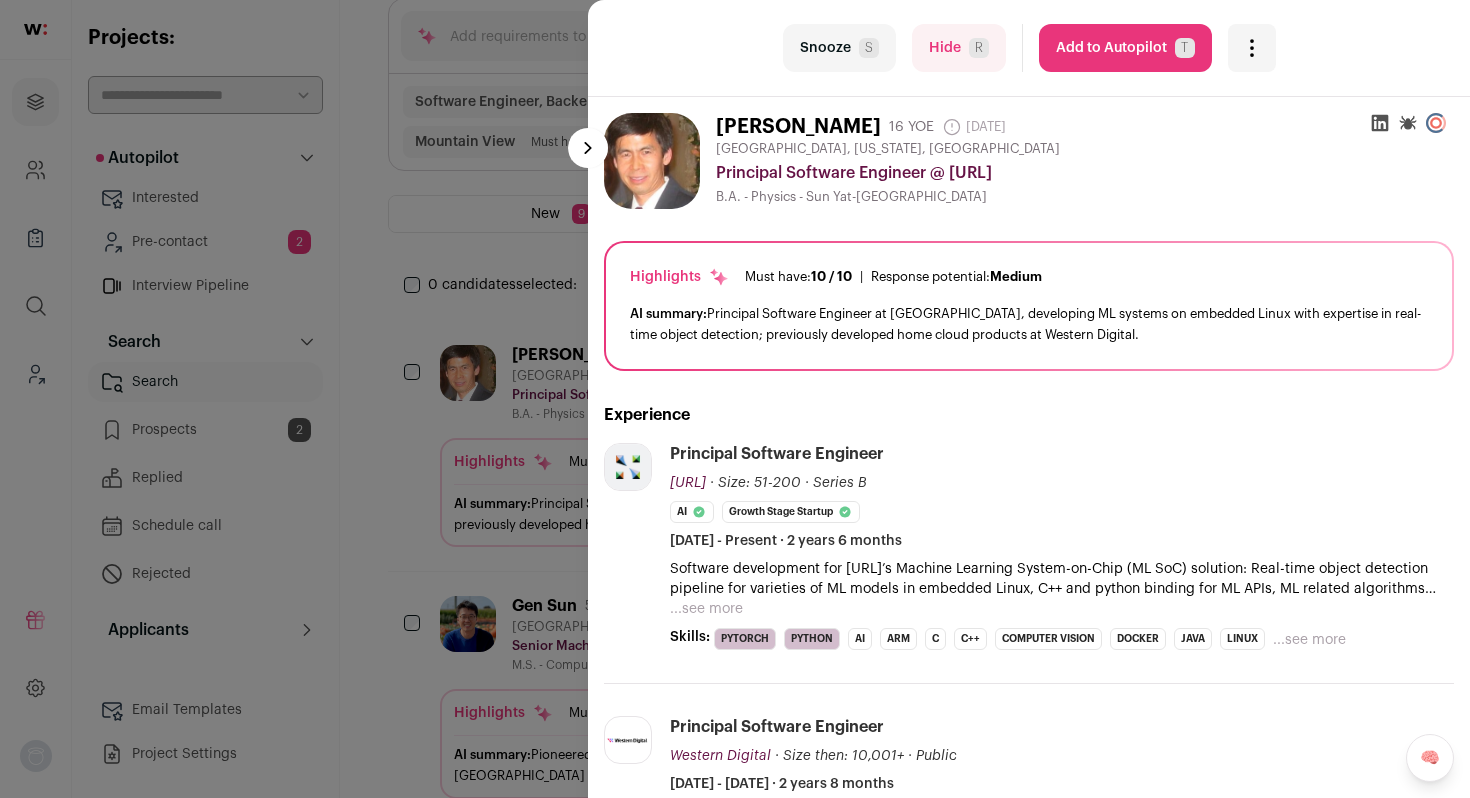 click on "...see more" at bounding box center (706, 609) 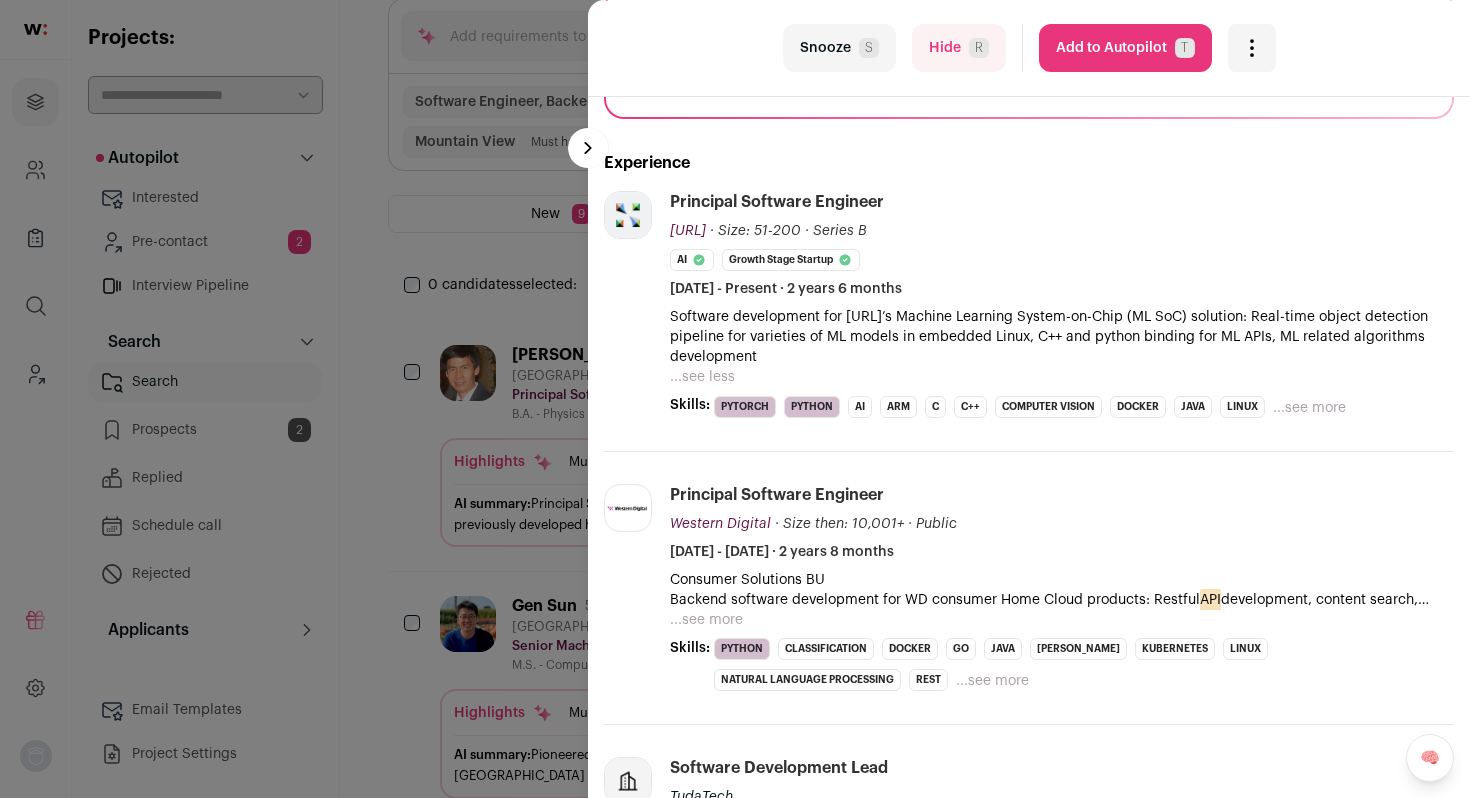 scroll, scrollTop: 254, scrollLeft: 0, axis: vertical 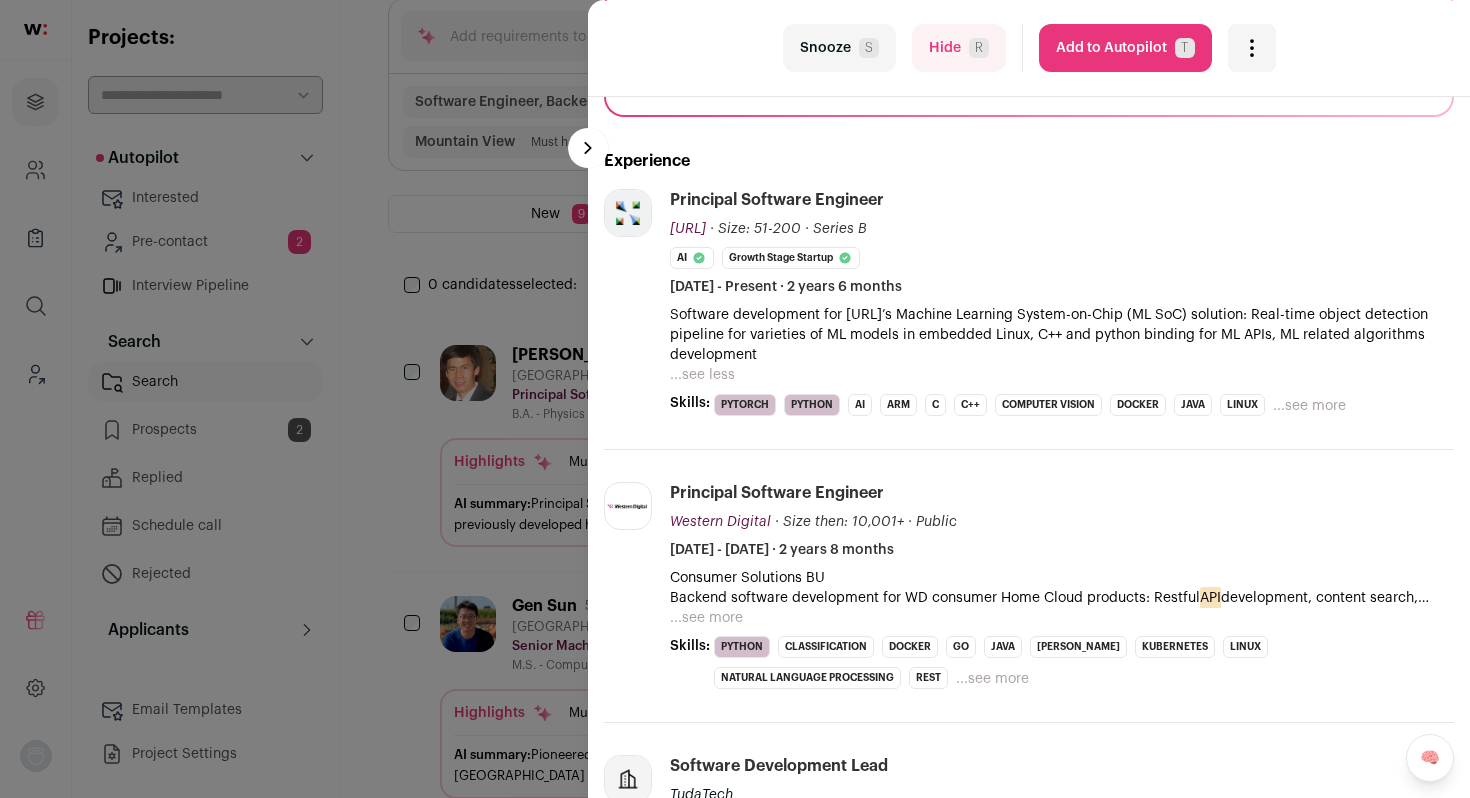 click on "last
Snooze
S
Hide
R
Add to Autopilot
T
More actions
Report a Problem
Report the candidate
next
esc
[PERSON_NAME]" at bounding box center [735, 399] 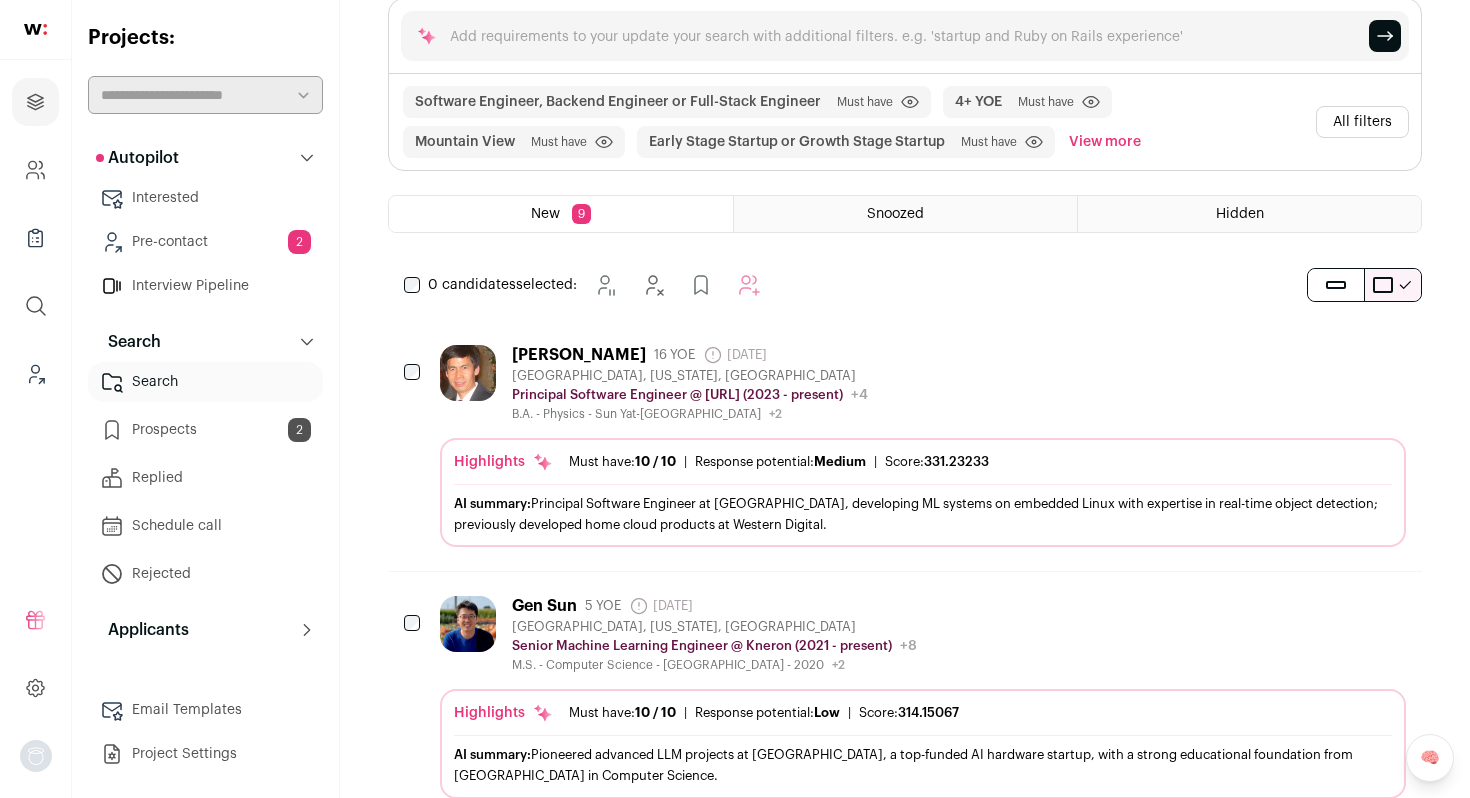 click on "All filters" at bounding box center (1362, 122) 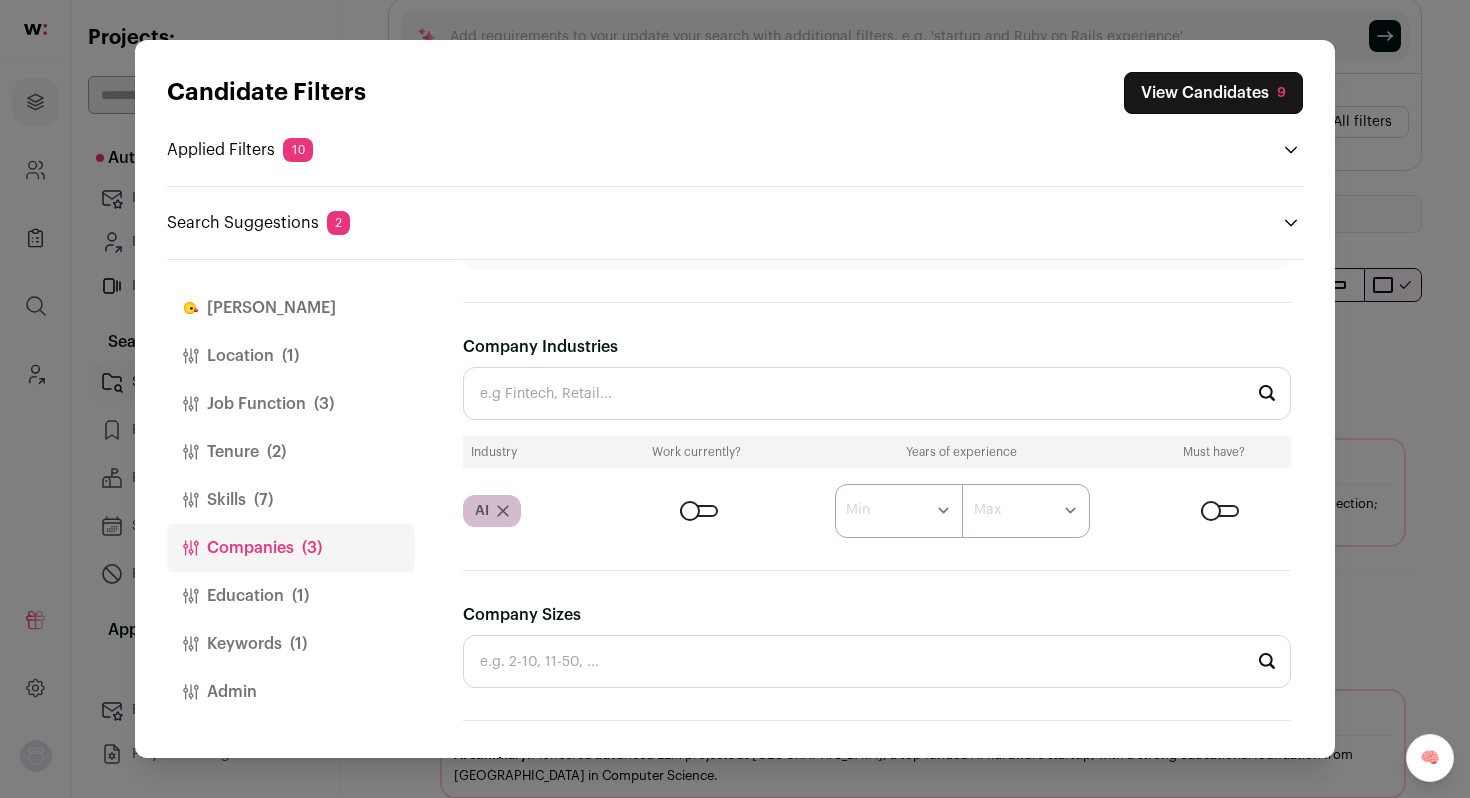 scroll, scrollTop: 633, scrollLeft: 0, axis: vertical 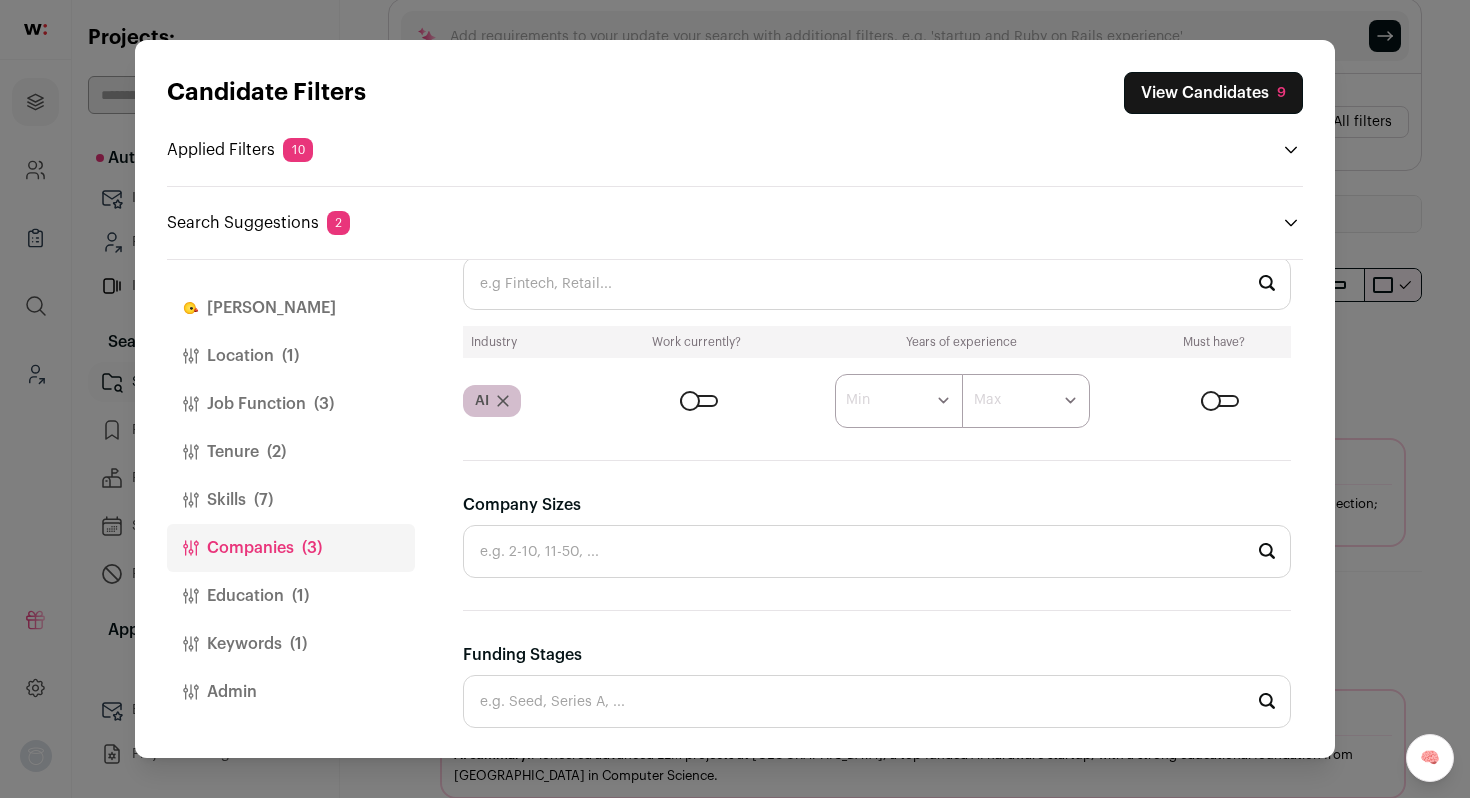 click on "******
*******
*******
*******
*******
*******
*******
*******
*******
********
********
********
********
********
********
********
********
********
********
Min
******
*******
*******
*******
*******
*******
*******
*******
*******
********
********
********
********
********
********
********
********
********
********
Max" at bounding box center (952, 401) 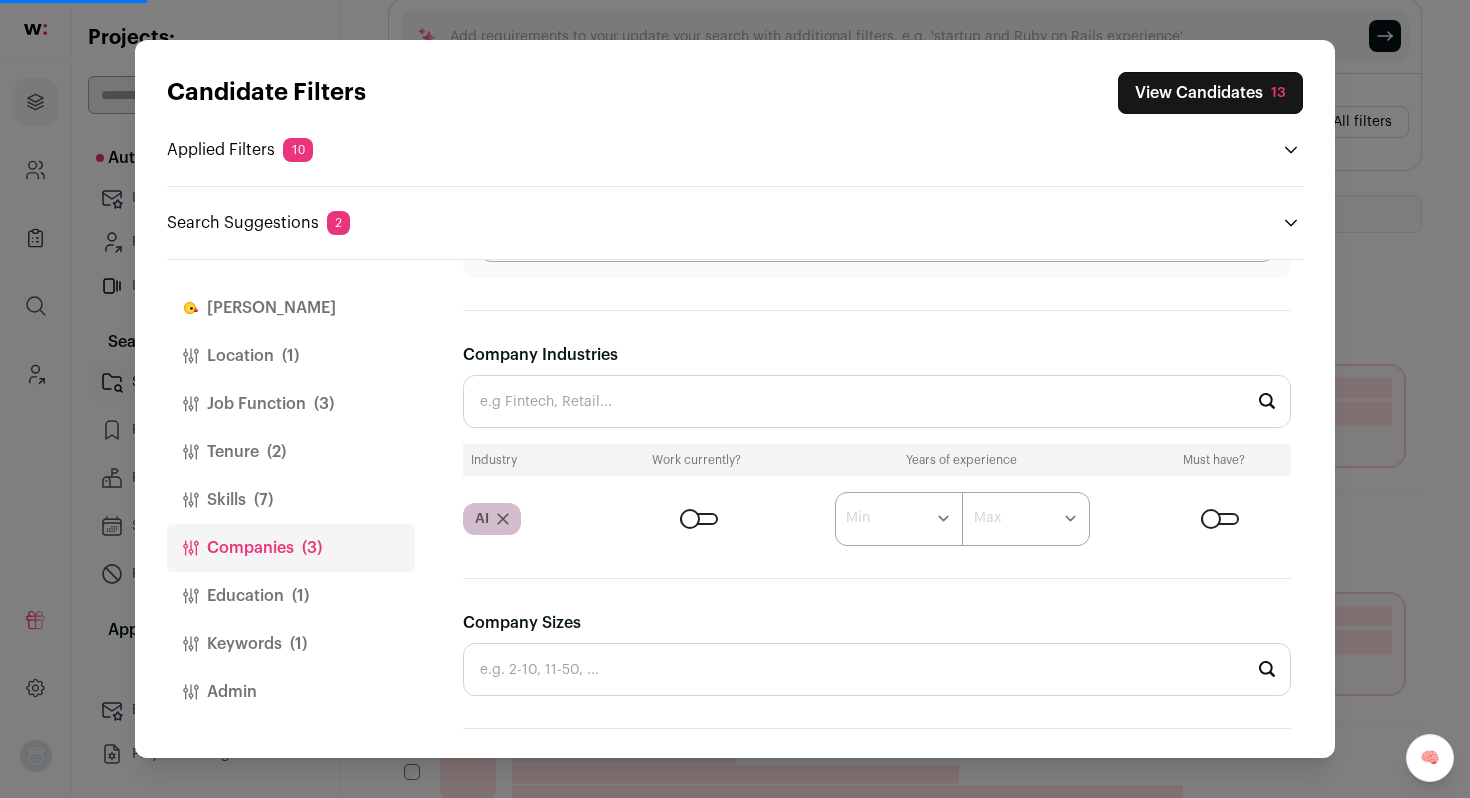 scroll, scrollTop: 510, scrollLeft: 0, axis: vertical 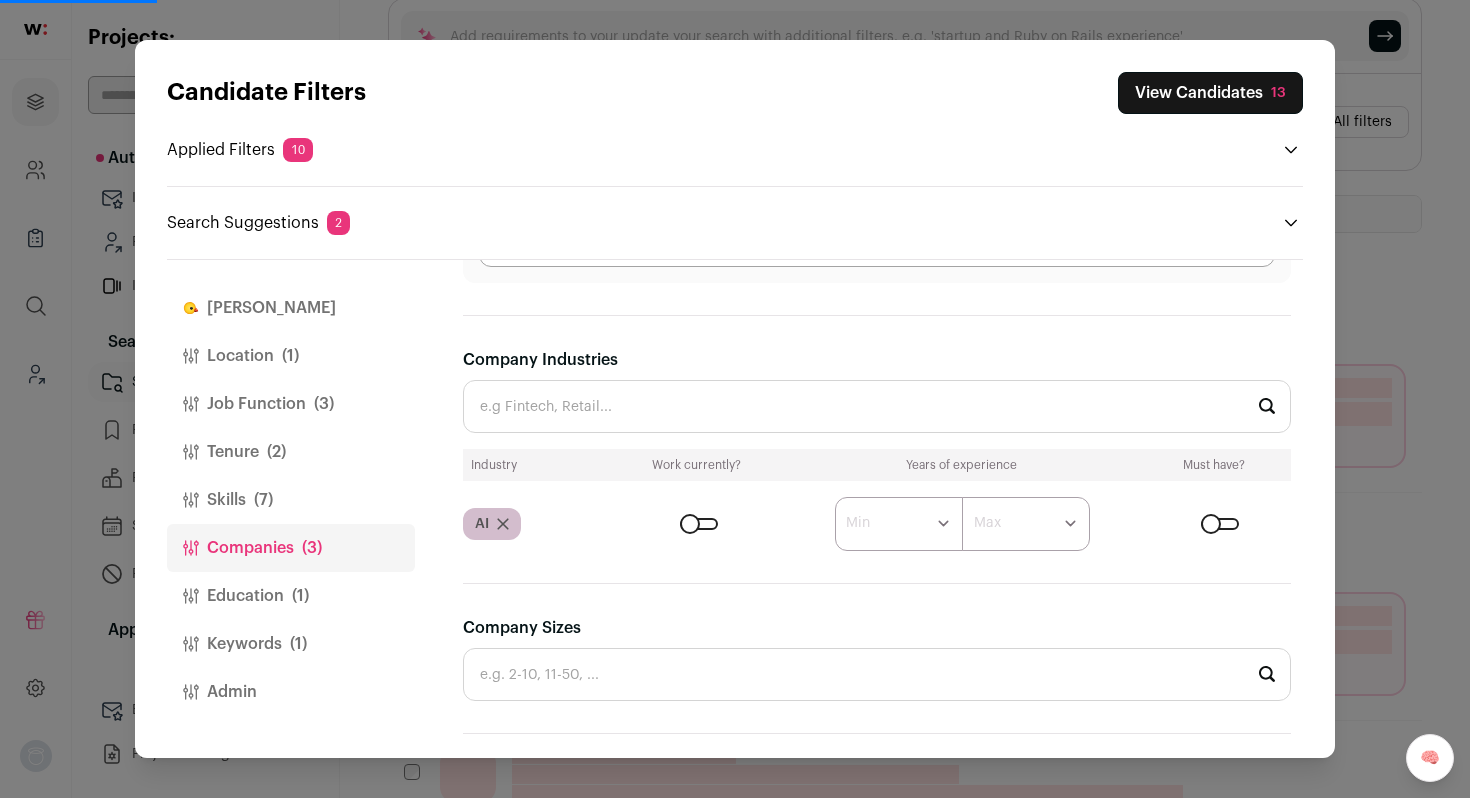 click on "Company Industries" at bounding box center (877, 406) 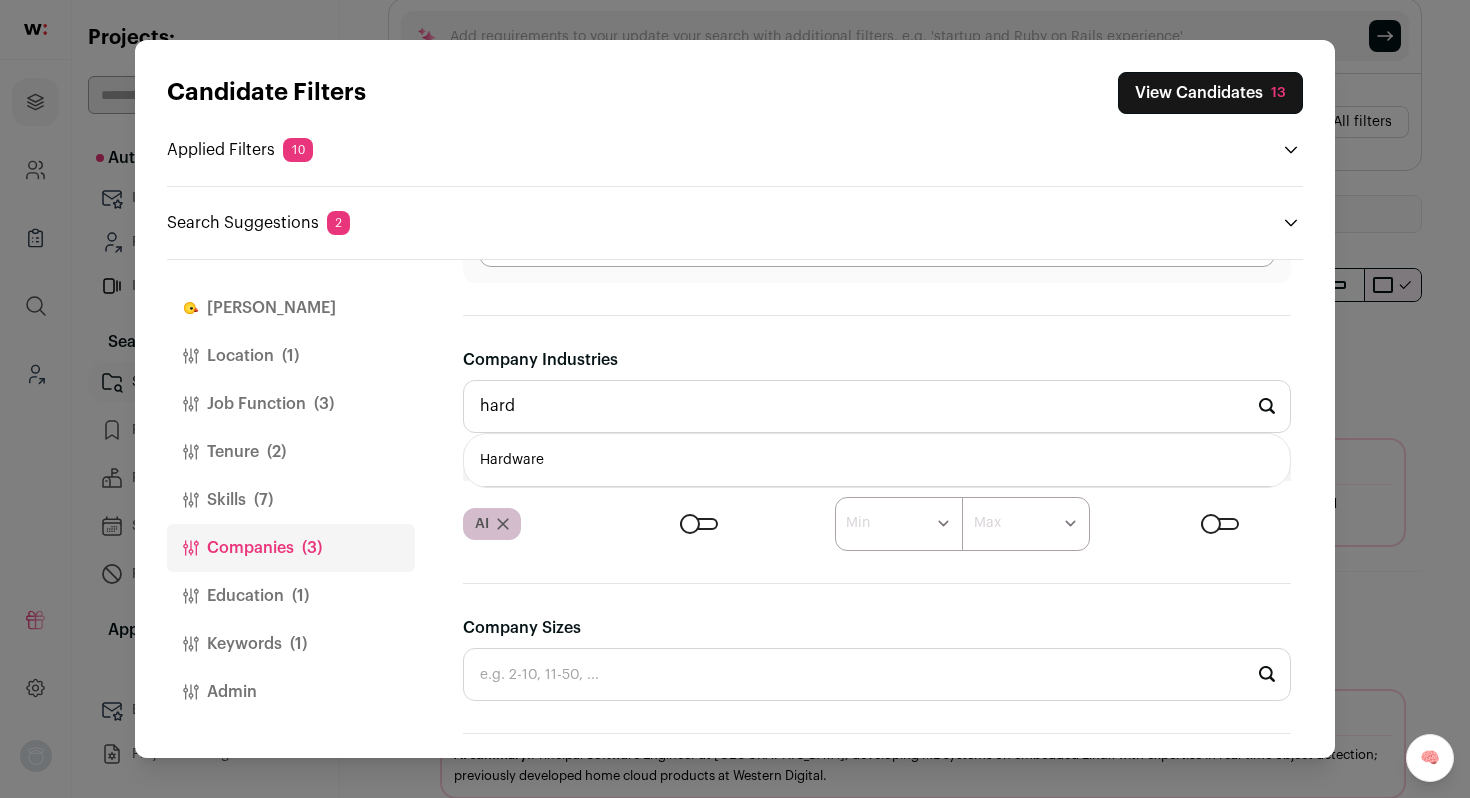 click on "Hardware" at bounding box center [877, 460] 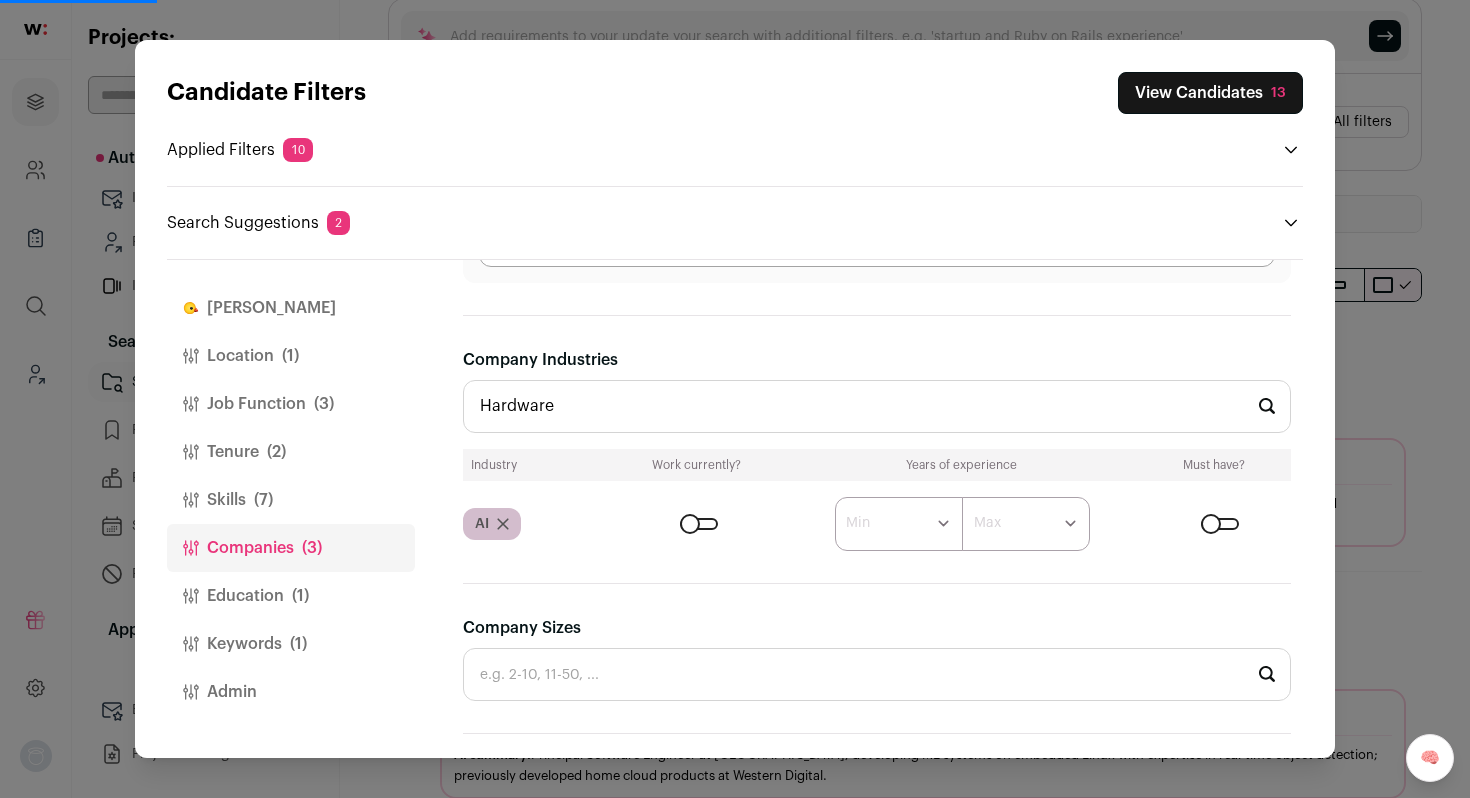 type 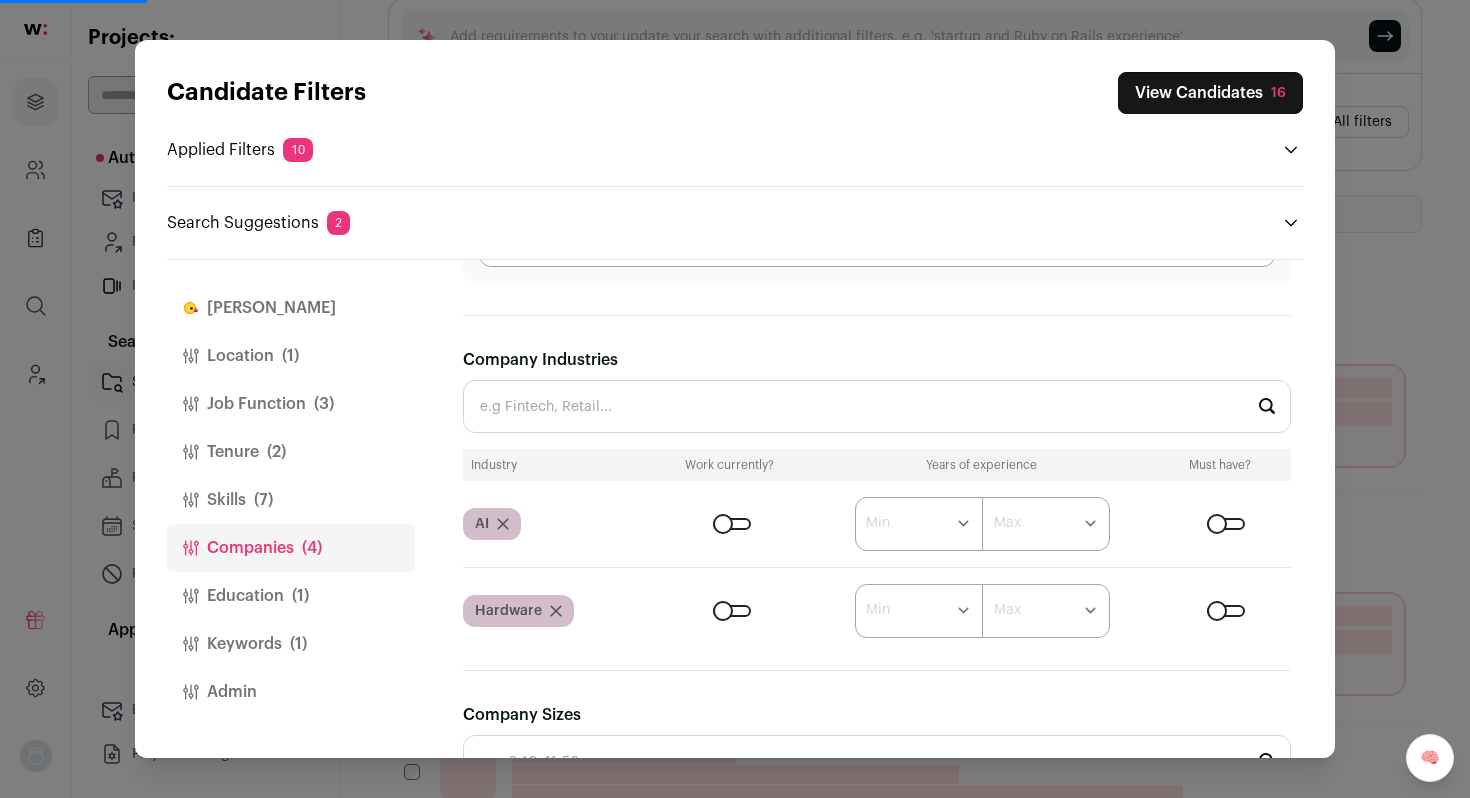 click on "Candidate Filters
View Candidates
16
Applied Filters
10
Software Engineer, Backend Engineer or Full-Stack Engineer
Must have
[GEOGRAPHIC_DATA]
Must have
4+ YOE
Must have
9+ months at current job" at bounding box center [735, 399] 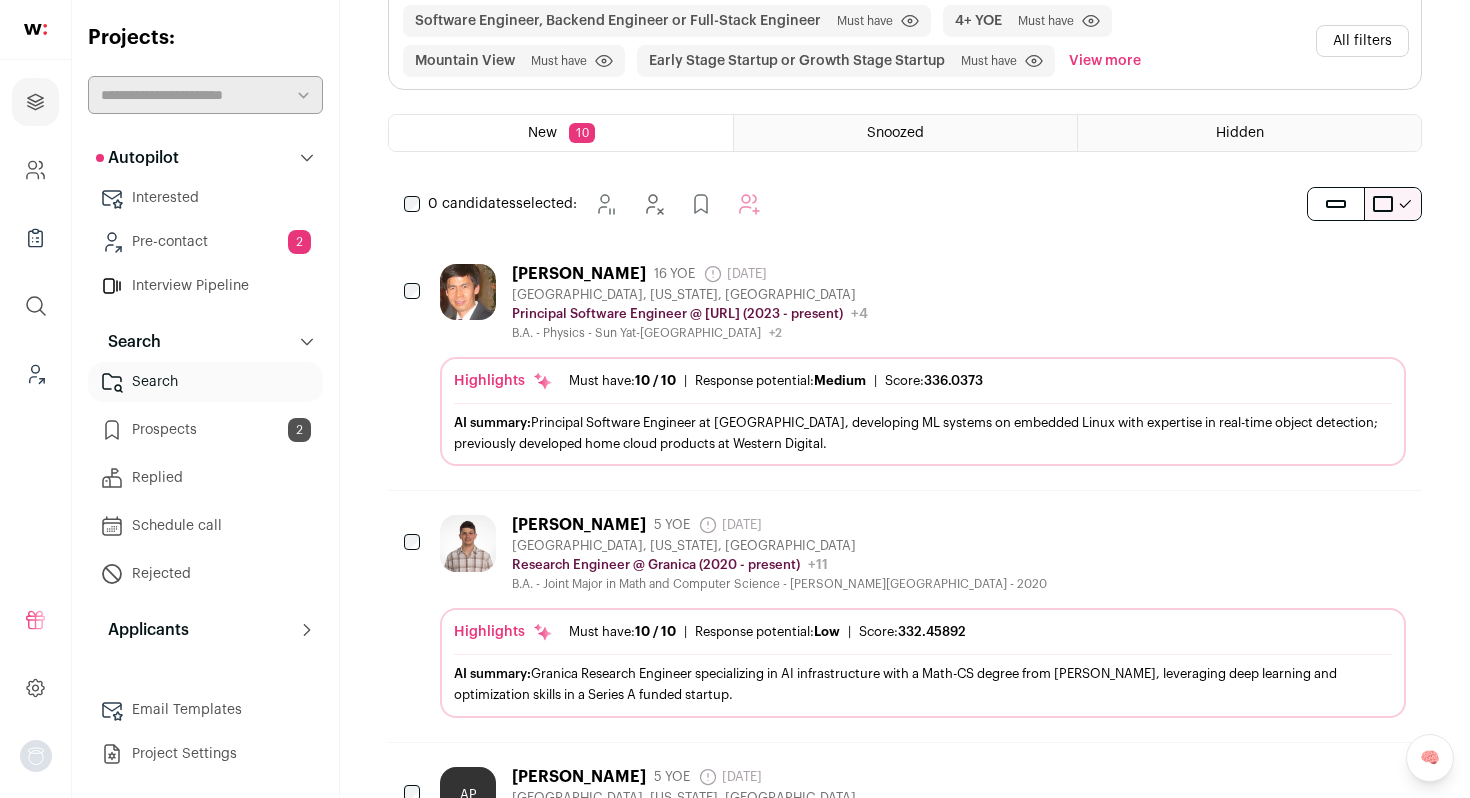 scroll, scrollTop: 254, scrollLeft: 0, axis: vertical 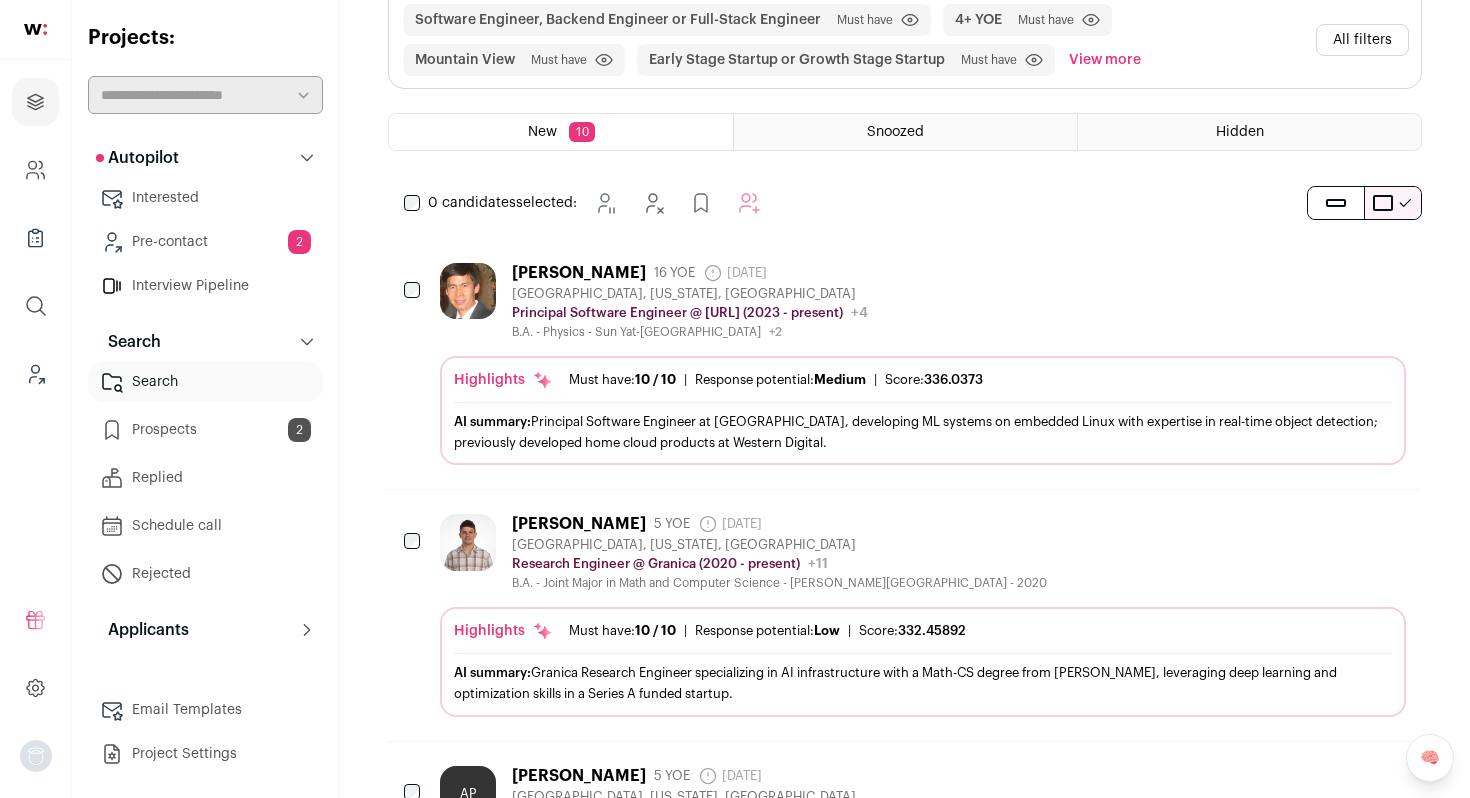 click 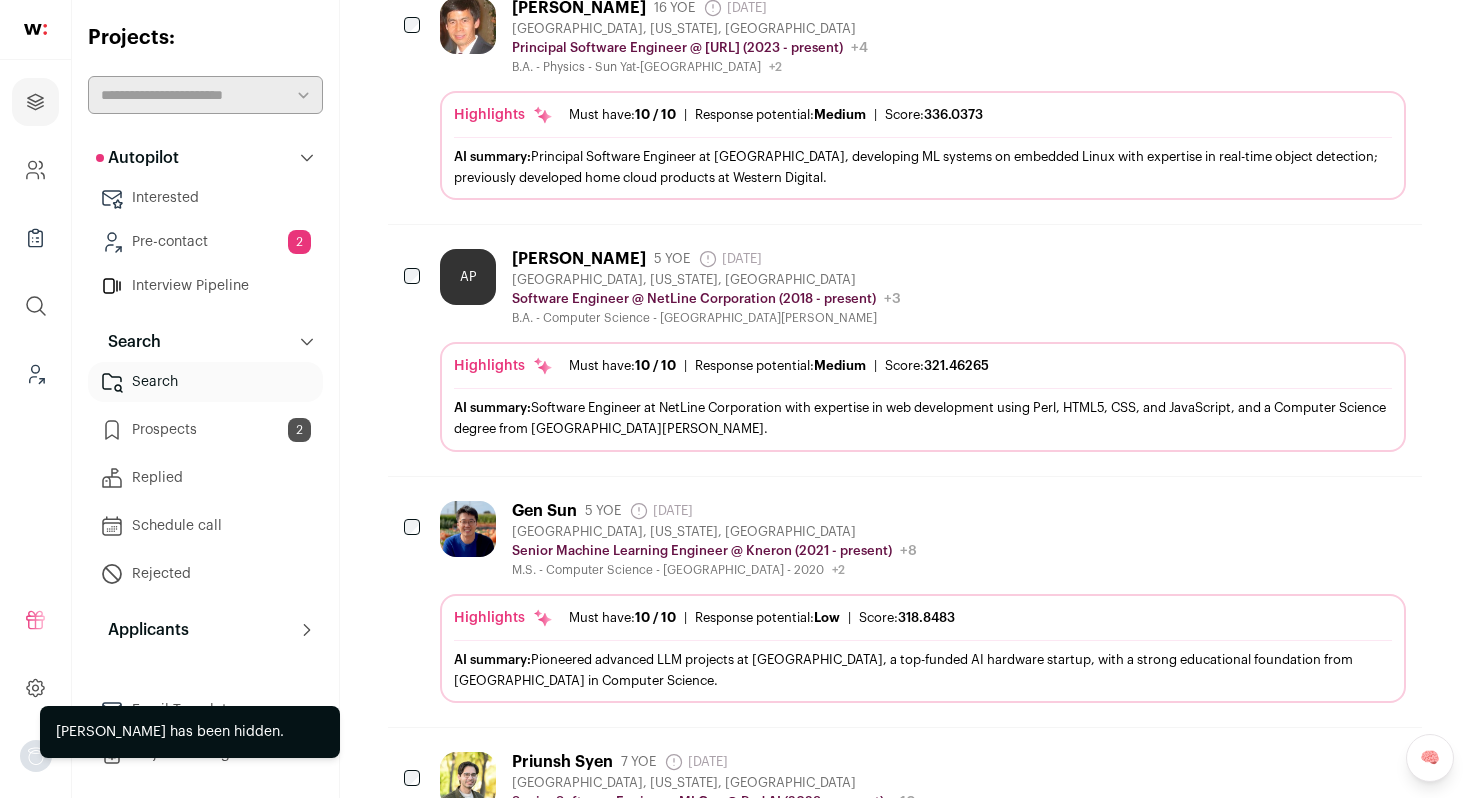 scroll, scrollTop: 523, scrollLeft: 0, axis: vertical 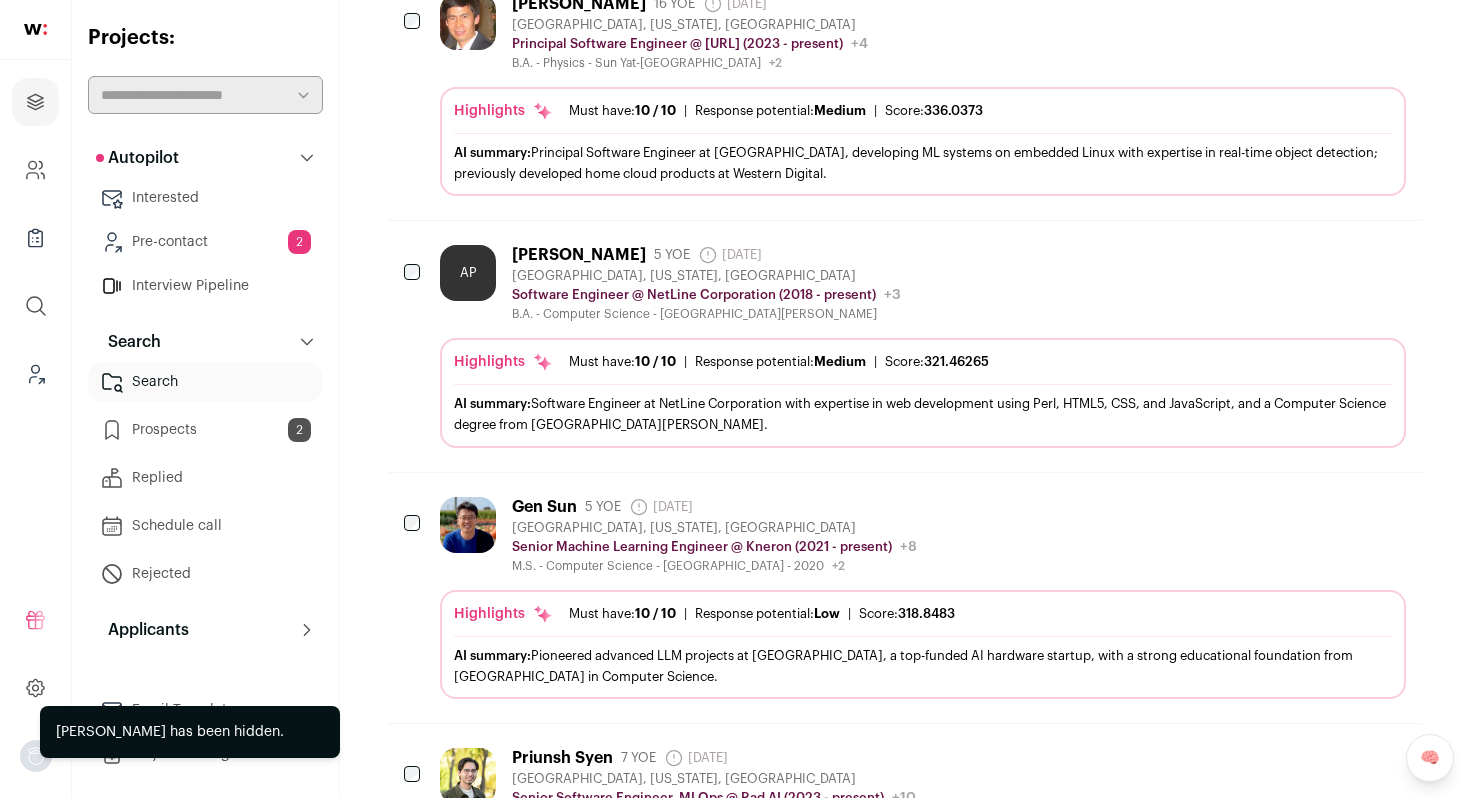 click 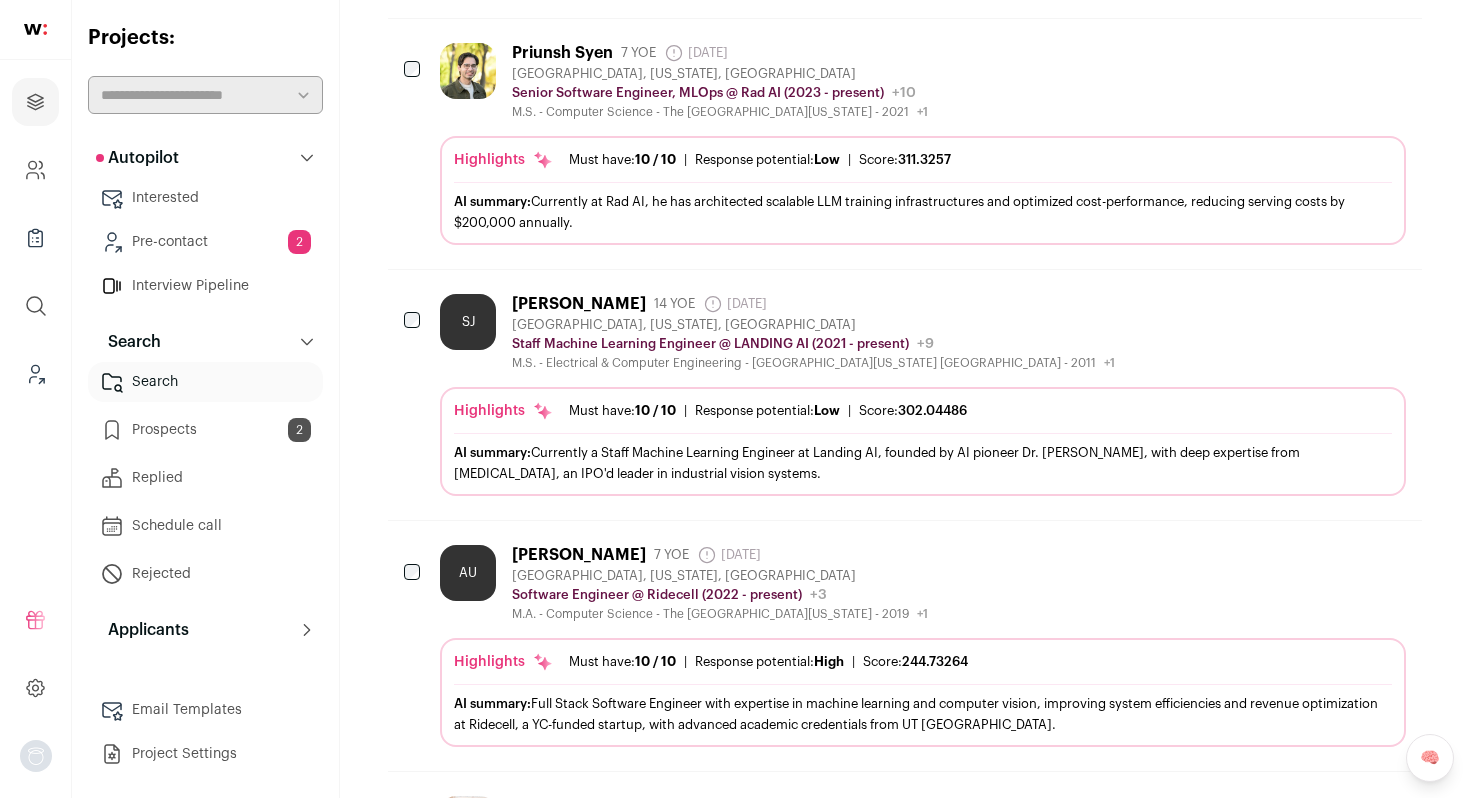 scroll, scrollTop: 980, scrollLeft: 0, axis: vertical 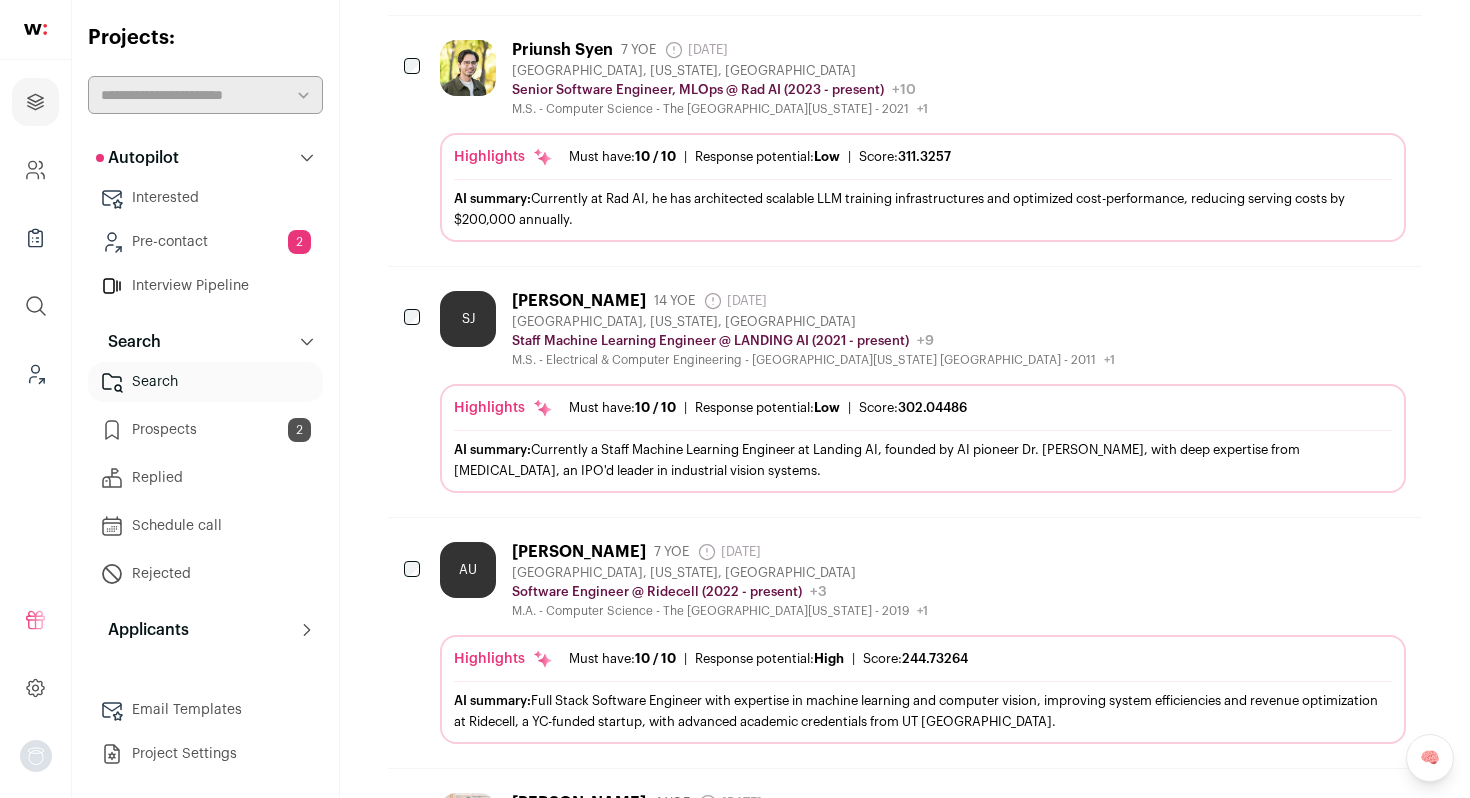 click at bounding box center [1281, 300] 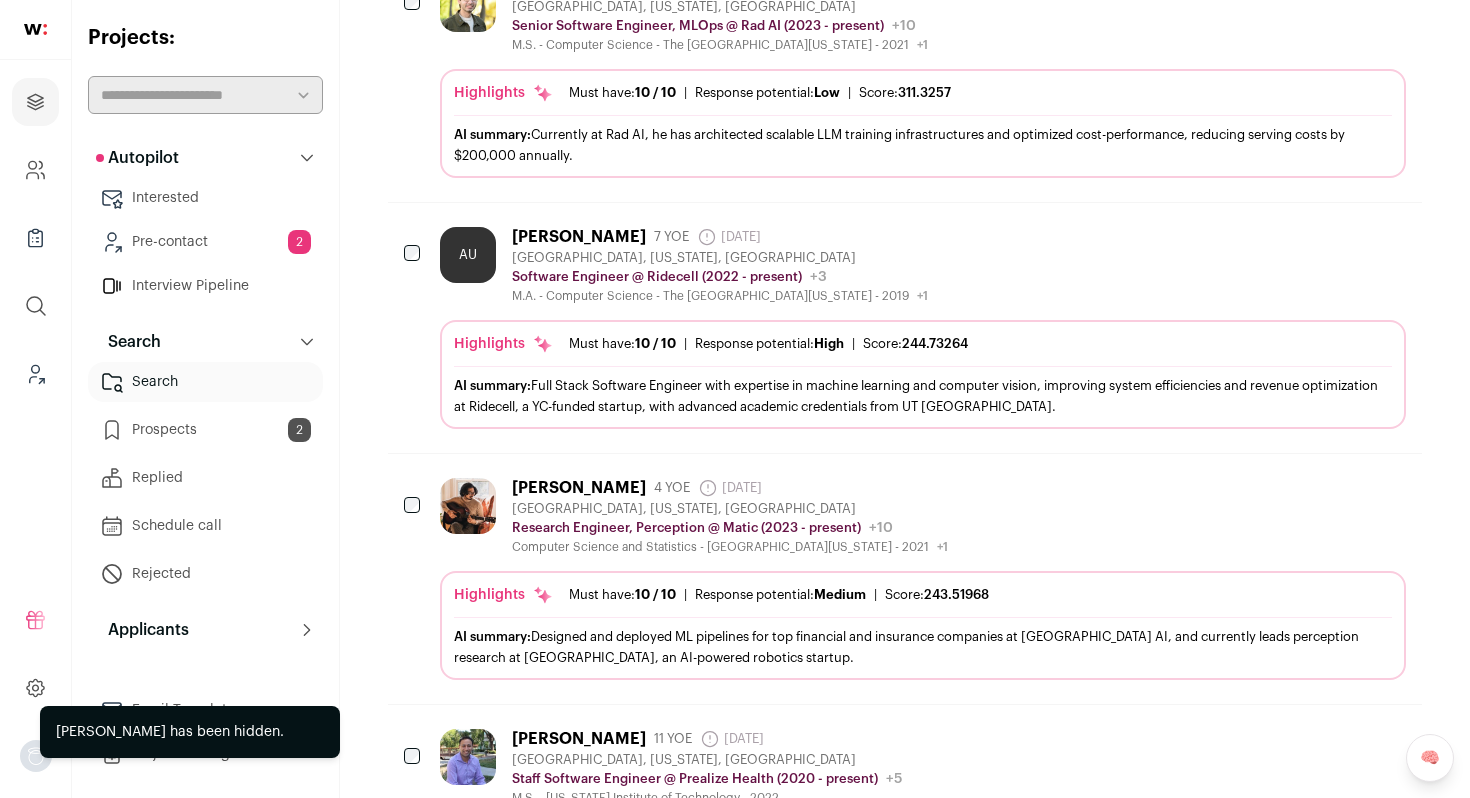 scroll, scrollTop: 1080, scrollLeft: 0, axis: vertical 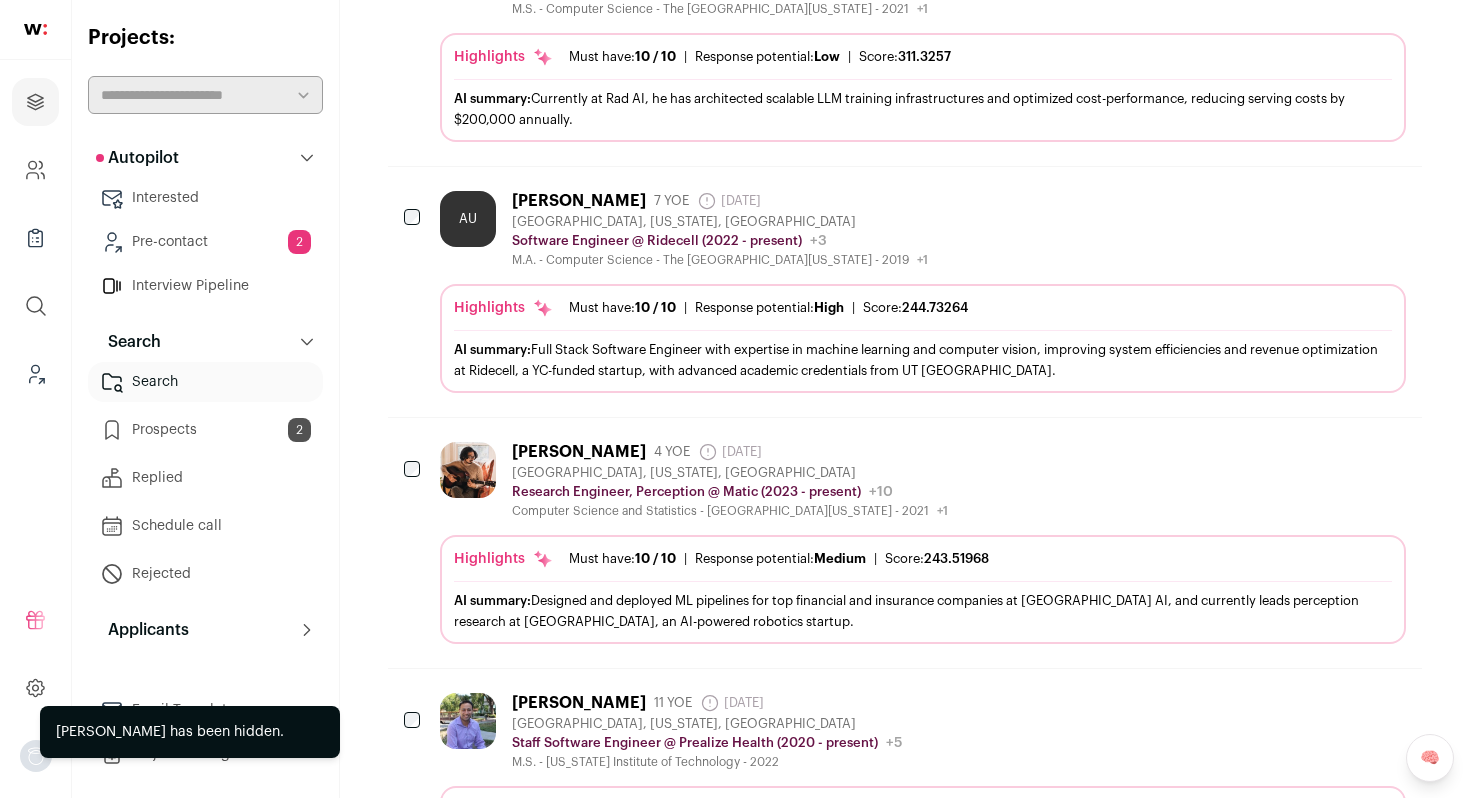 click at bounding box center (1281, 451) 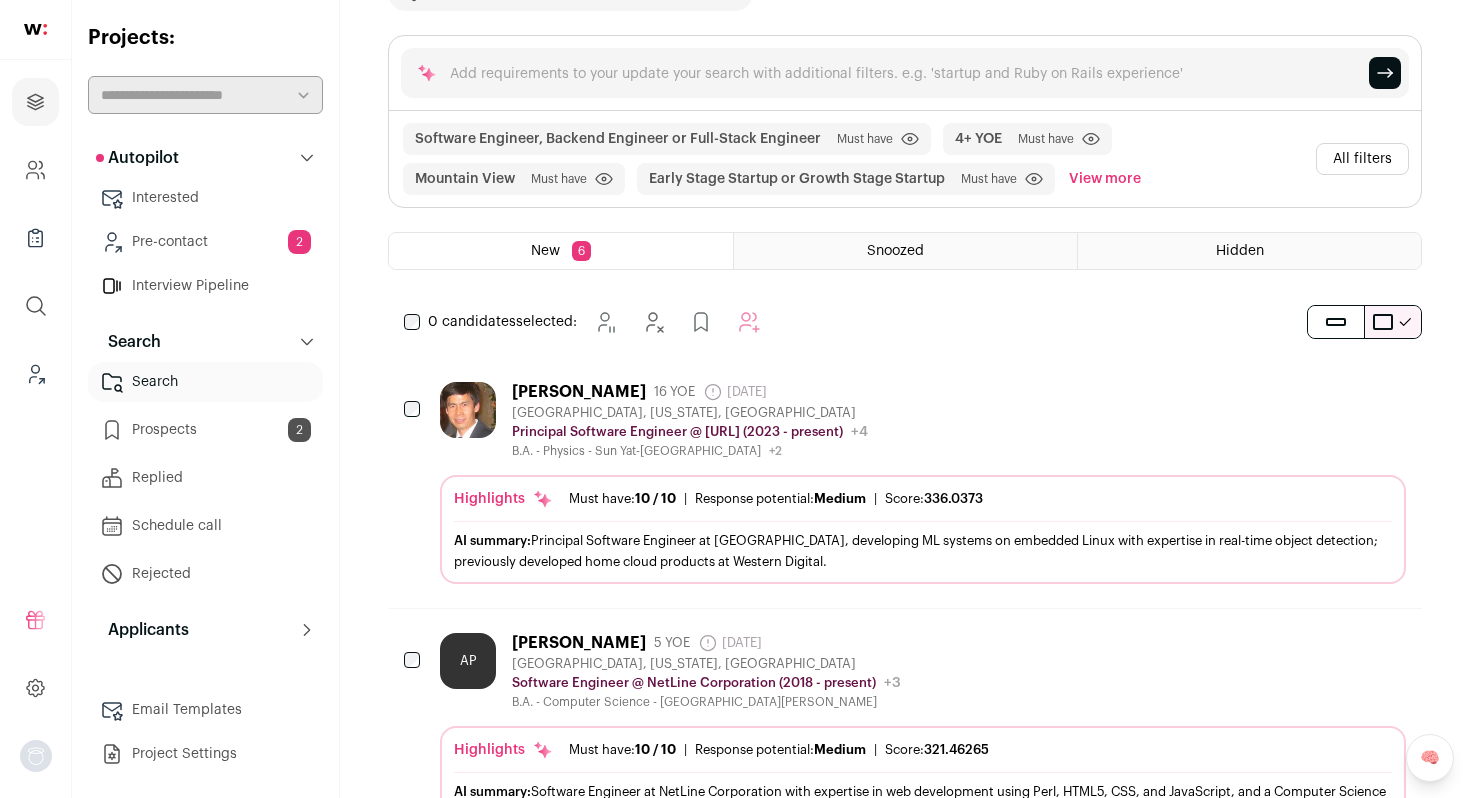 scroll, scrollTop: 0, scrollLeft: 0, axis: both 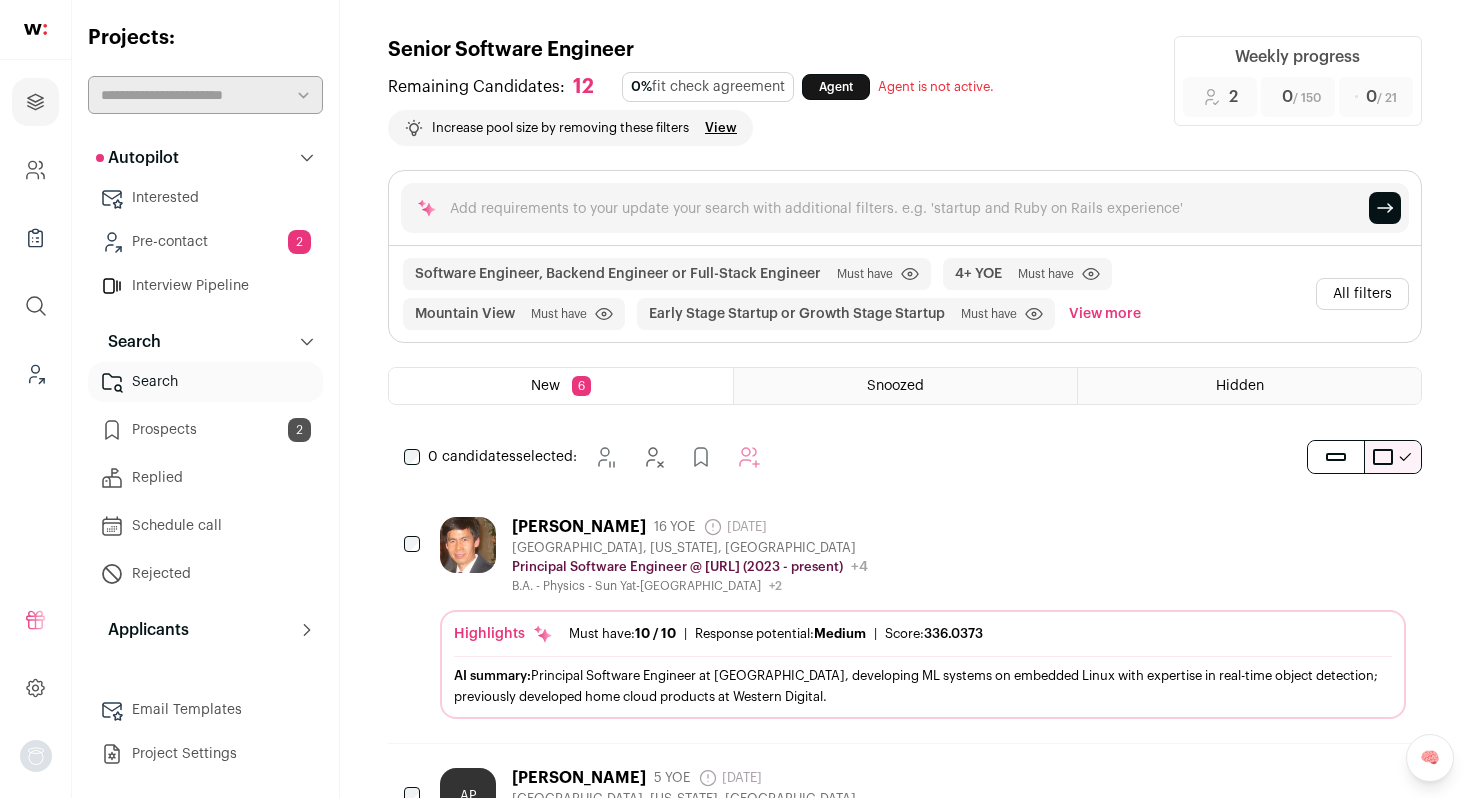 click on "All filters" at bounding box center (1362, 294) 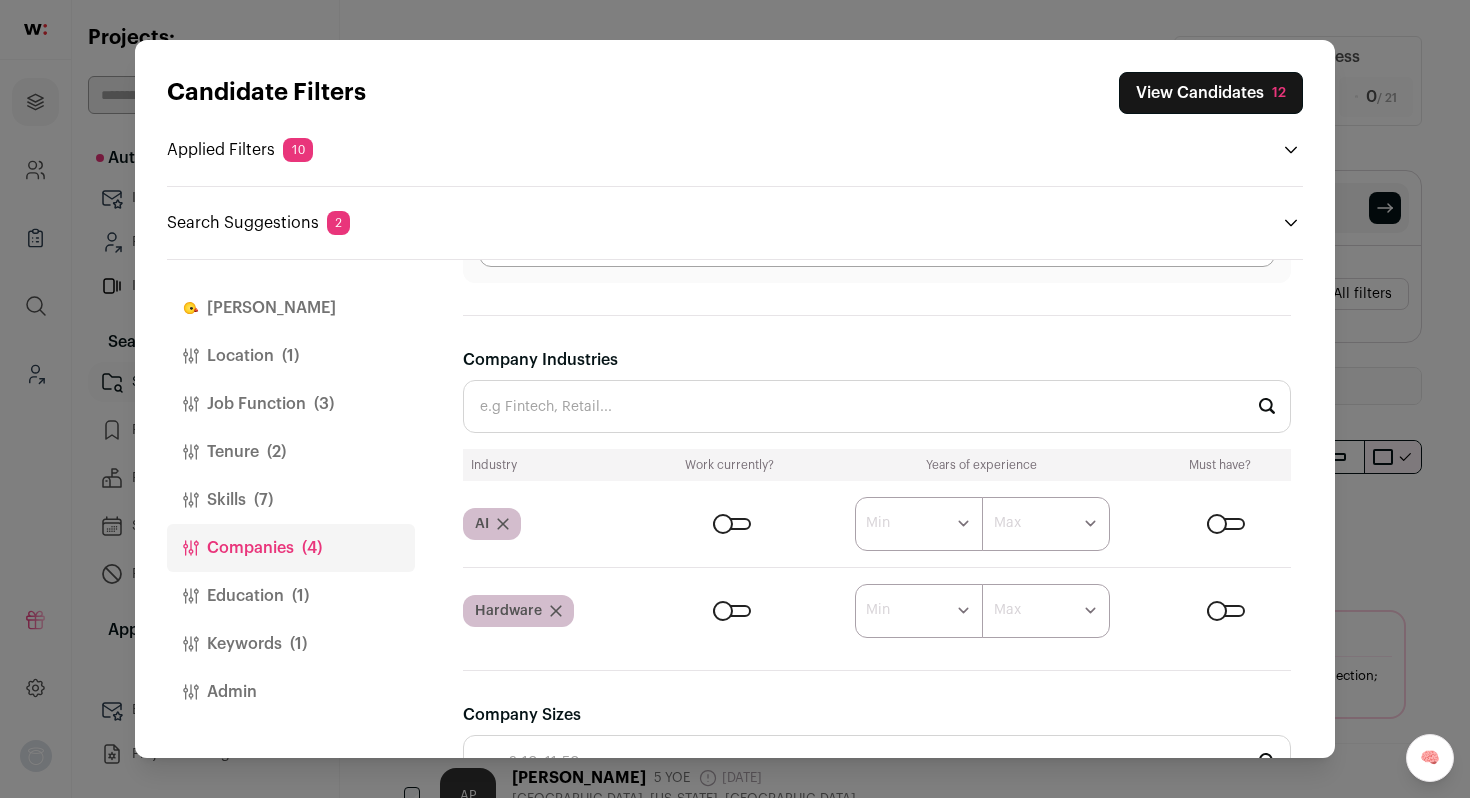 click on "Skills
(7)" at bounding box center (291, 500) 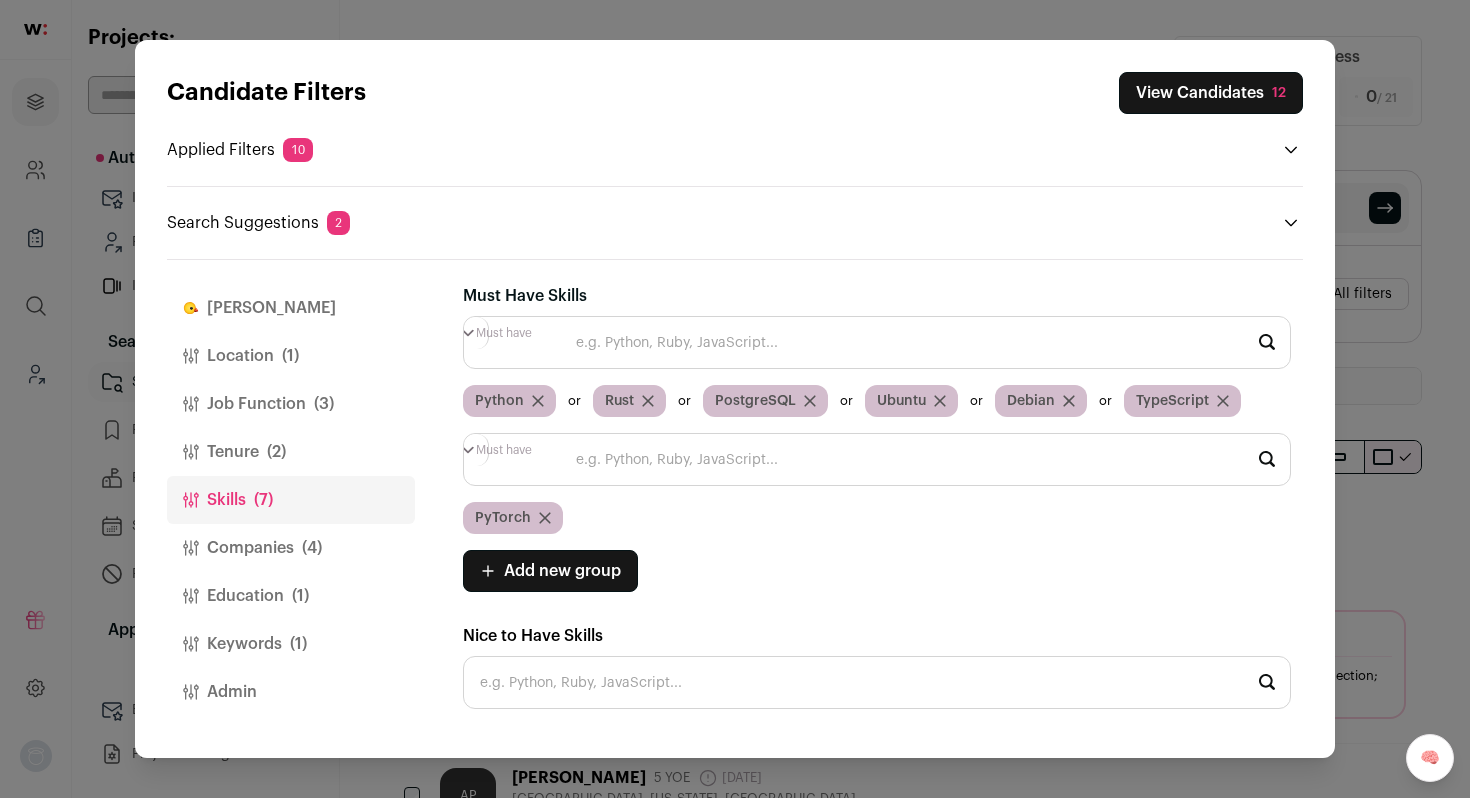scroll, scrollTop: 0, scrollLeft: 0, axis: both 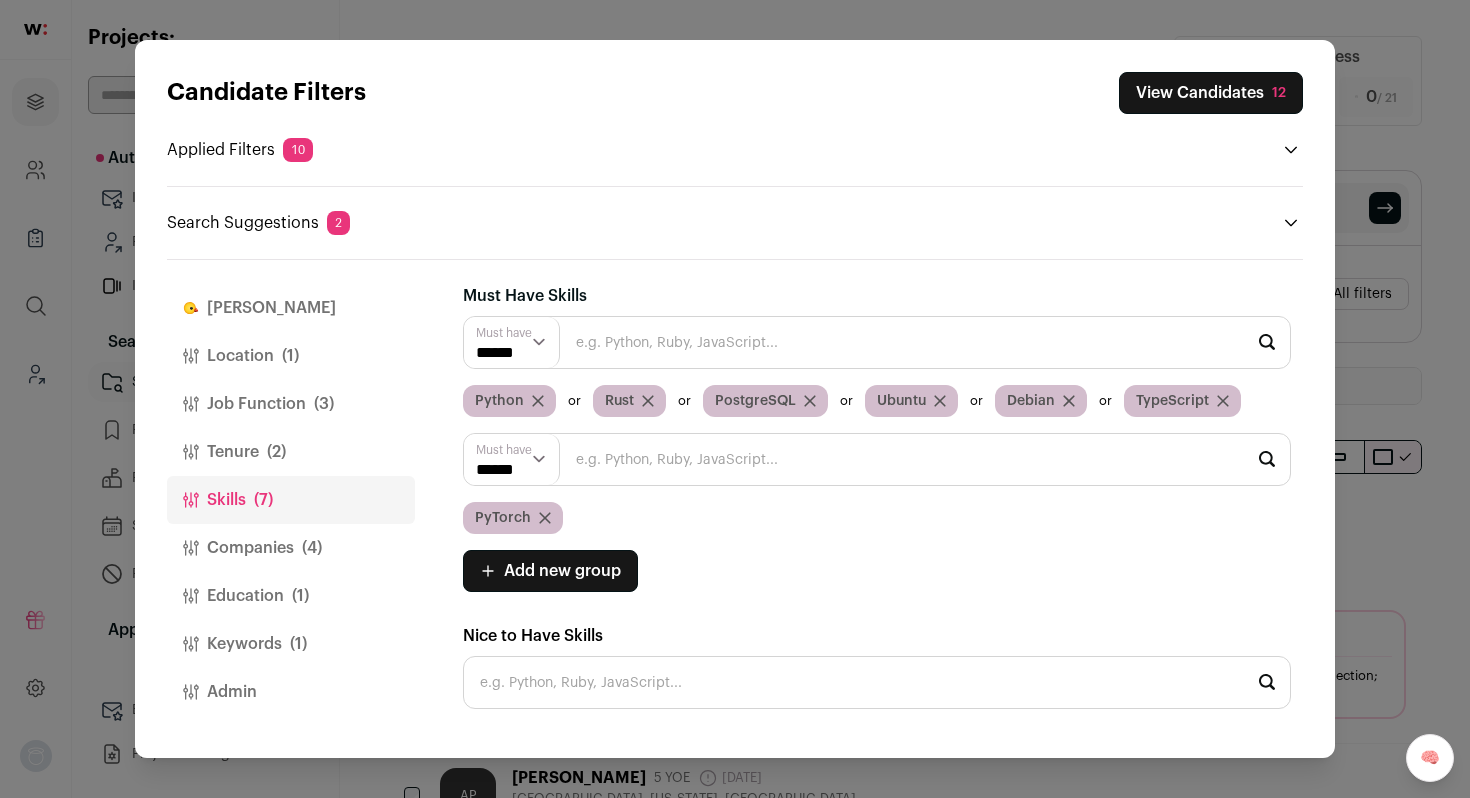 click on "PyTorch" at bounding box center (513, 518) 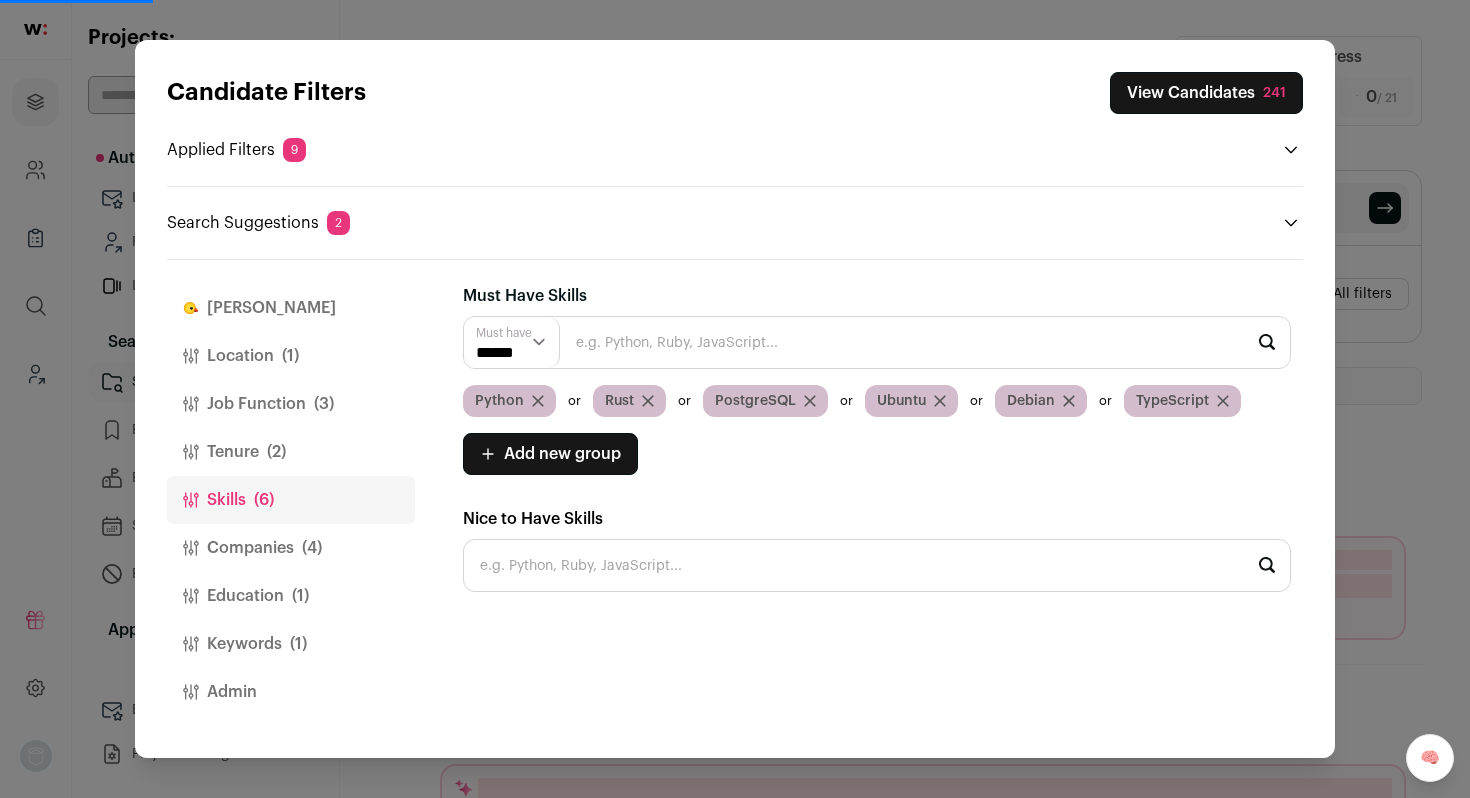 click 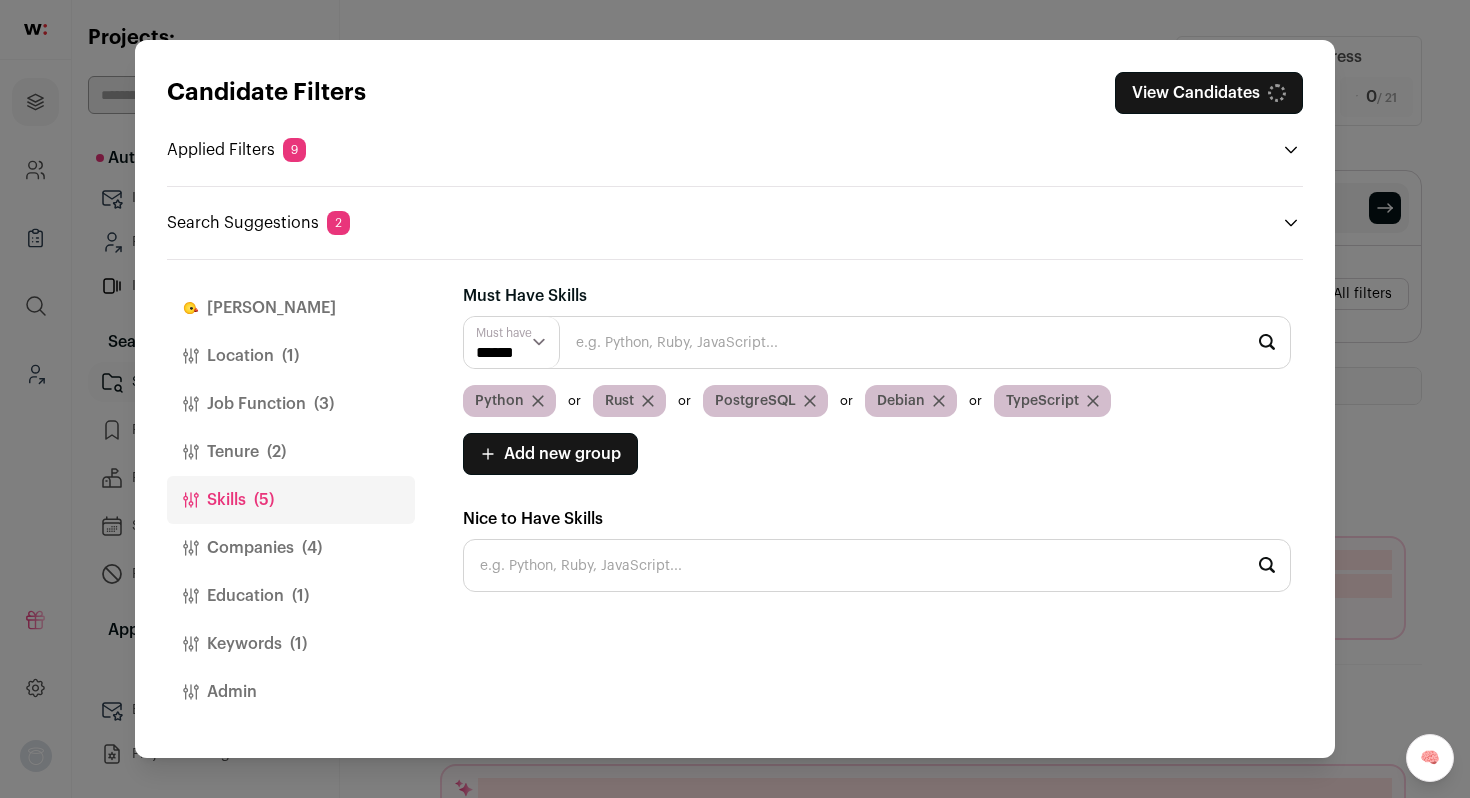 click on "Debian" at bounding box center [911, 401] 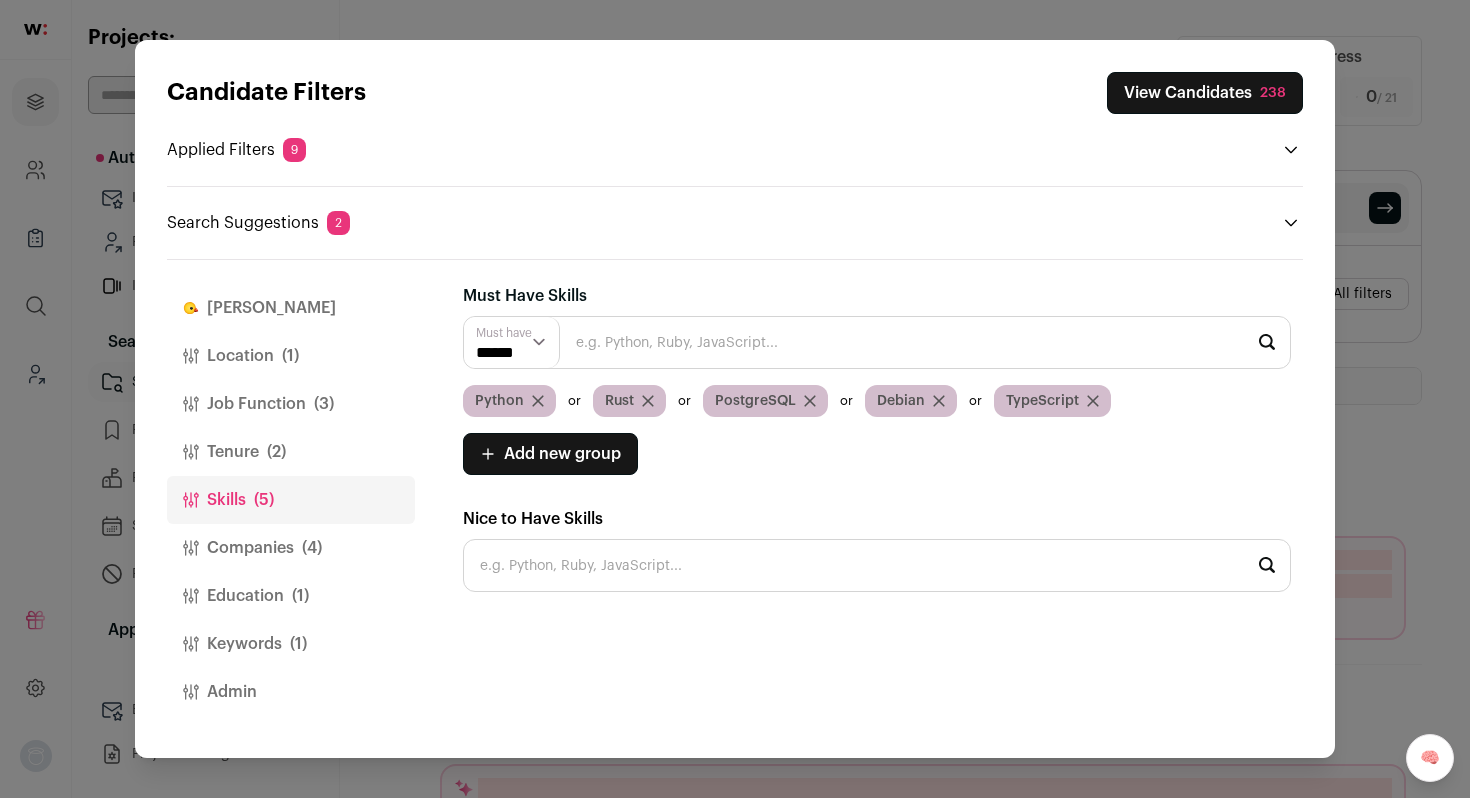 click 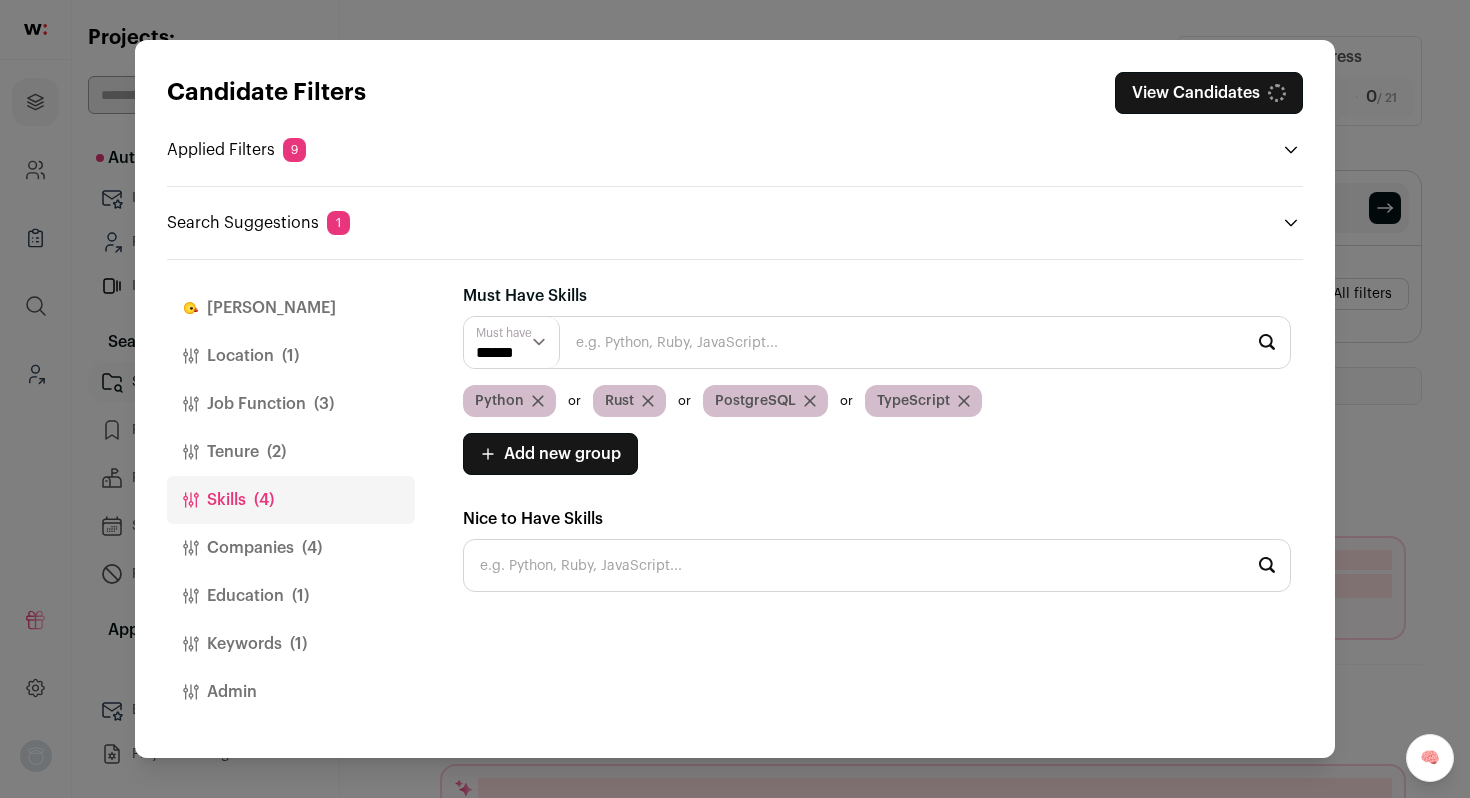 click on "******
******" at bounding box center (512, 342) 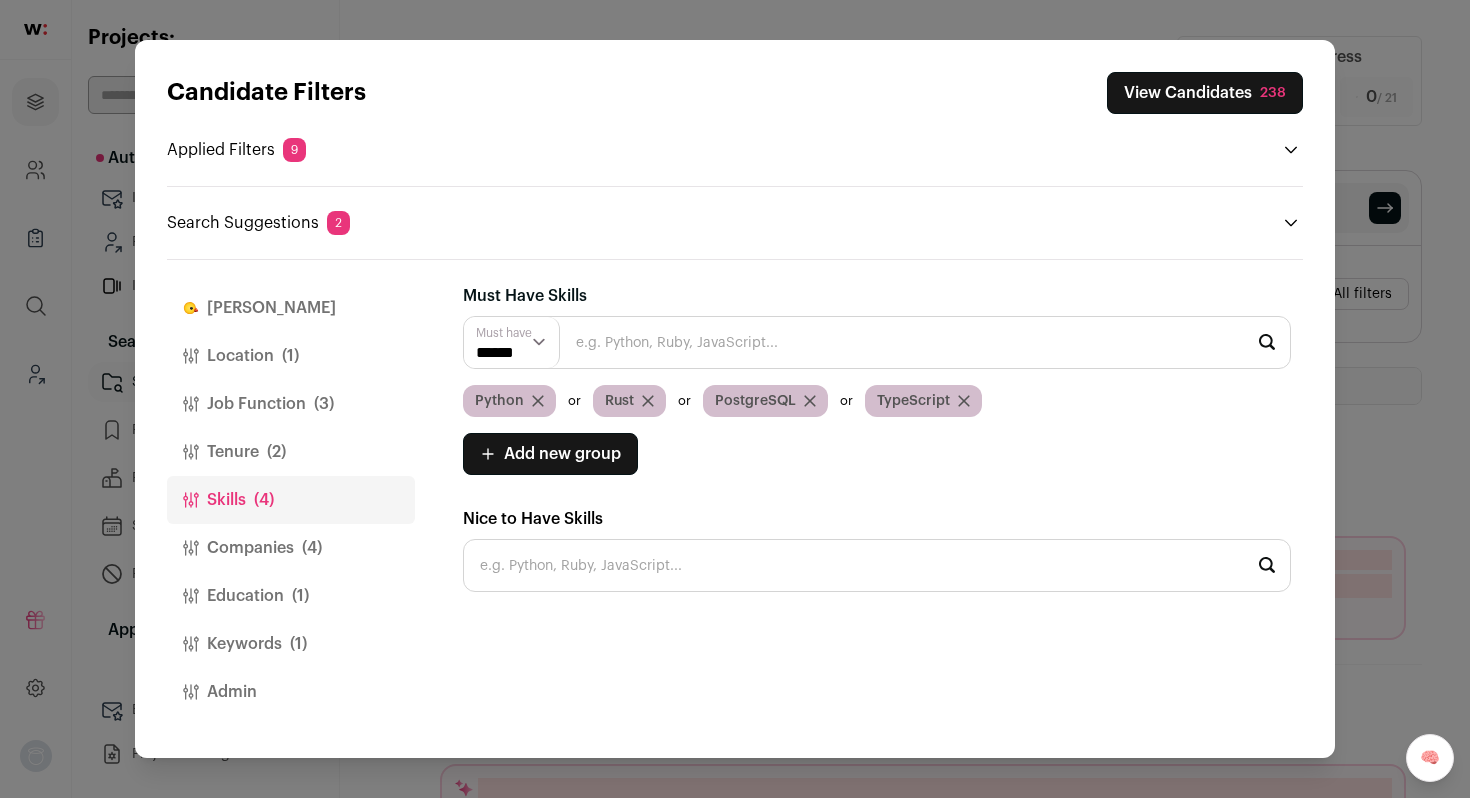 select on "***" 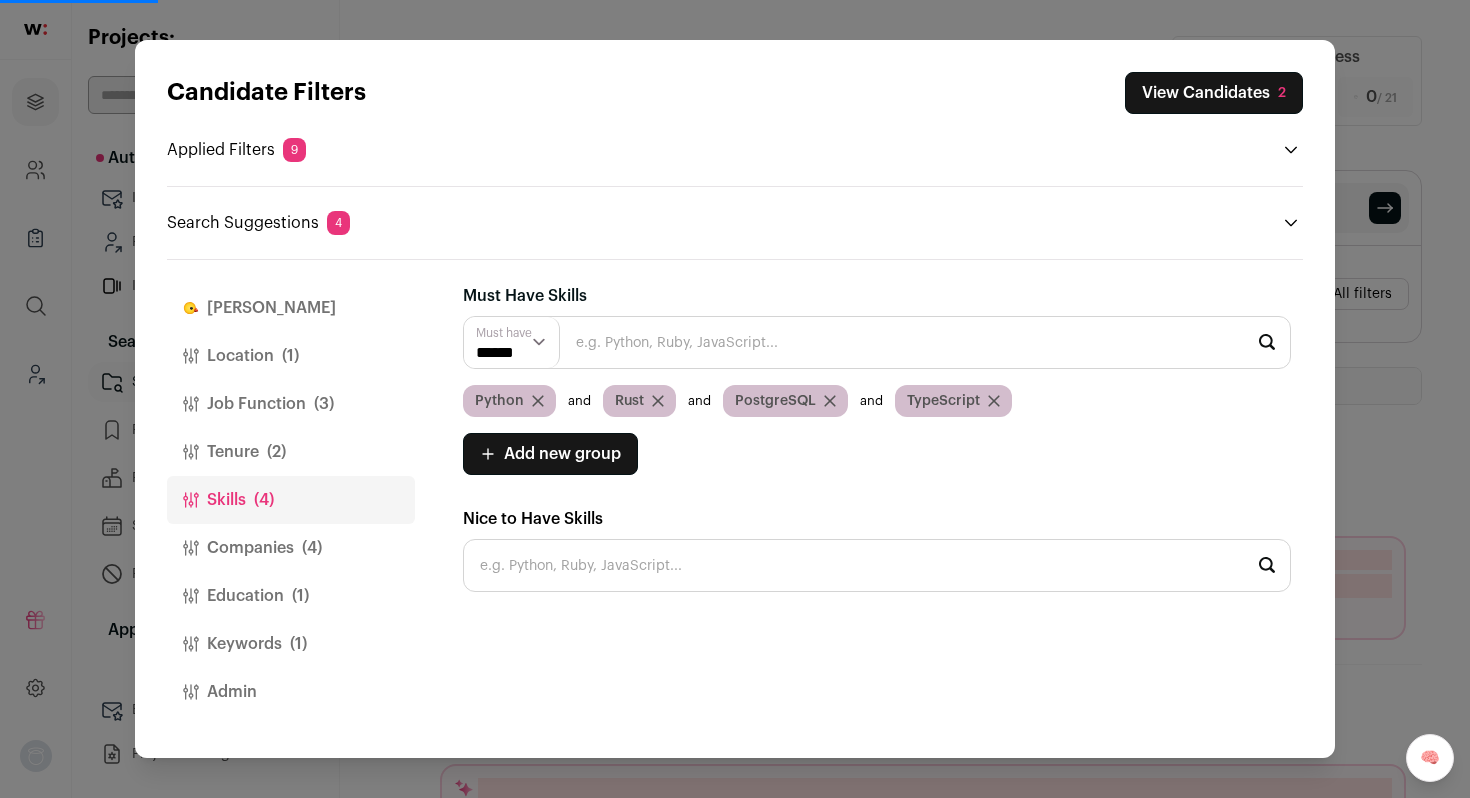 click on "Candidate Filters
View Candidates
2
Applied Filters
9
Software Engineer, Backend Engineer or Full-Stack Engineer
Must have
[GEOGRAPHIC_DATA]
Must have
4+ YOE
Must have
Must have" at bounding box center (735, 399) 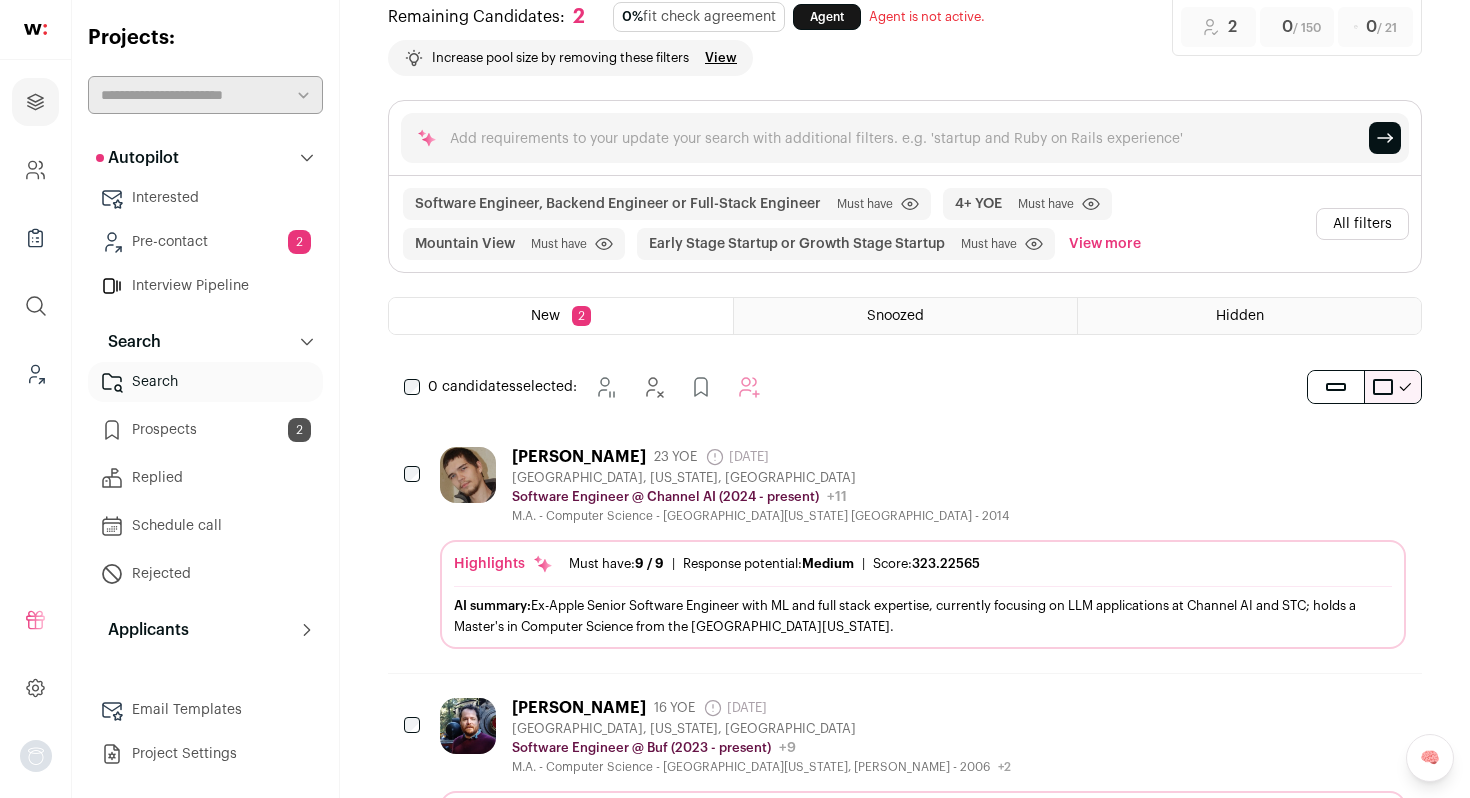 scroll, scrollTop: 84, scrollLeft: 0, axis: vertical 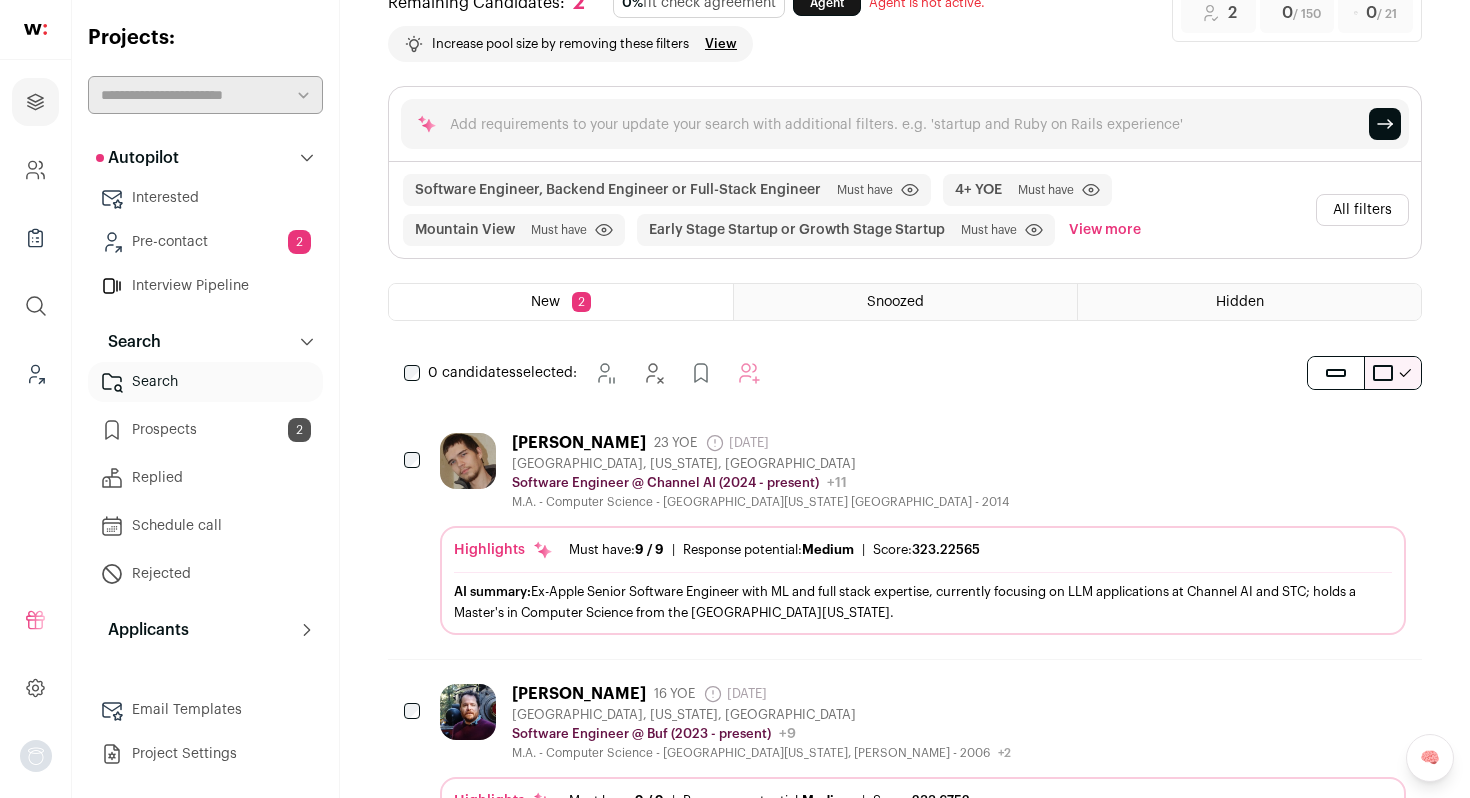 click on "[PERSON_NAME]
23 YOE
[DATE]
Admin only. The last time the profile was updated.
[GEOGRAPHIC_DATA], [US_STATE], [GEOGRAPHIC_DATA]
Software Engineer @ Channel AI
(2024 - present)
Channel AI
Public / Private
Private
Valuation
Unknown" at bounding box center (923, 471) 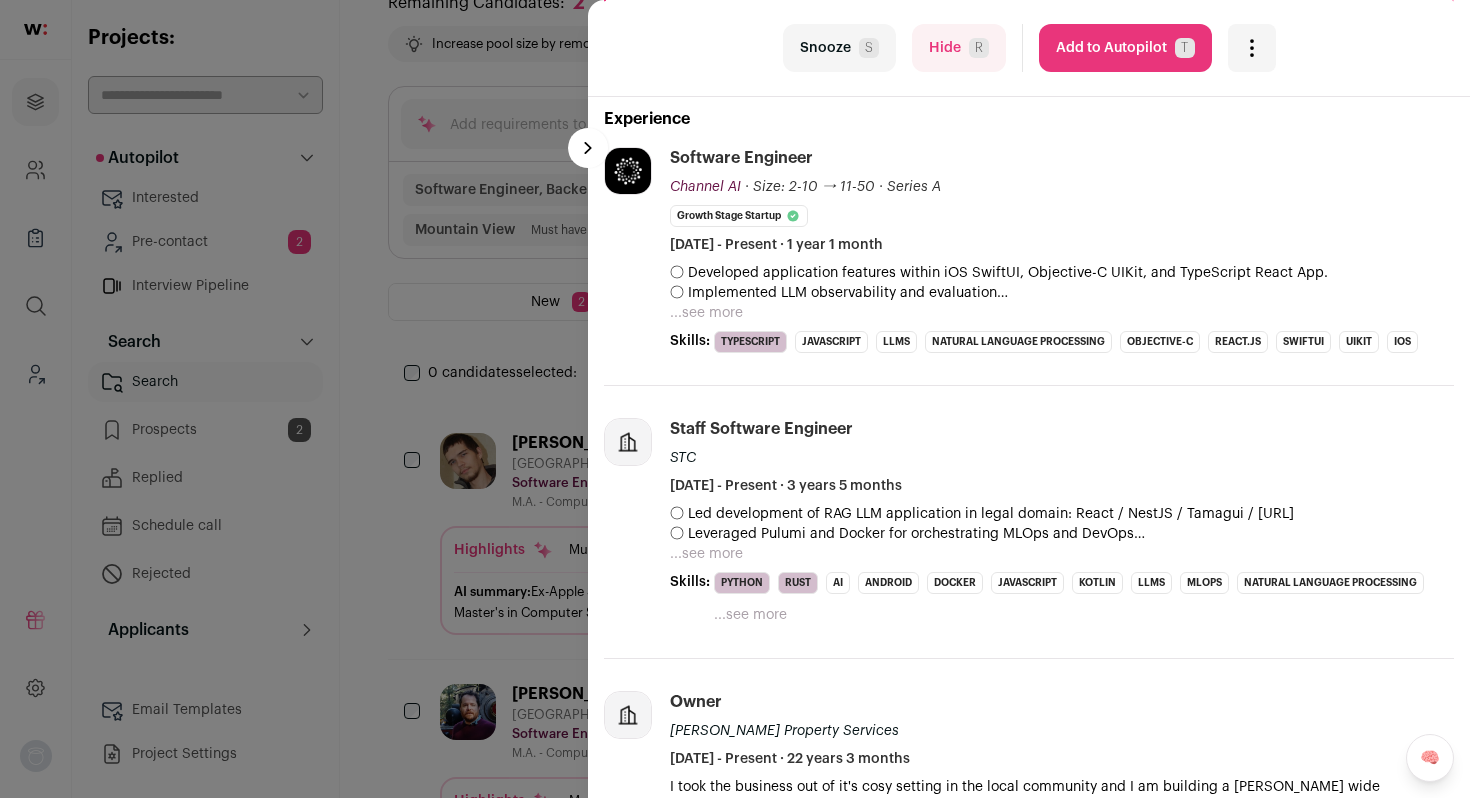 scroll, scrollTop: 297, scrollLeft: 0, axis: vertical 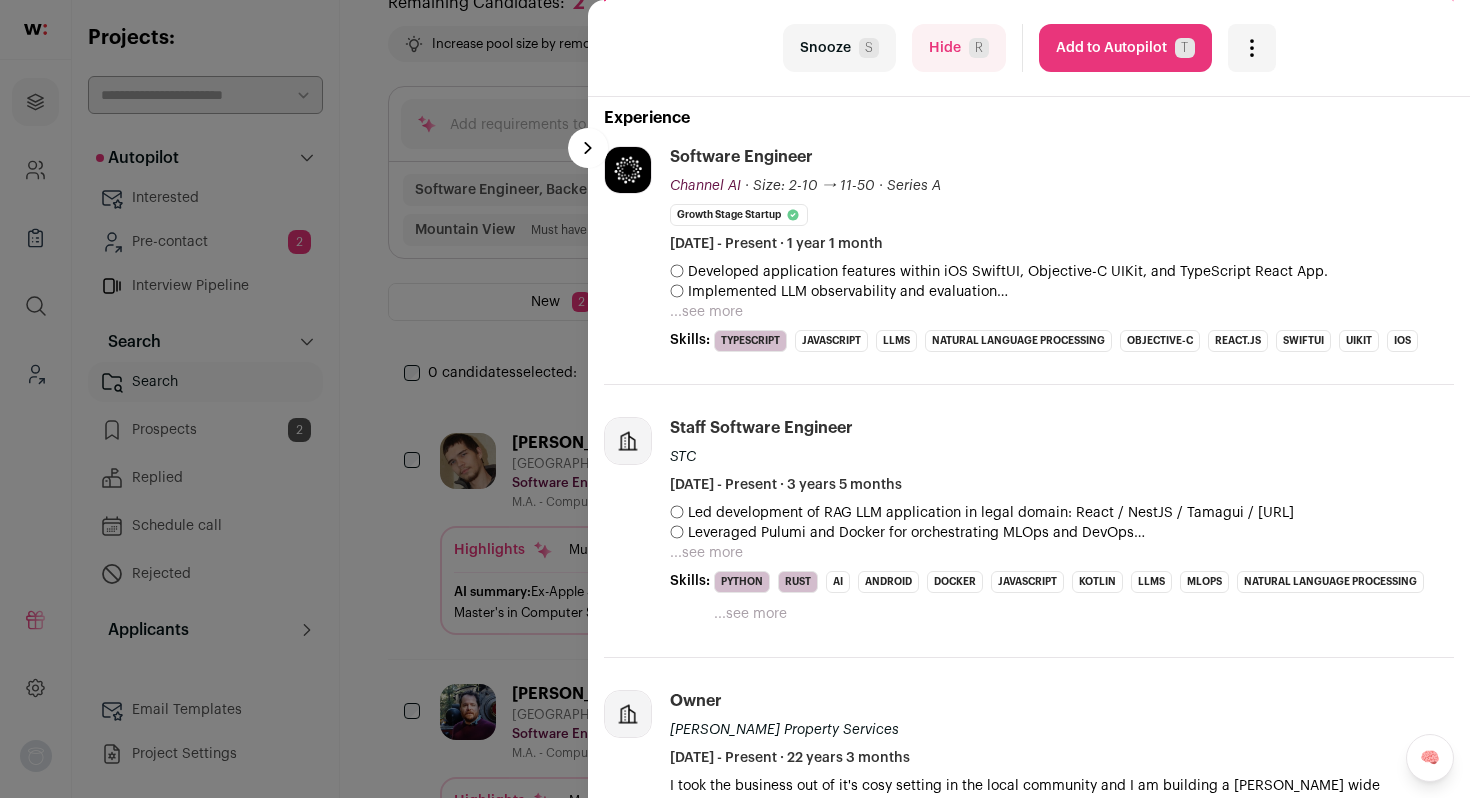 click on "Hide
R" at bounding box center (959, 48) 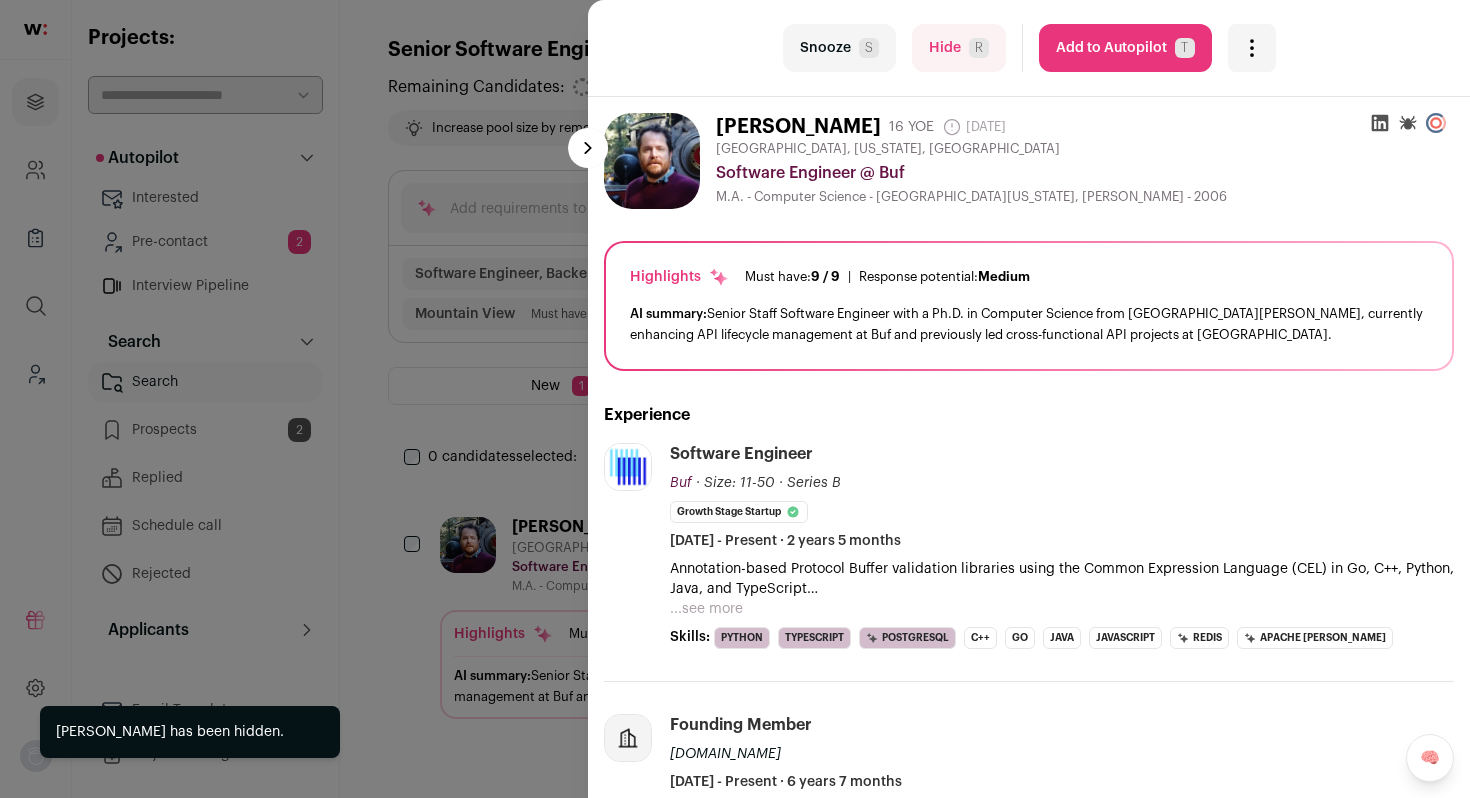 scroll, scrollTop: 0, scrollLeft: 0, axis: both 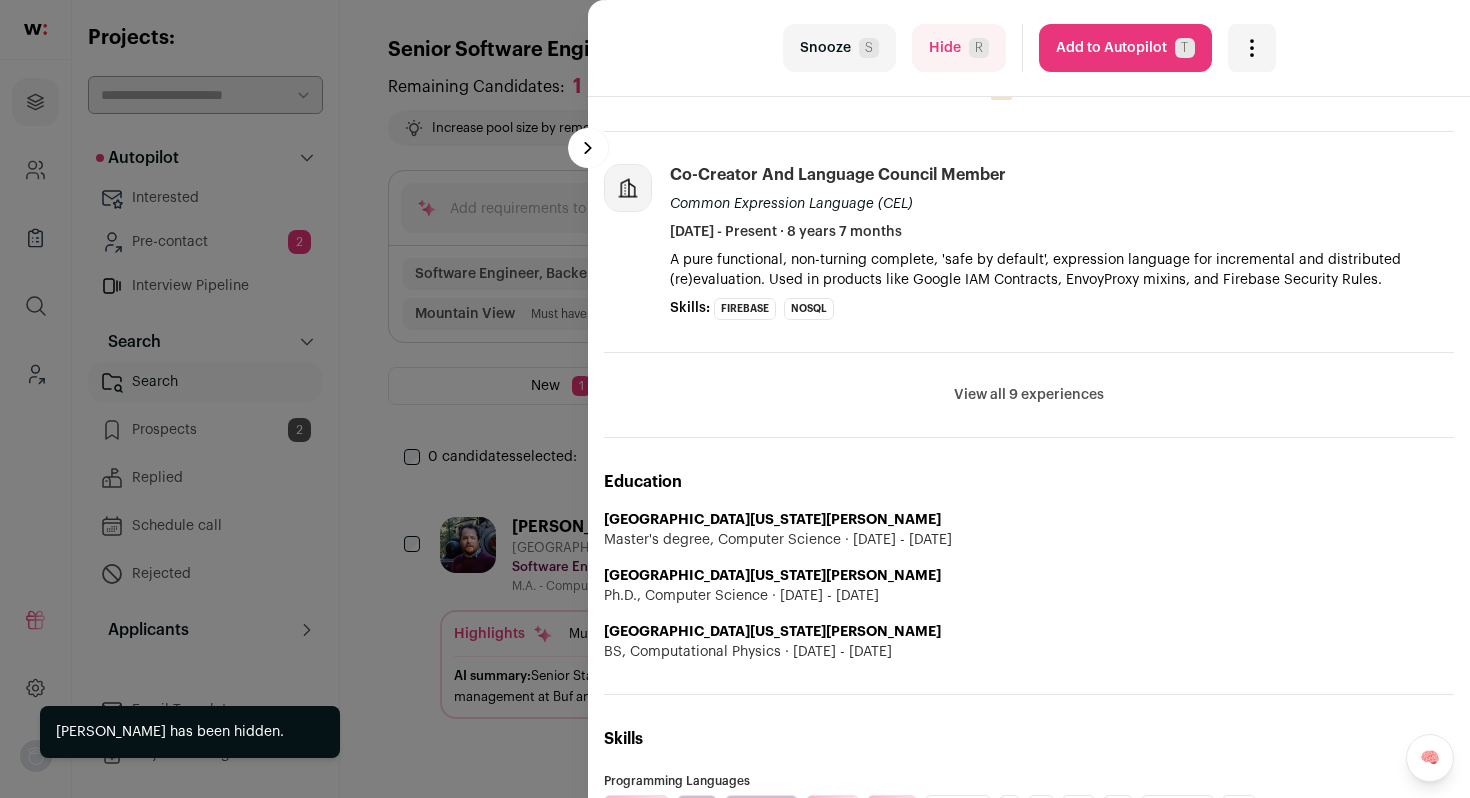 click on "View all 9 experiences" at bounding box center [1029, 395] 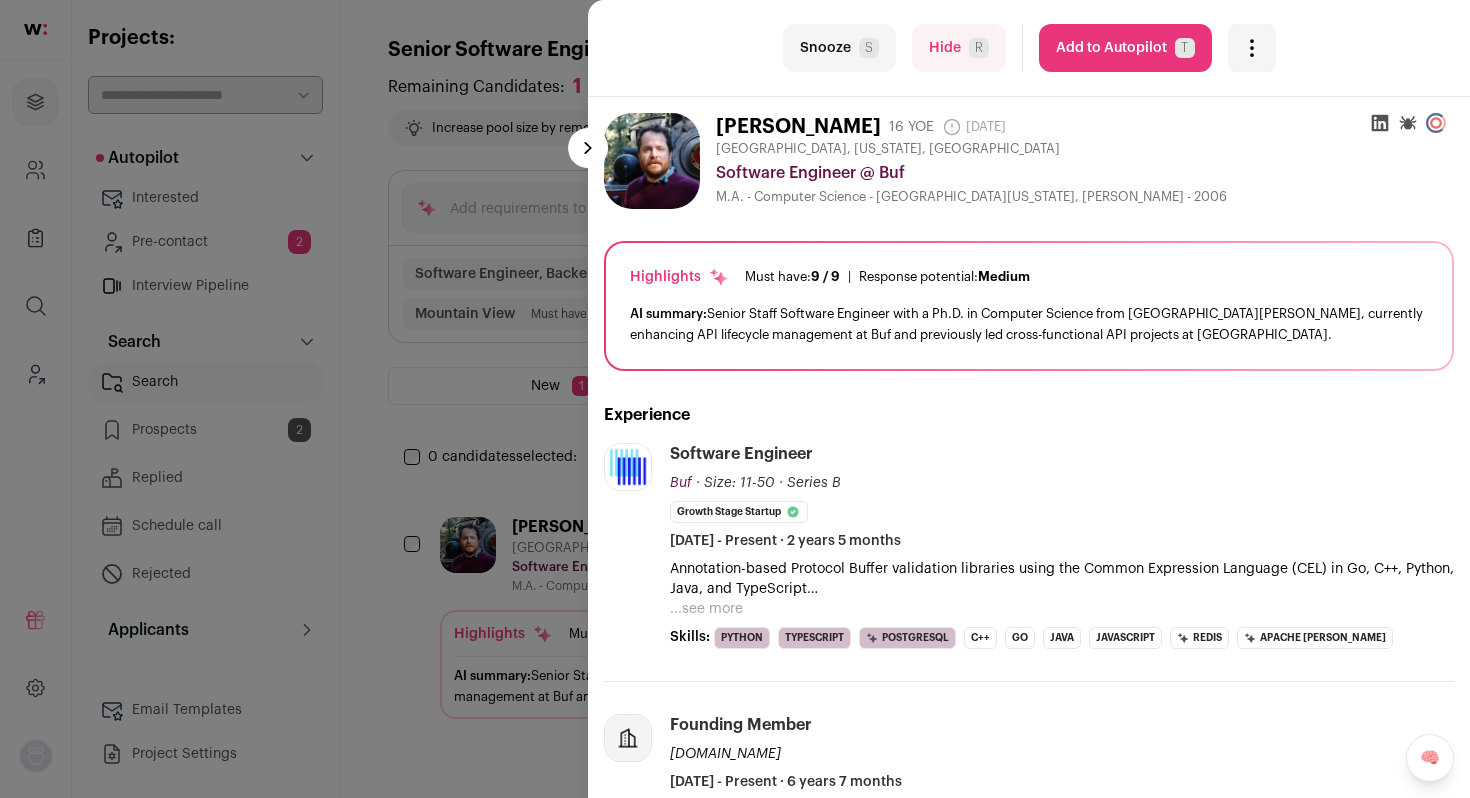 scroll, scrollTop: 11, scrollLeft: 0, axis: vertical 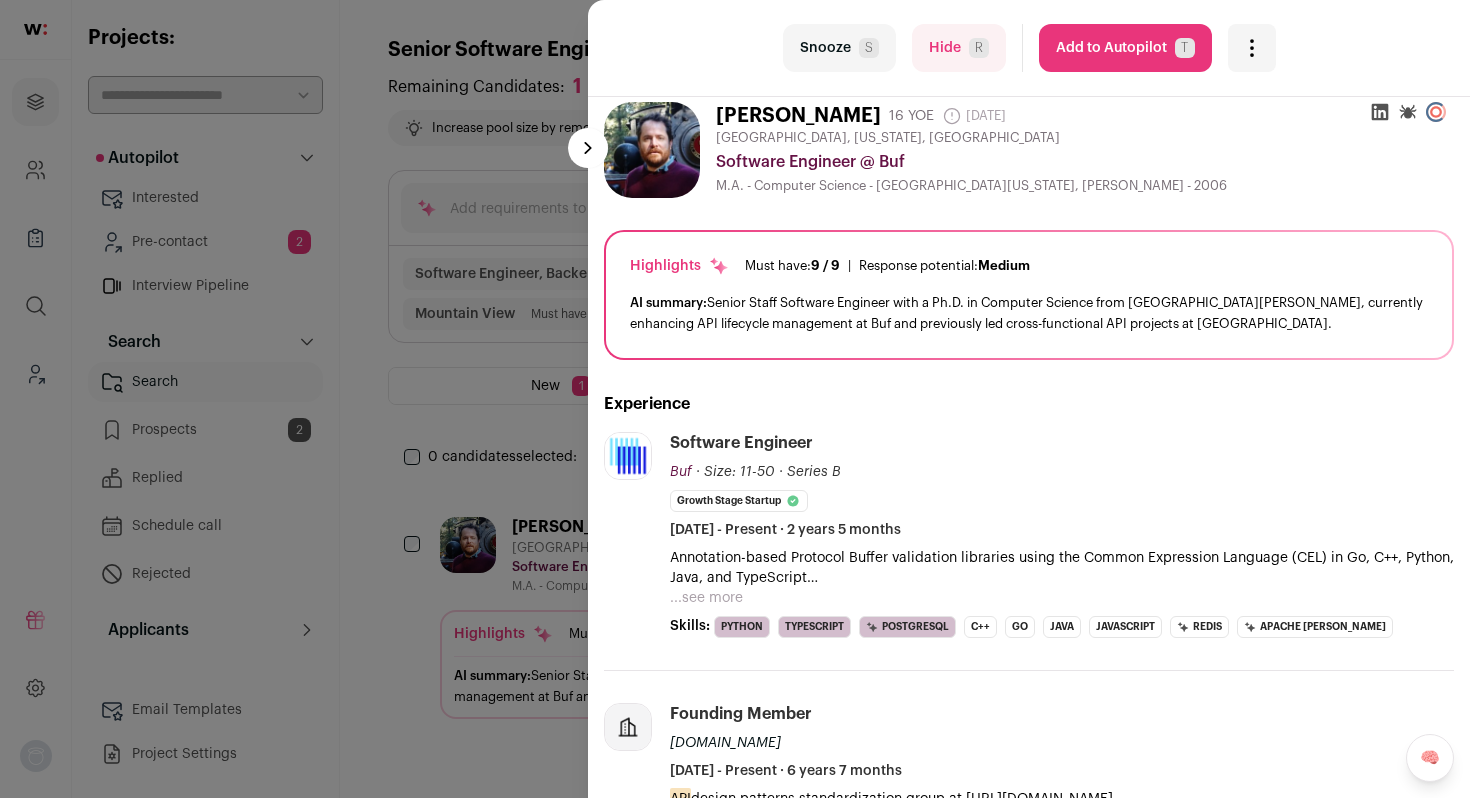 click on "Add to Autopilot
T" at bounding box center [1125, 48] 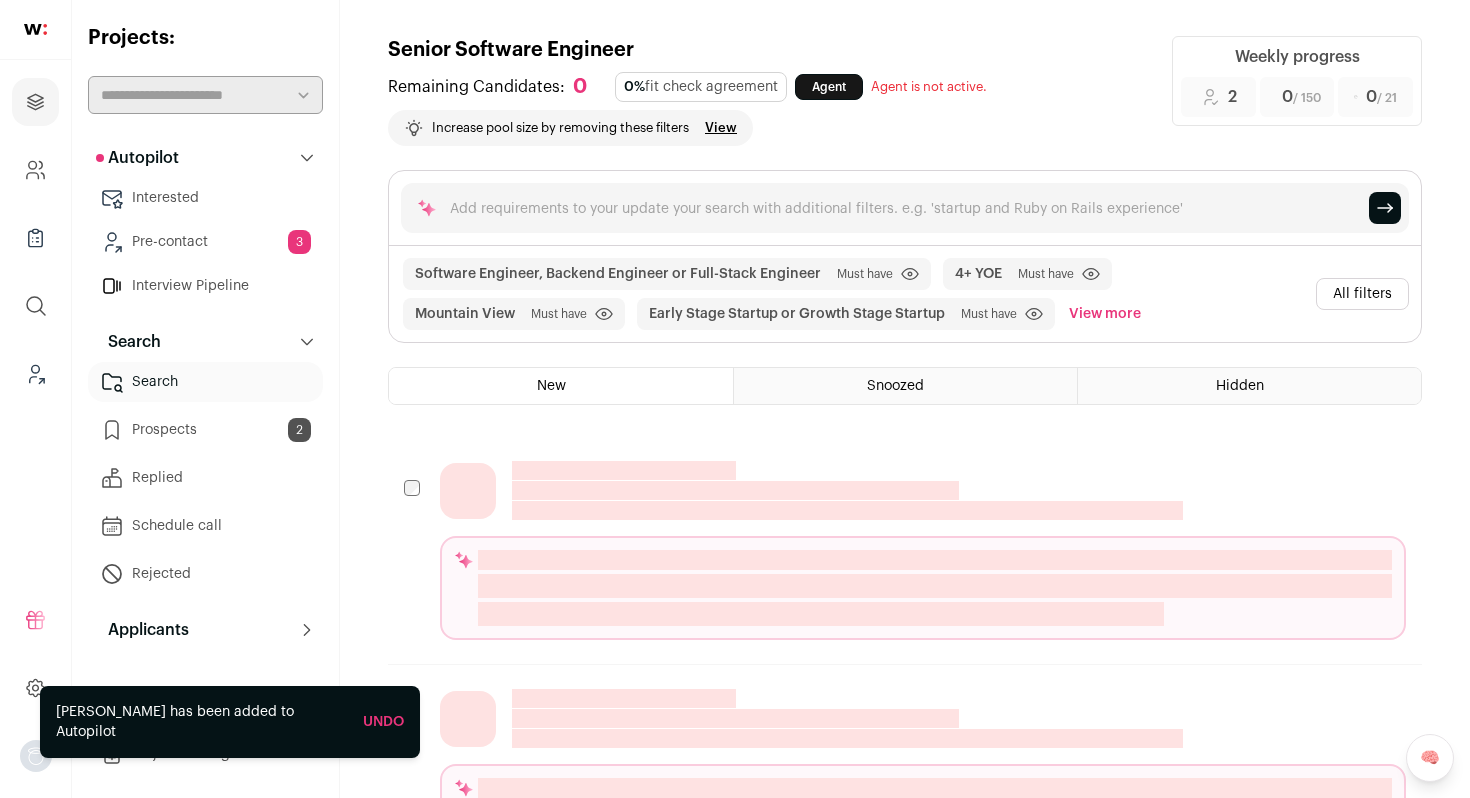 click on "All filters" at bounding box center (1362, 294) 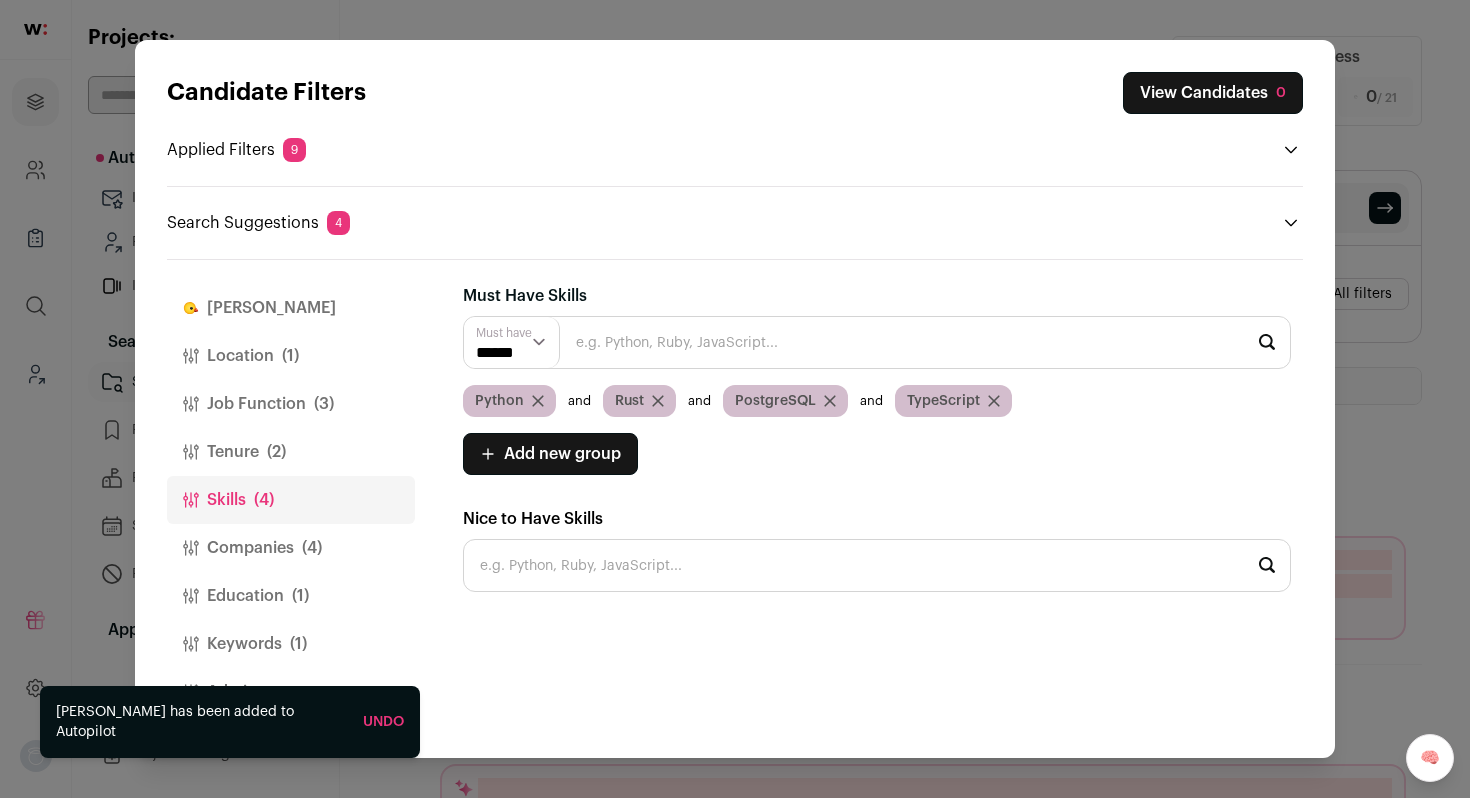 click on "Job Function
(3)" at bounding box center [291, 404] 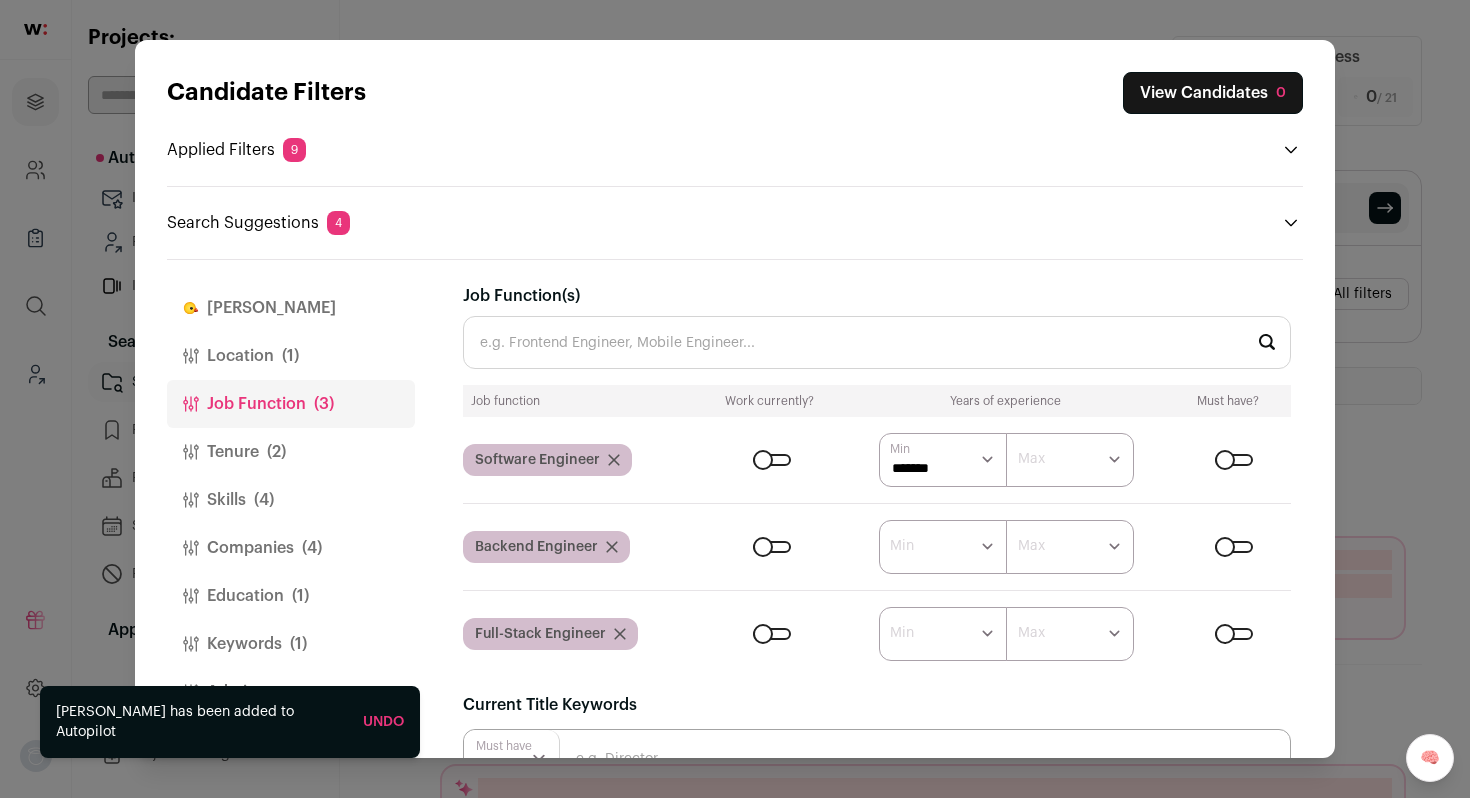 click on "Keywords
(1)" at bounding box center (291, 644) 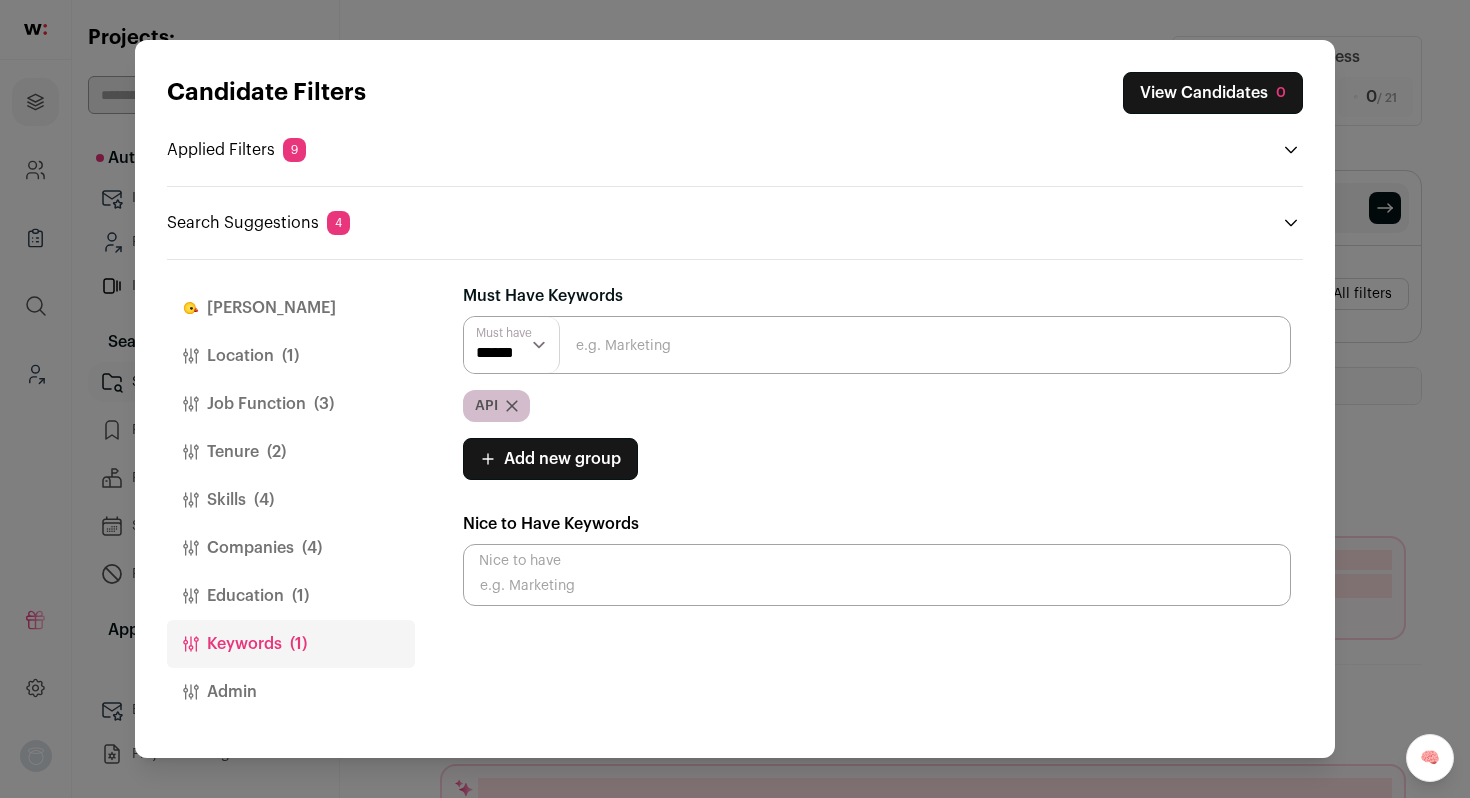 click on "Companies
(4)" at bounding box center [291, 548] 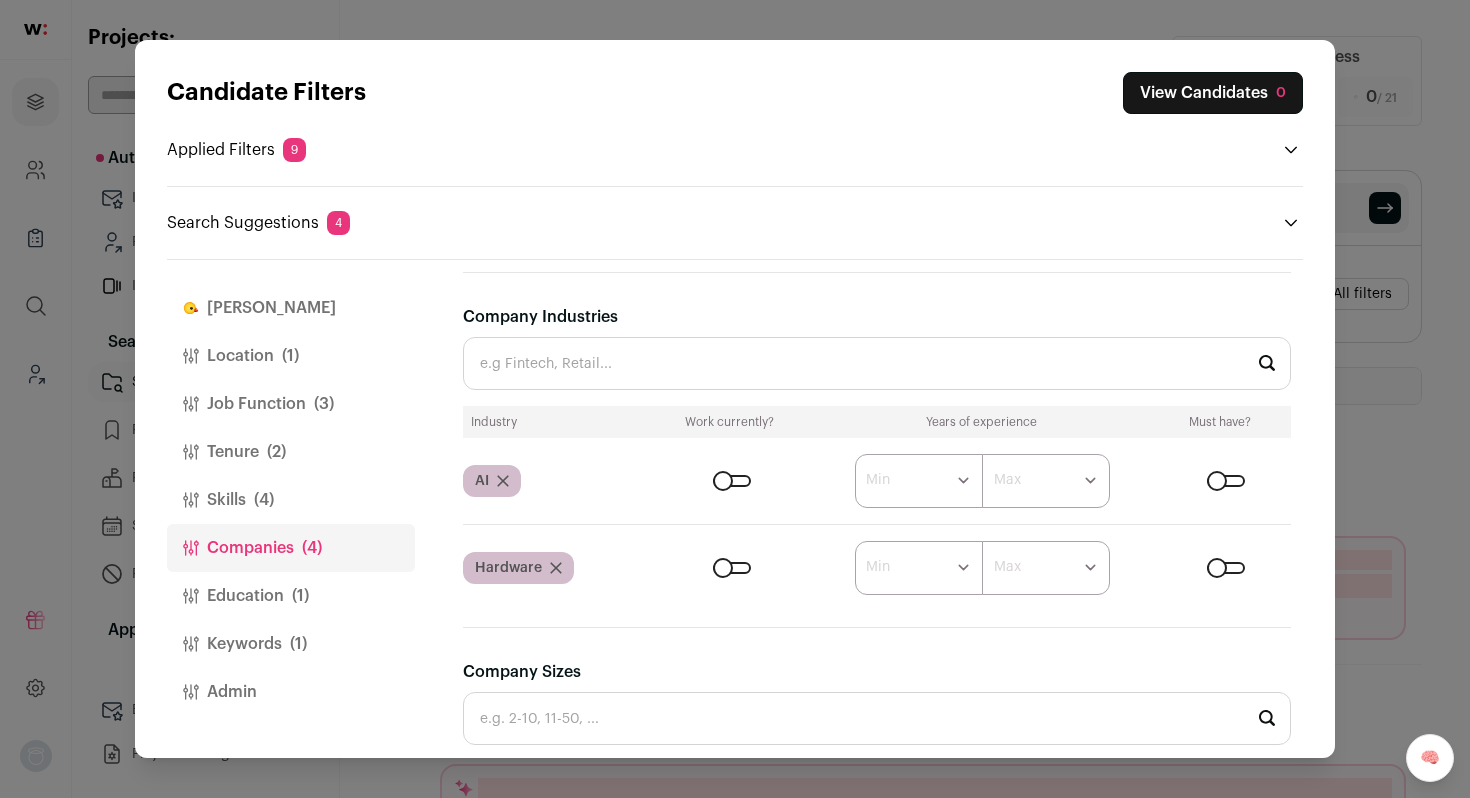 scroll, scrollTop: 557, scrollLeft: 0, axis: vertical 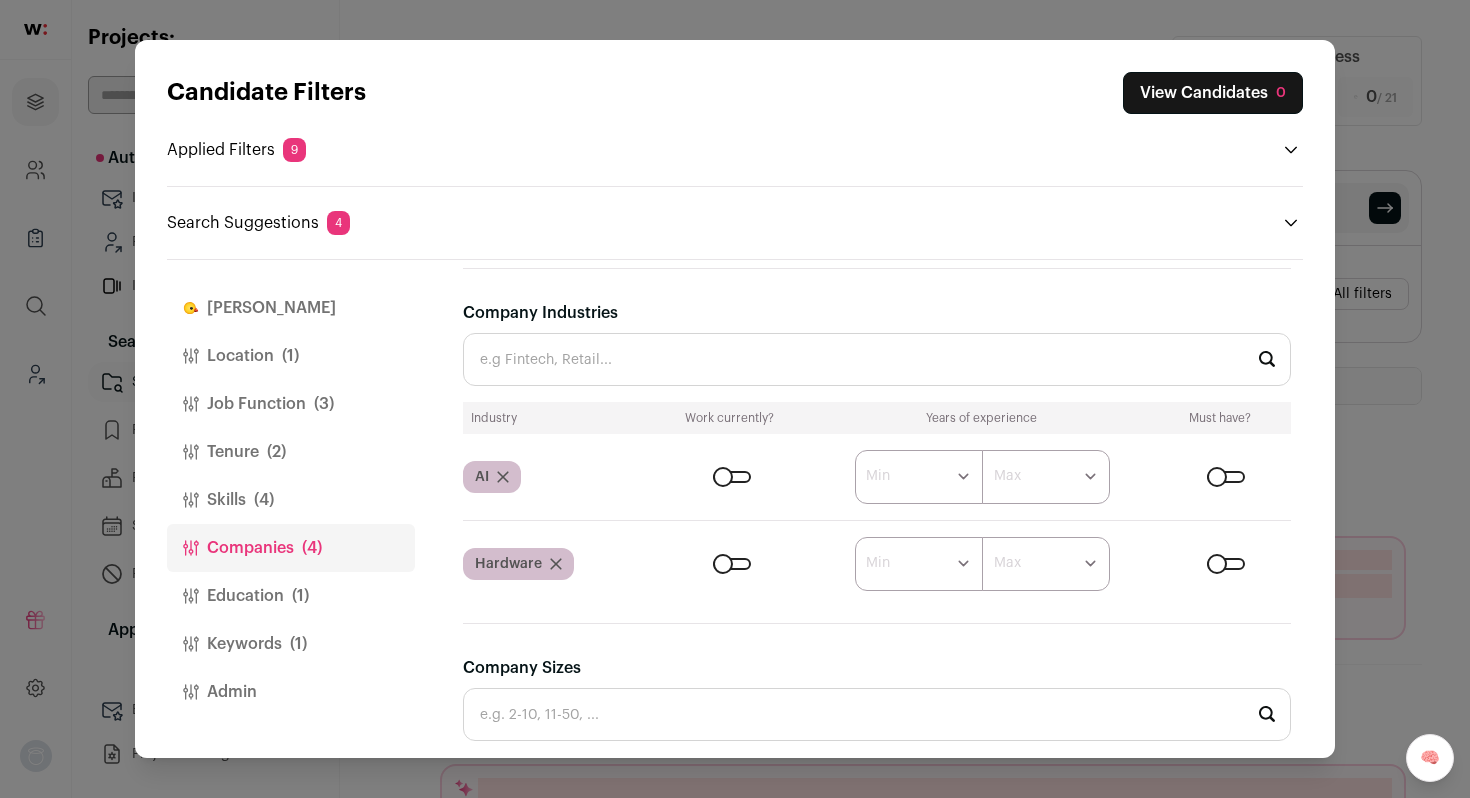 click at bounding box center (1226, 477) 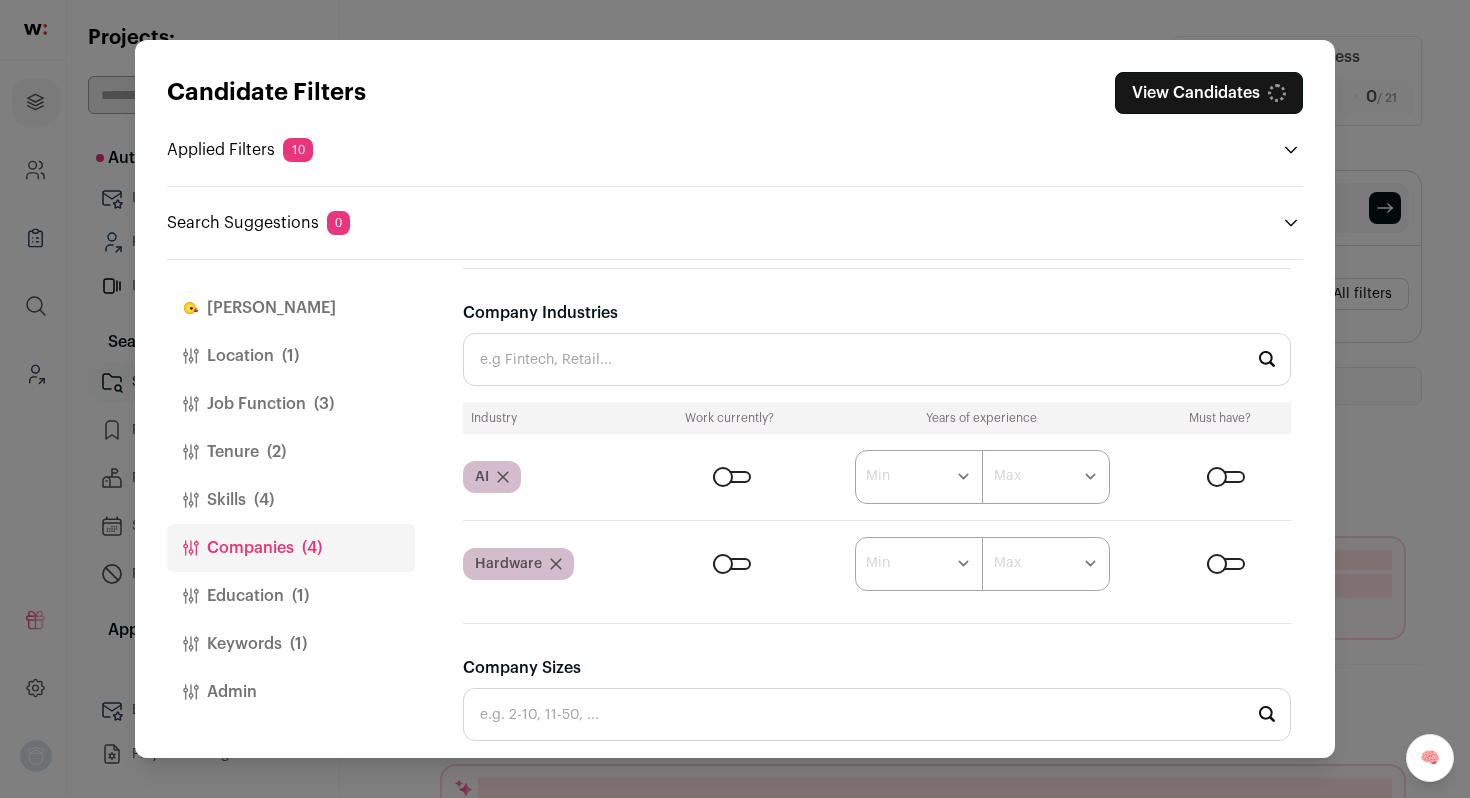 click at bounding box center (1226, 564) 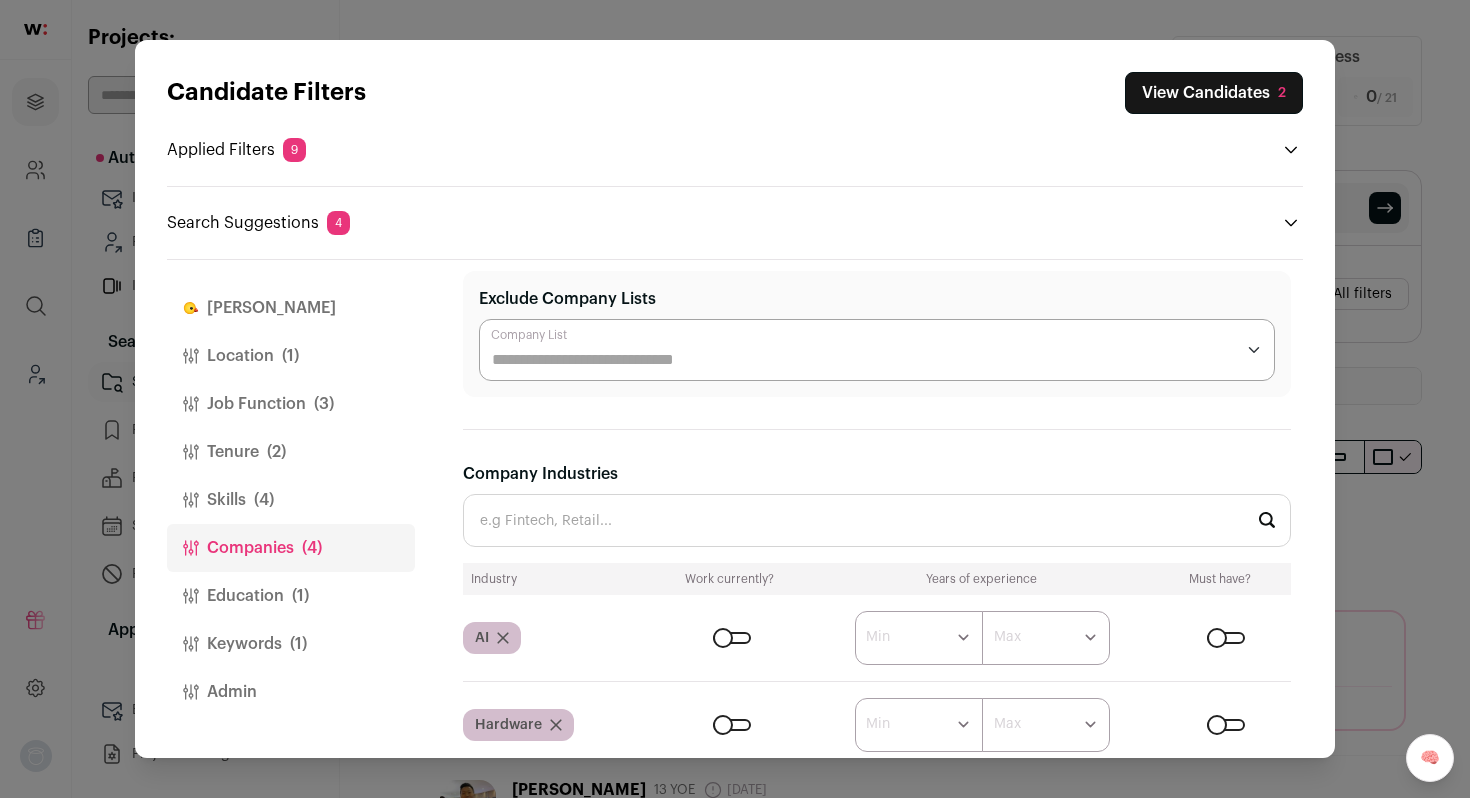 scroll, scrollTop: 0, scrollLeft: 0, axis: both 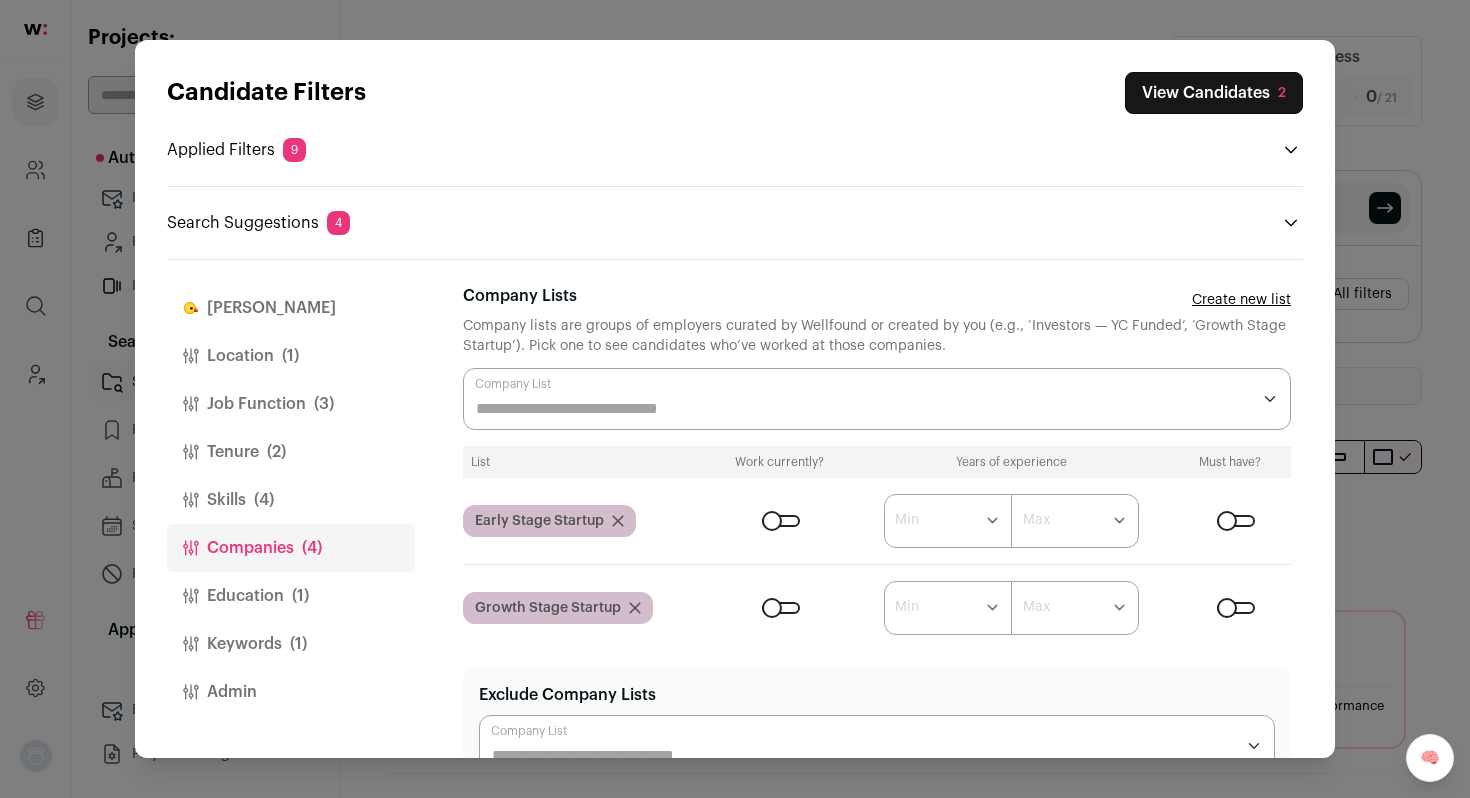 click on "Candidate Filters
View Candidates
2
Applied Filters
9
Software Engineer, Backend Engineer or Full-Stack Engineer
Must have
[GEOGRAPHIC_DATA]
Must have
4+ YOE
Must have" at bounding box center (735, 399) 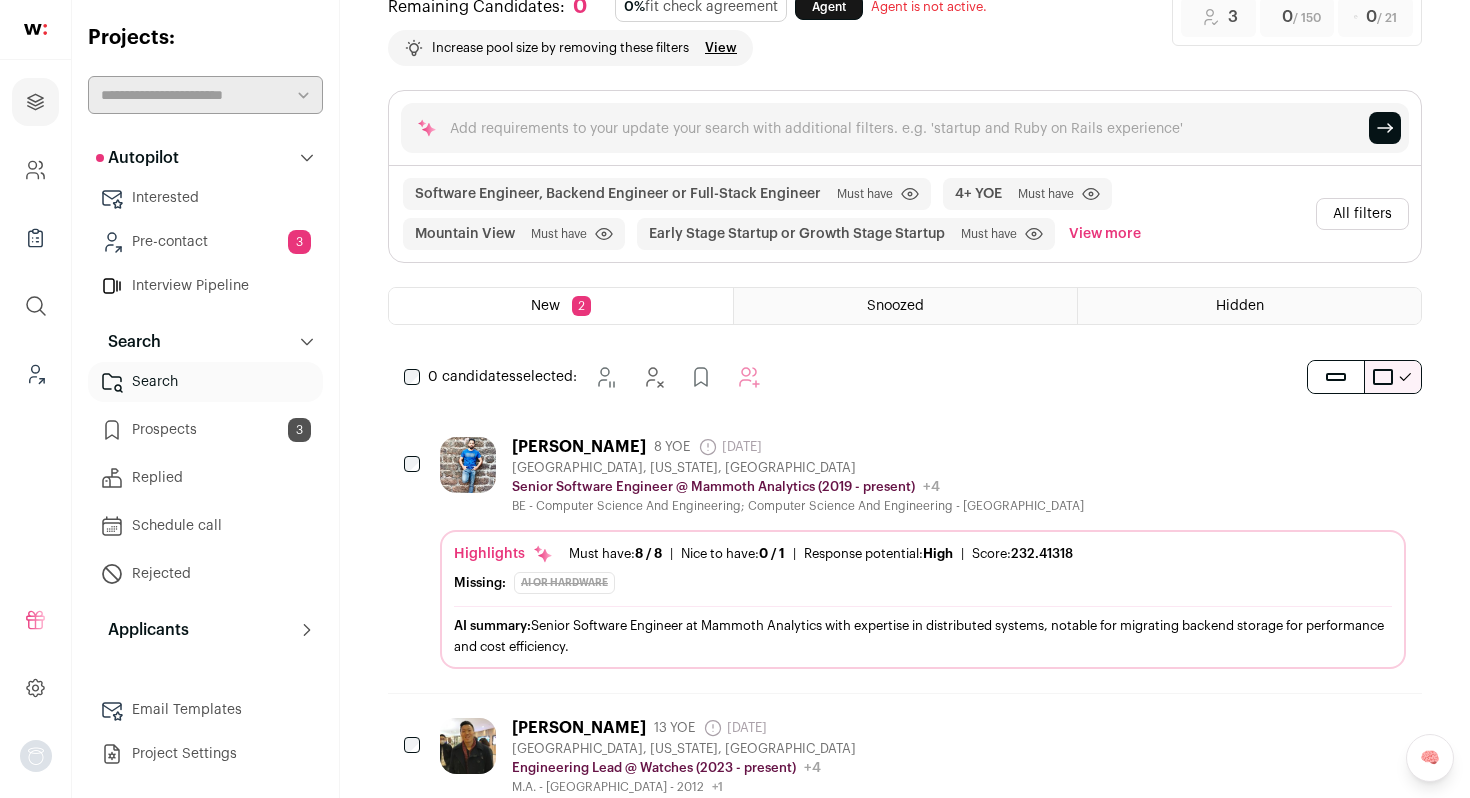 scroll, scrollTop: 83, scrollLeft: 0, axis: vertical 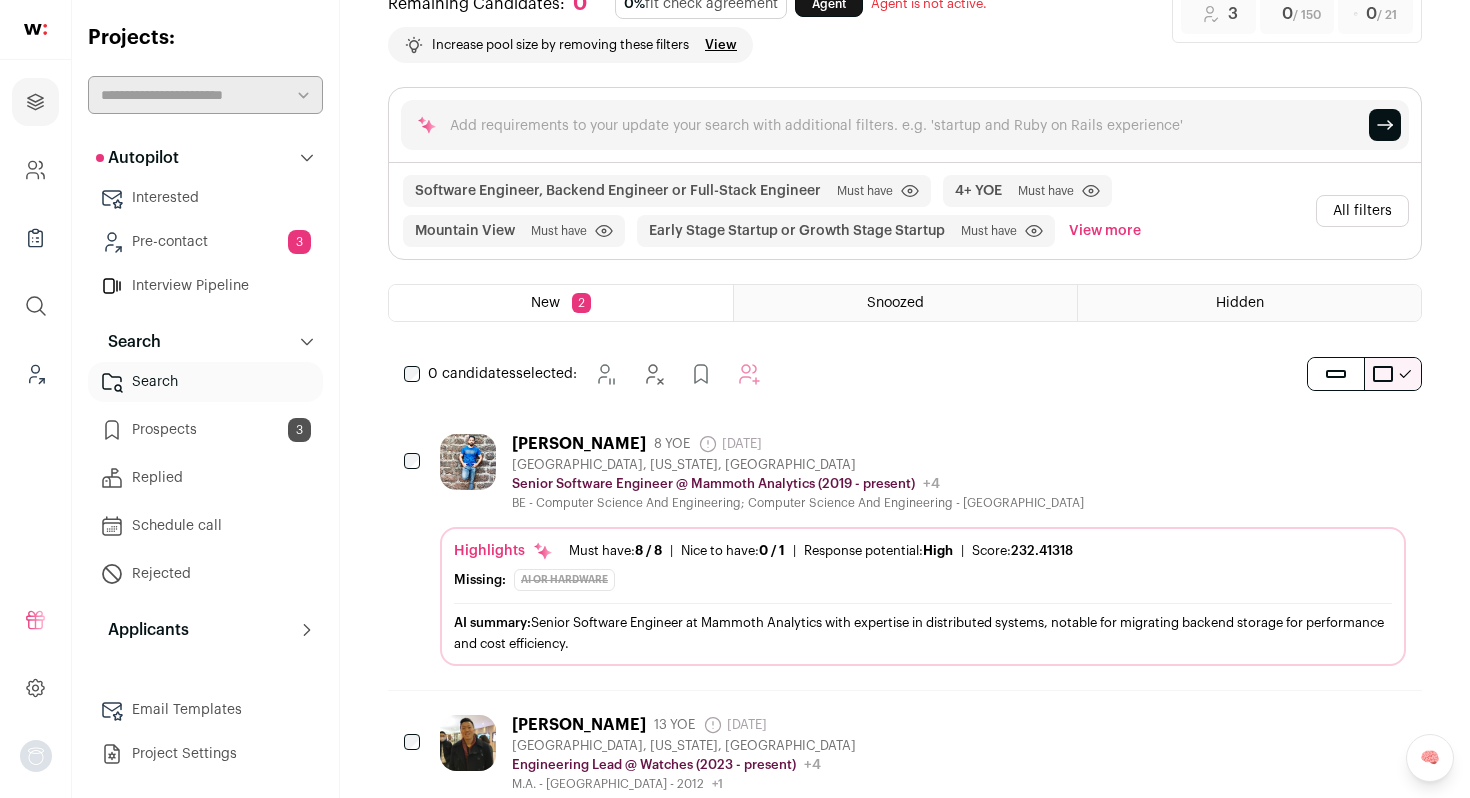 click on "All filters" at bounding box center [1362, 211] 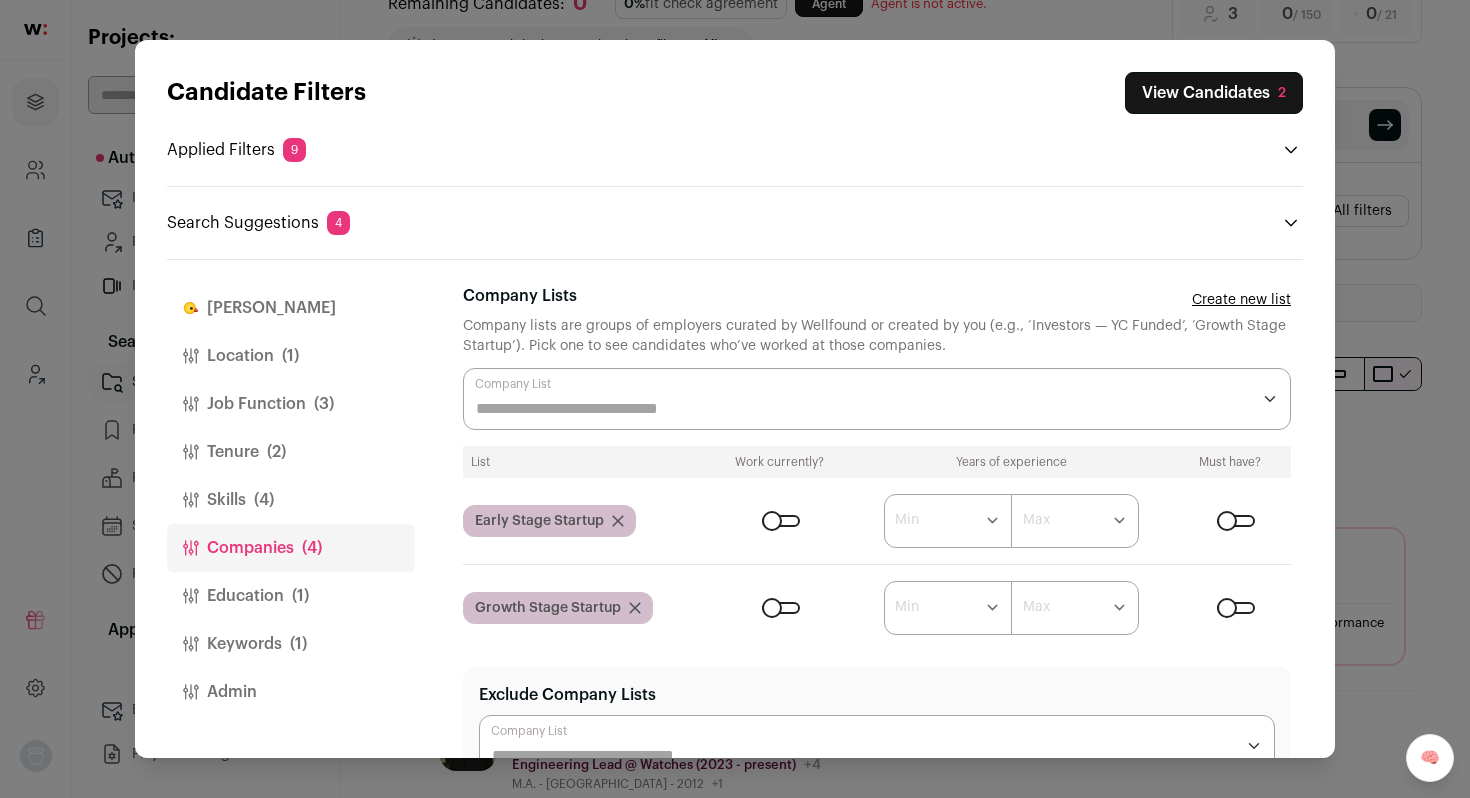 click on "Skills
(4)" at bounding box center [291, 500] 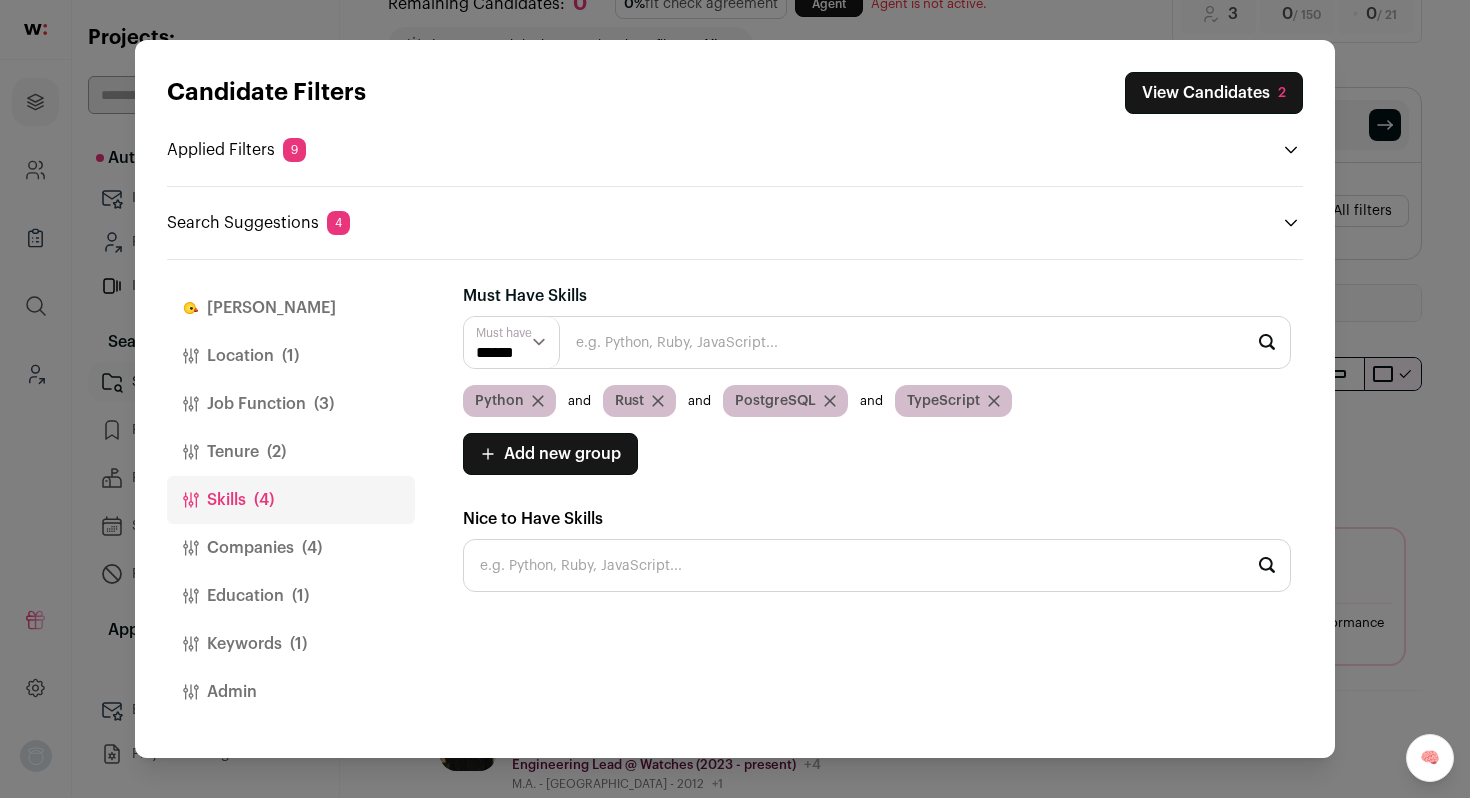 click 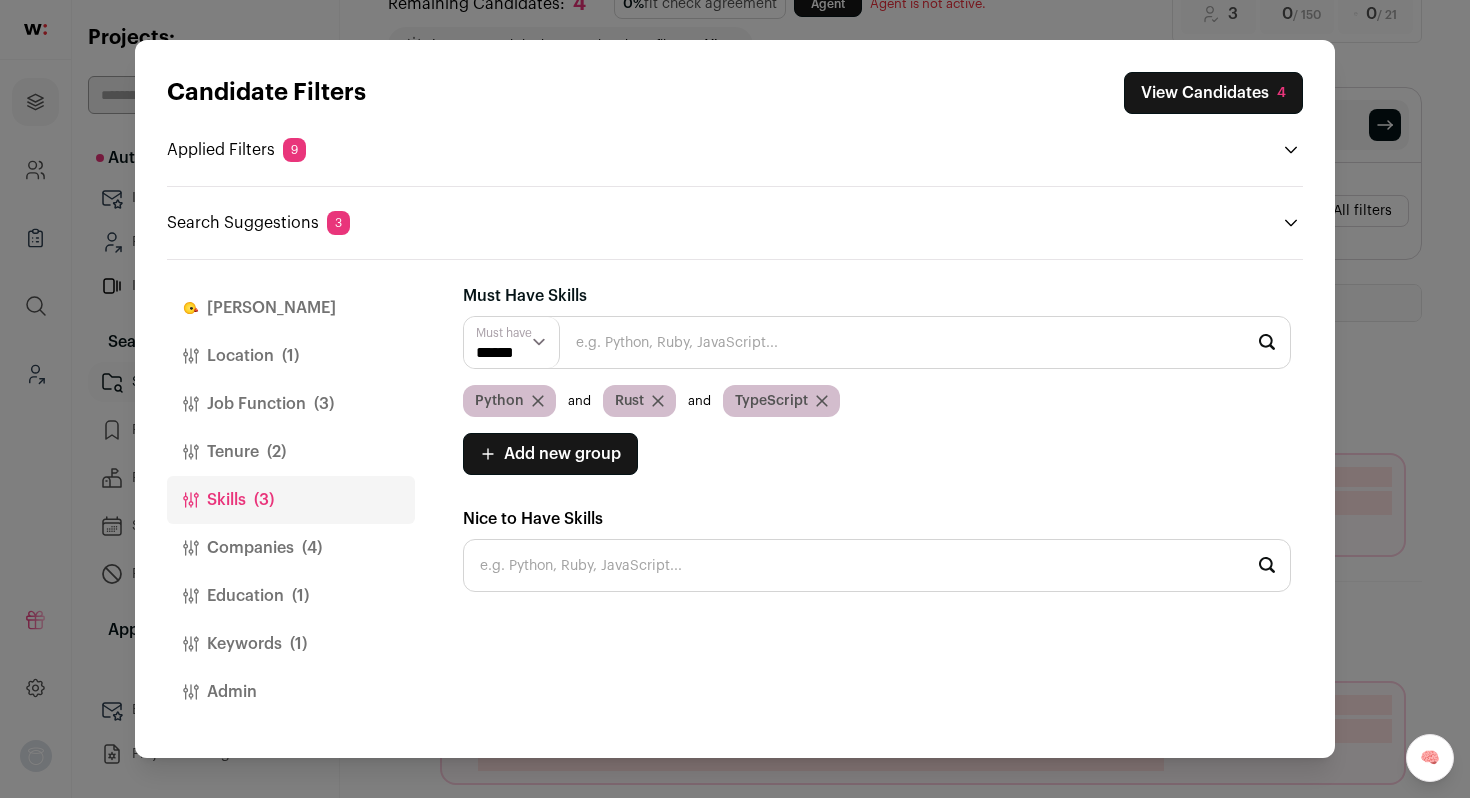 click on "Candidate Filters
View Candidates
4
Applied Filters
9
Software Engineer, Backend Engineer or Full-Stack Engineer
Must have
[GEOGRAPHIC_DATA]
Must have
4+ YOE
Must have" at bounding box center [735, 399] 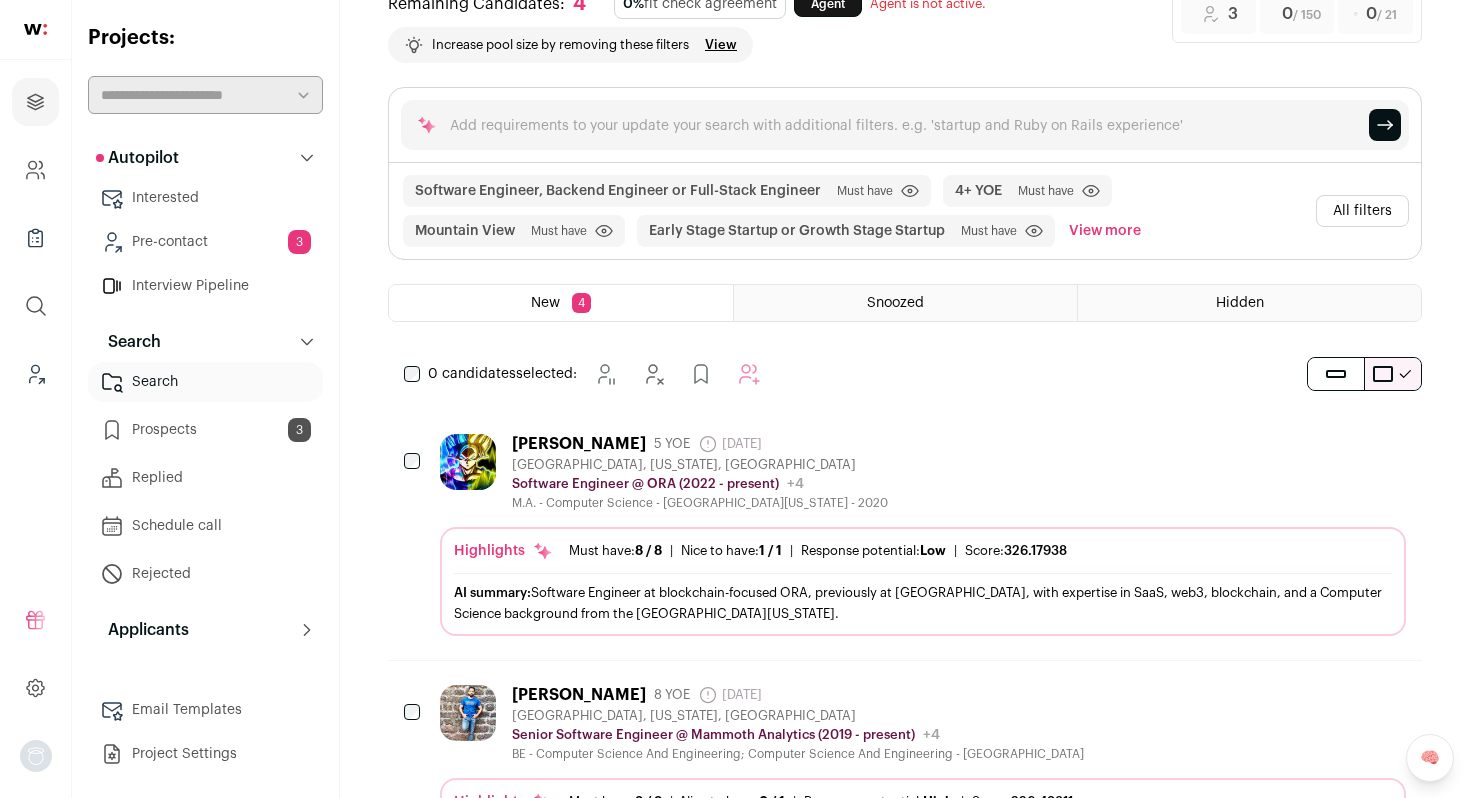 click on "[PERSON_NAME]
5 YOE
[DATE]
Admin only. The last time the profile was updated.
[GEOGRAPHIC_DATA], [US_STATE], [GEOGRAPHIC_DATA]
Software Engineer @ ORA
(2022 - present)
ORA
Public / Private
Private
Valuation
Unknown
11-50" at bounding box center [923, 472] 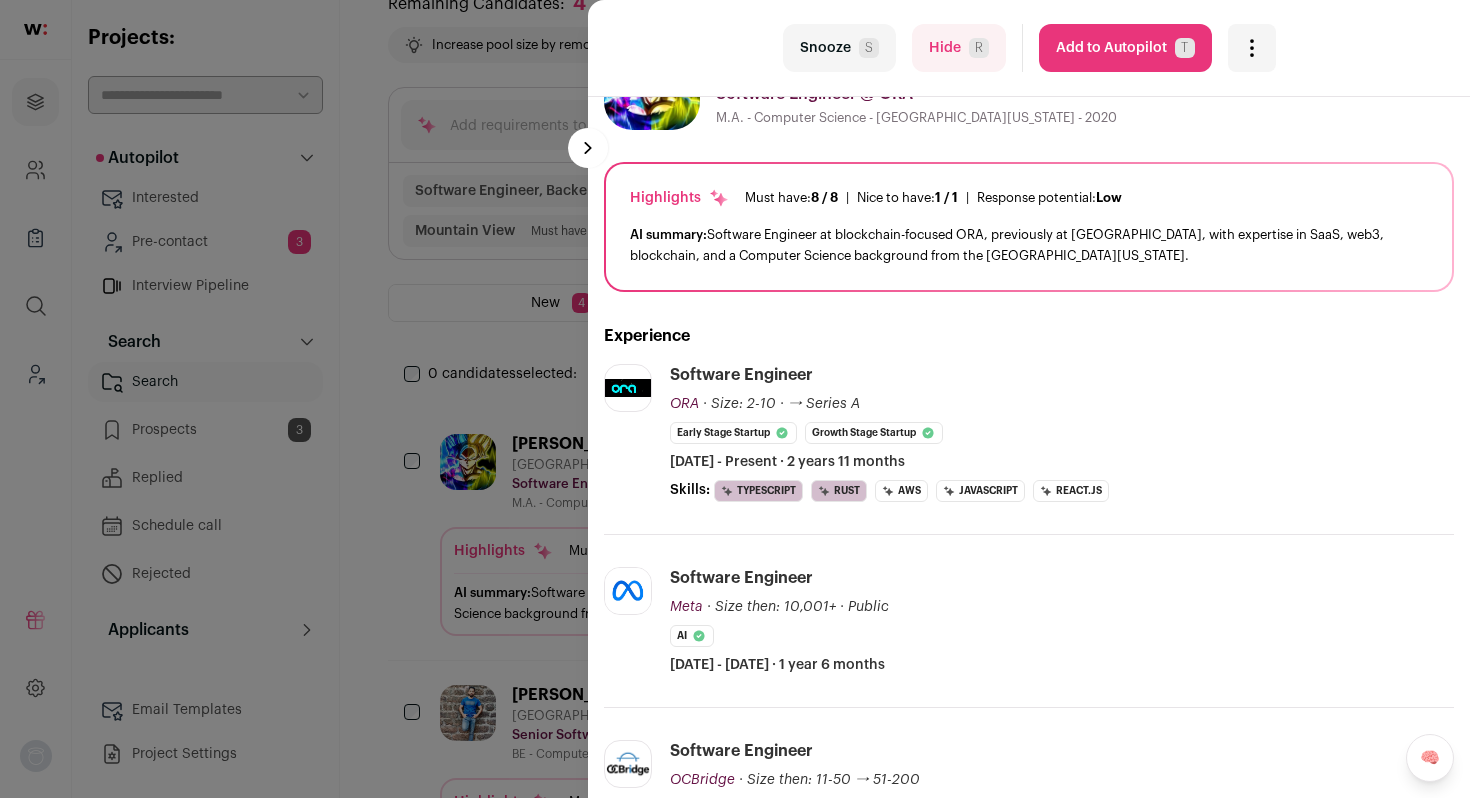 scroll, scrollTop: 109, scrollLeft: 0, axis: vertical 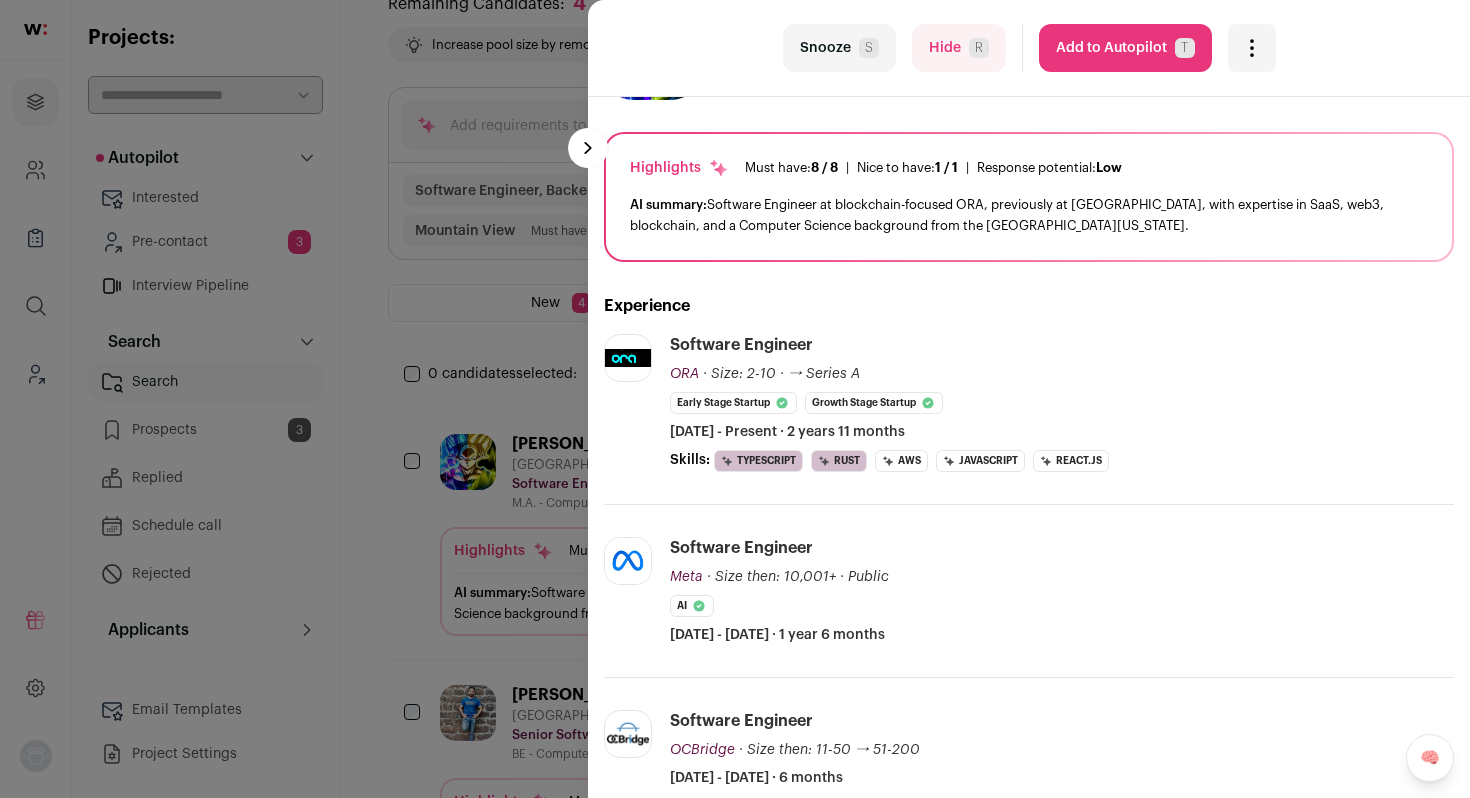 click on "Add to Autopilot
T" at bounding box center (1125, 48) 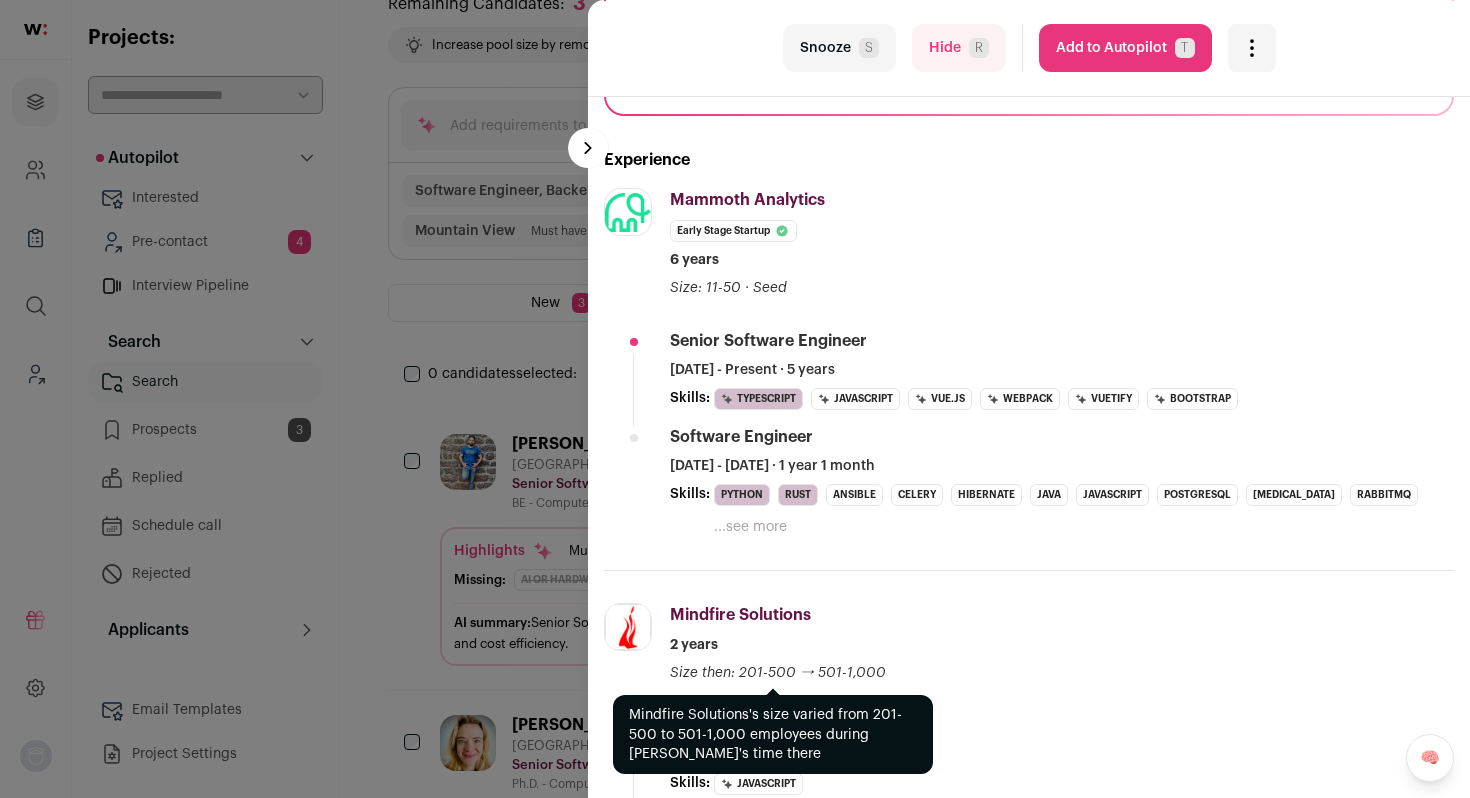 scroll, scrollTop: 331, scrollLeft: 0, axis: vertical 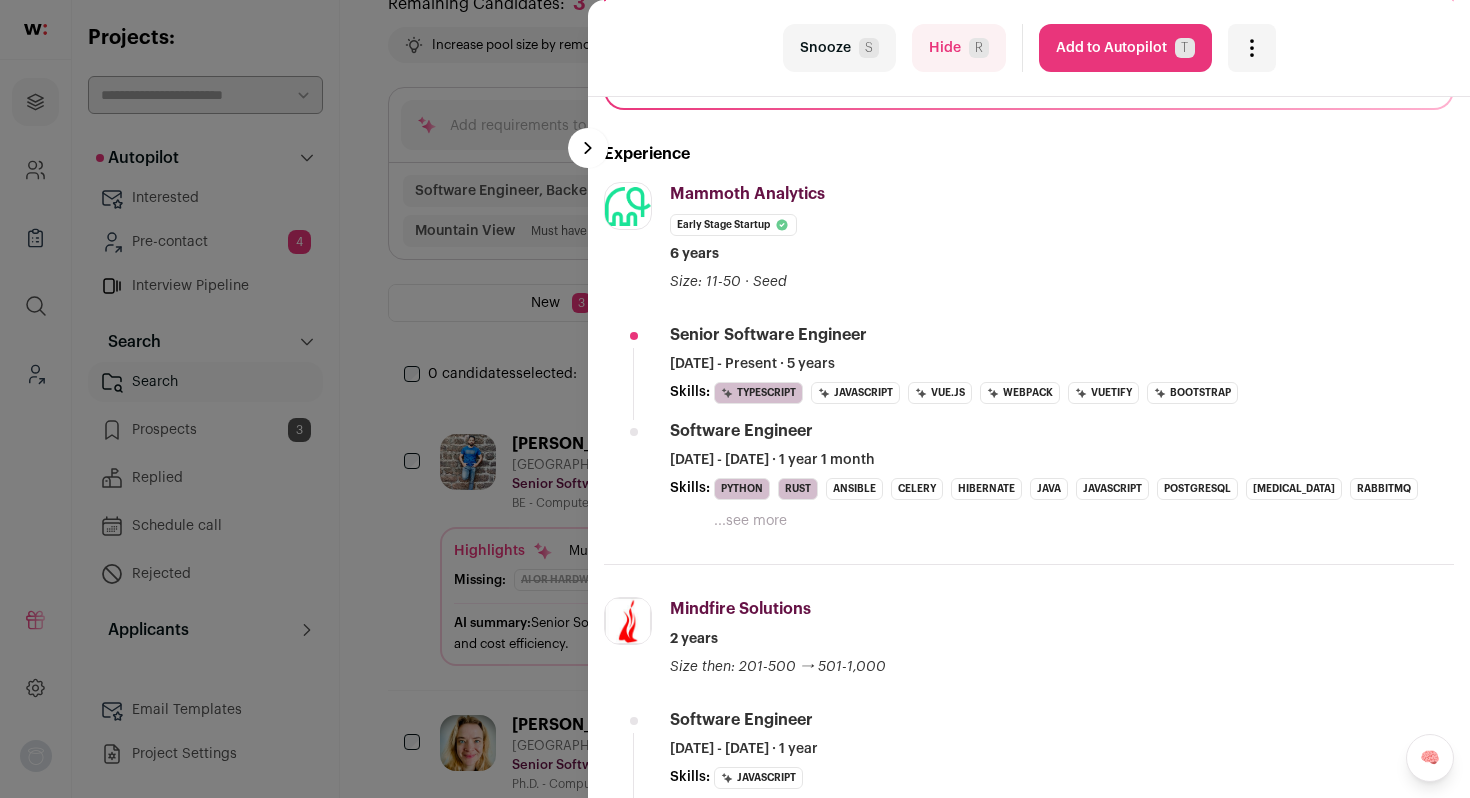 click on "Add to Autopilot
T" at bounding box center [1125, 48] 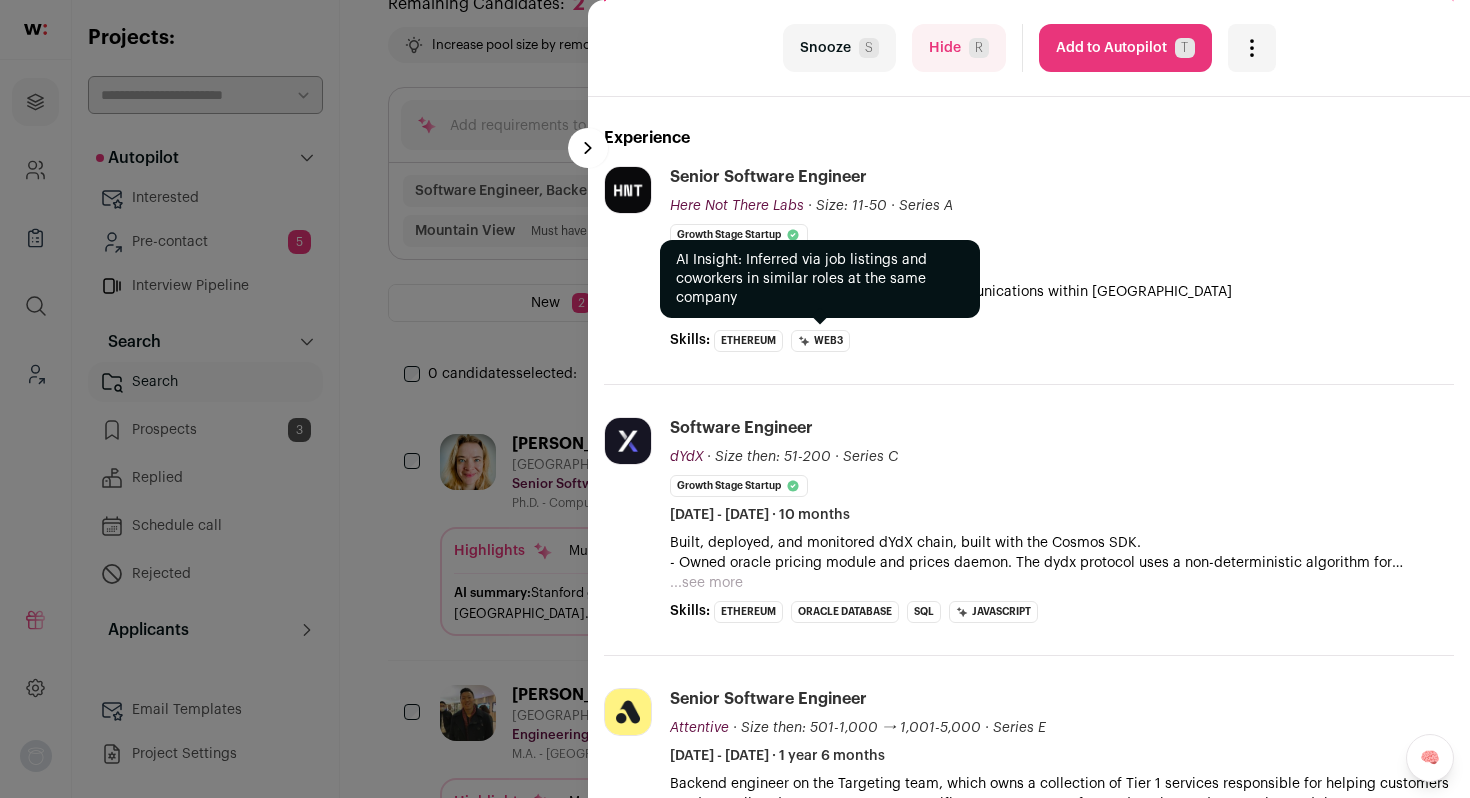 scroll, scrollTop: 271, scrollLeft: 0, axis: vertical 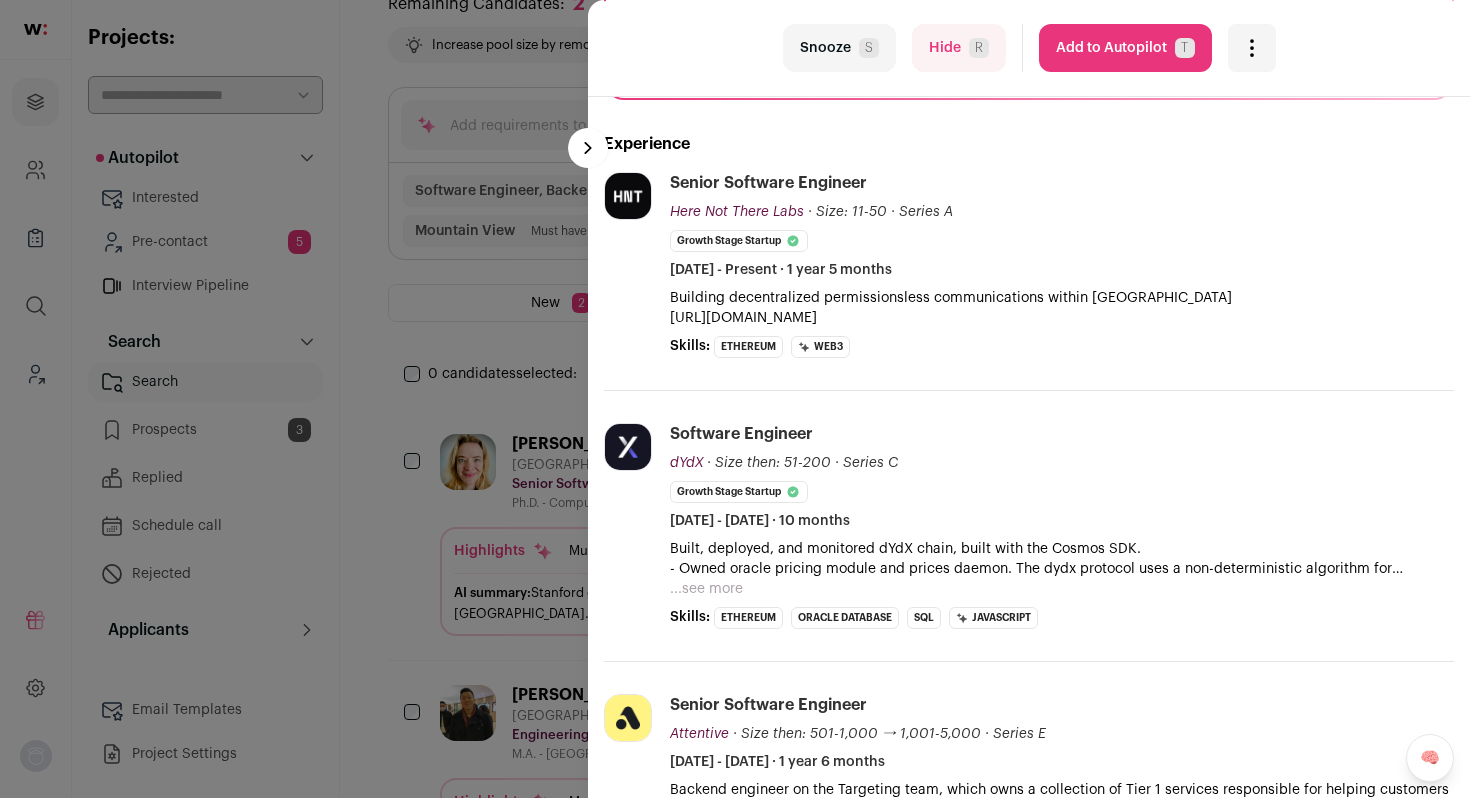 click on "last
Snooze
S
Hide
R
Add to Autopilot
T
More actions
Report a Problem
Report the candidate
next
esc
[PERSON_NAME]" at bounding box center [735, 399] 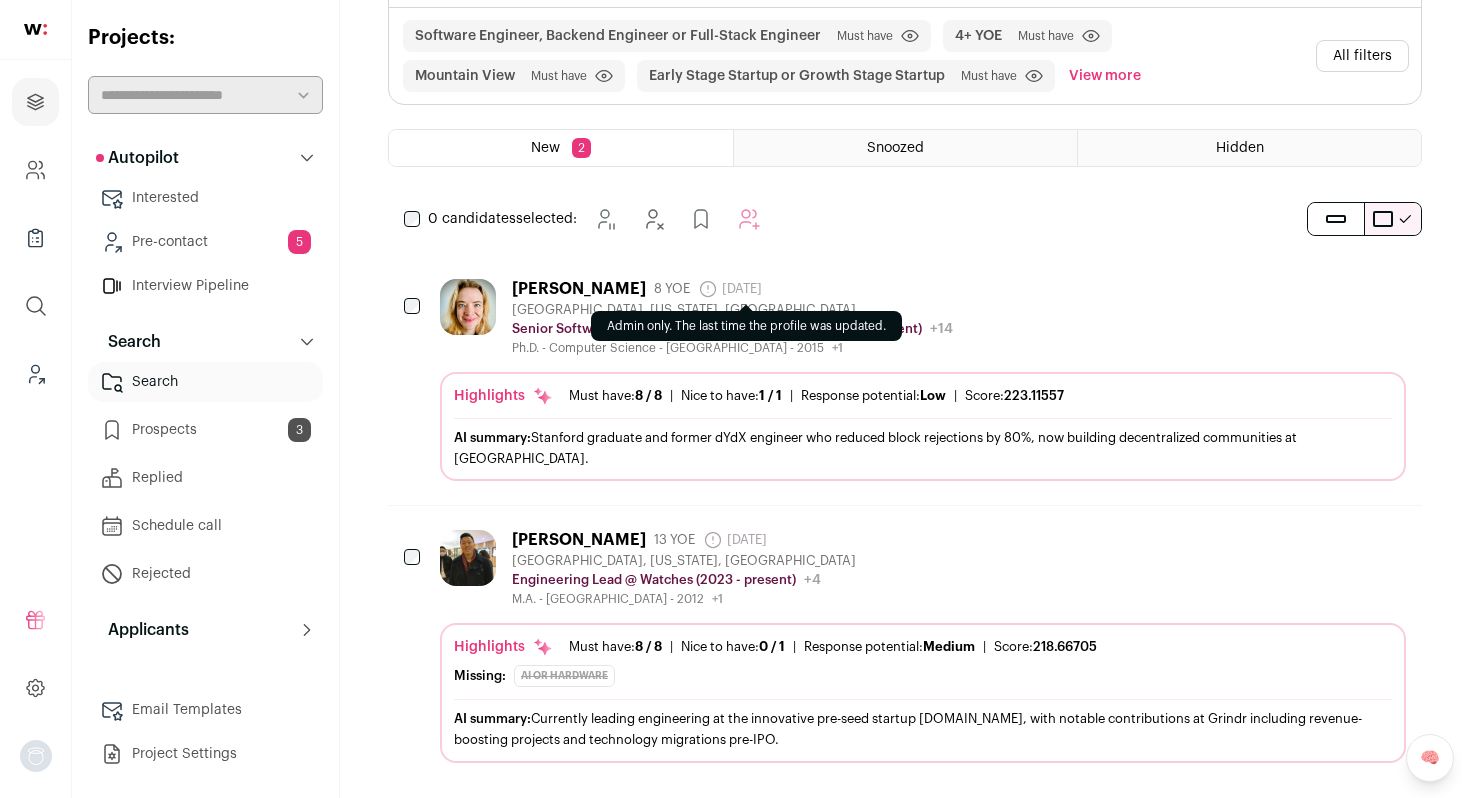 scroll, scrollTop: 241, scrollLeft: 0, axis: vertical 